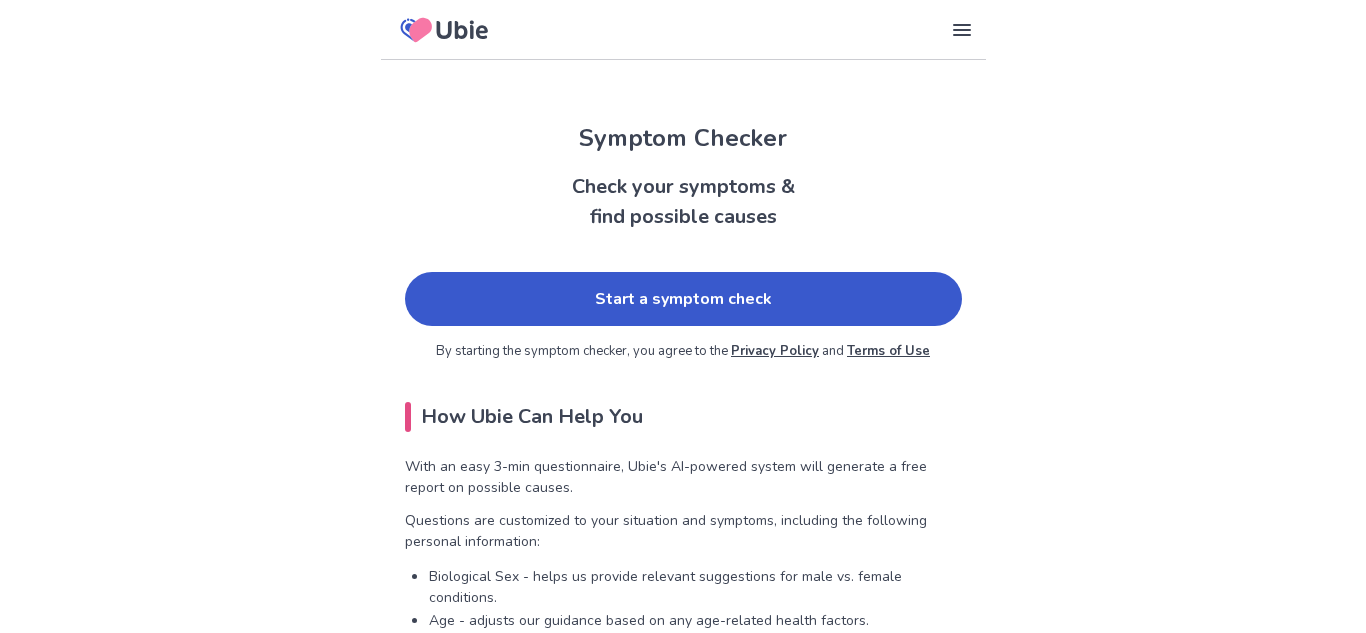 scroll, scrollTop: 0, scrollLeft: 0, axis: both 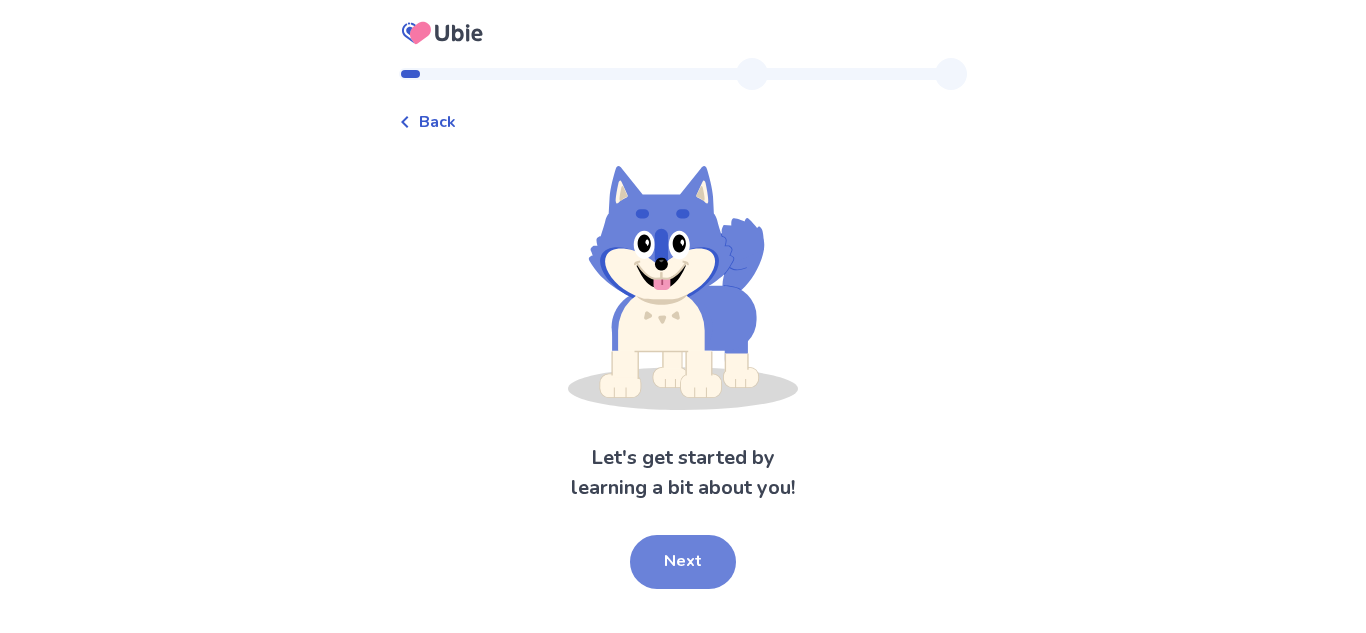 click on "Next" at bounding box center (683, 562) 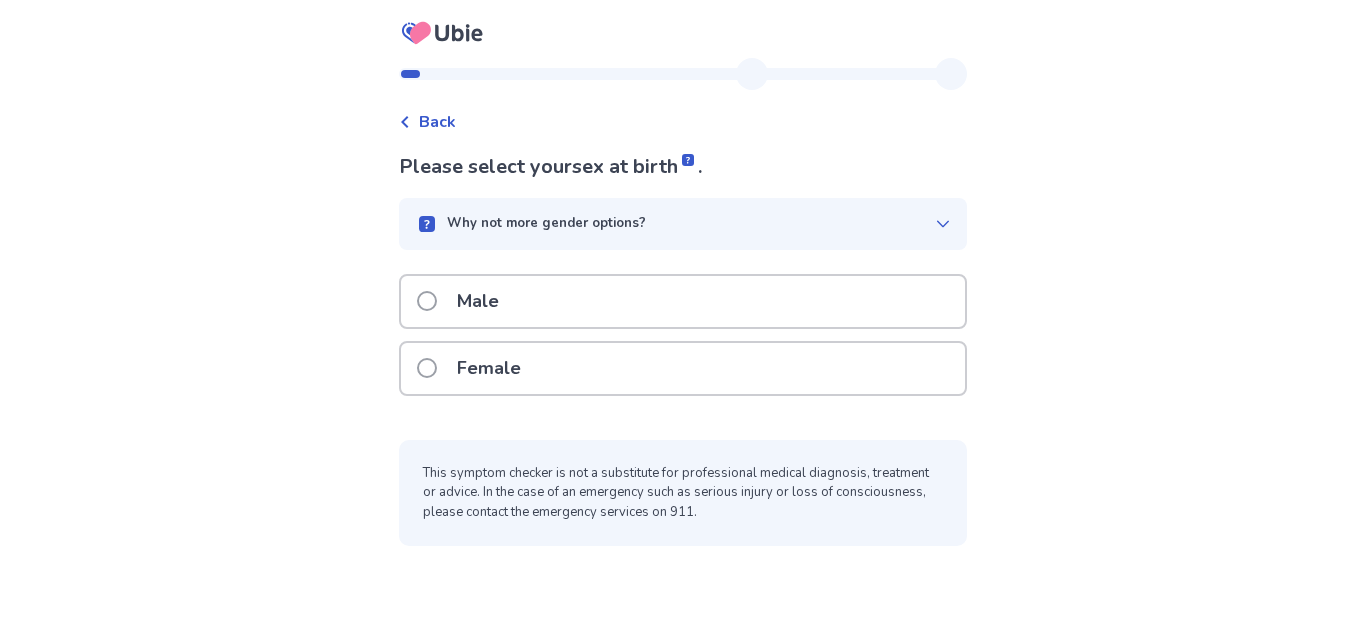 click on "Female" at bounding box center (683, 368) 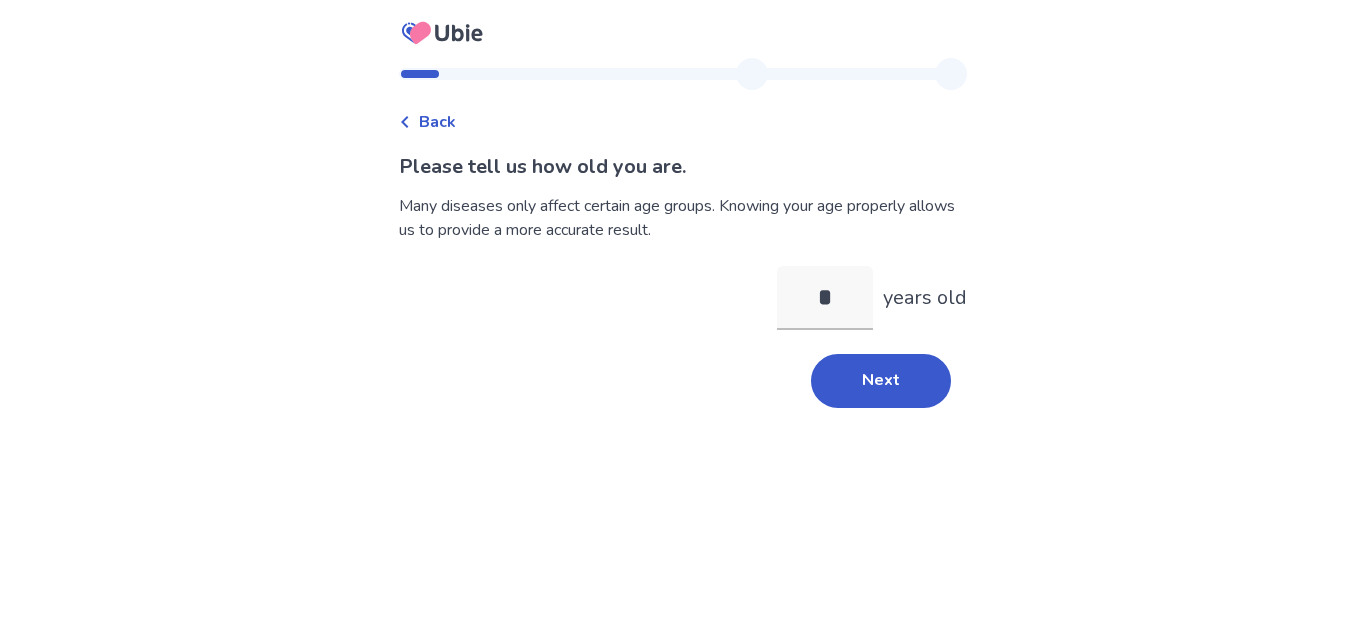 type on "**" 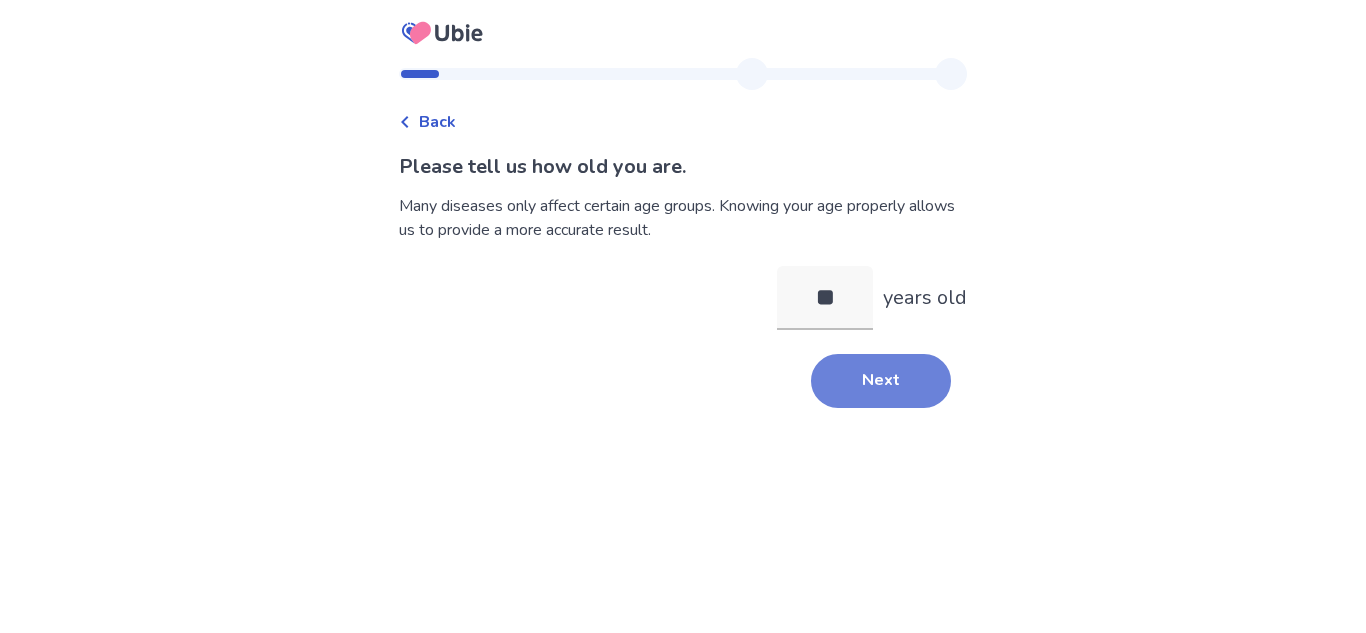 click on "Next" at bounding box center [881, 381] 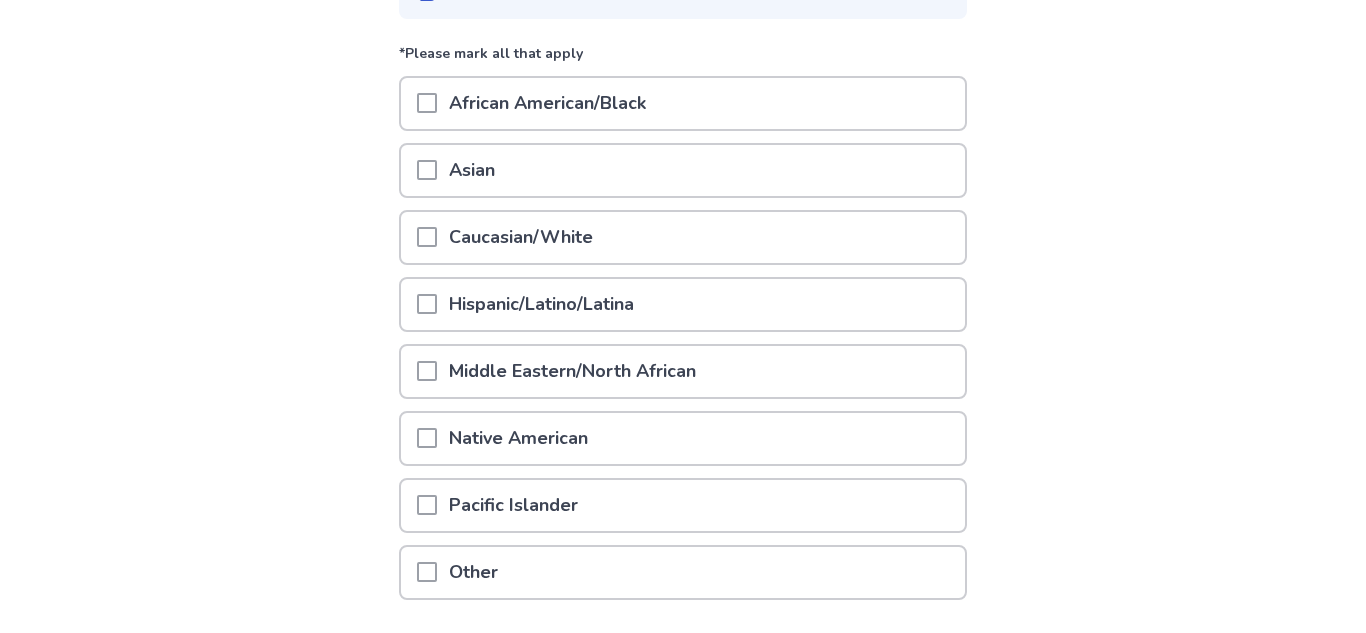 scroll, scrollTop: 233, scrollLeft: 0, axis: vertical 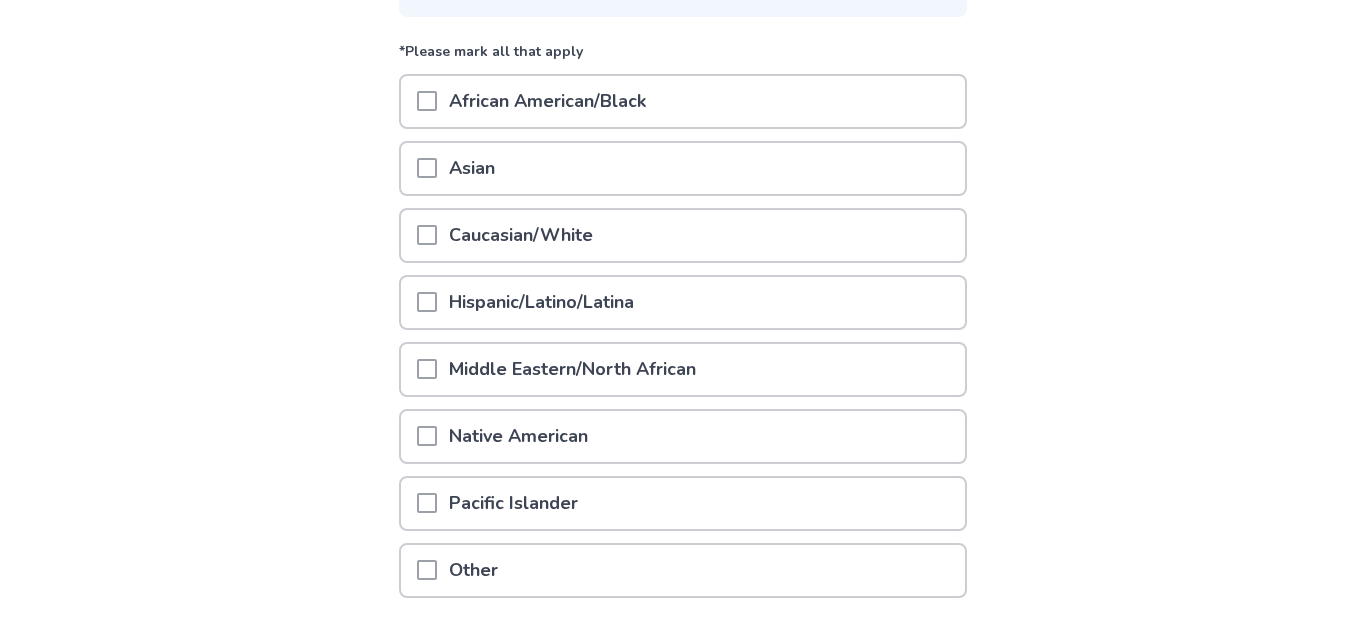 click on "Caucasian/White" at bounding box center (521, 235) 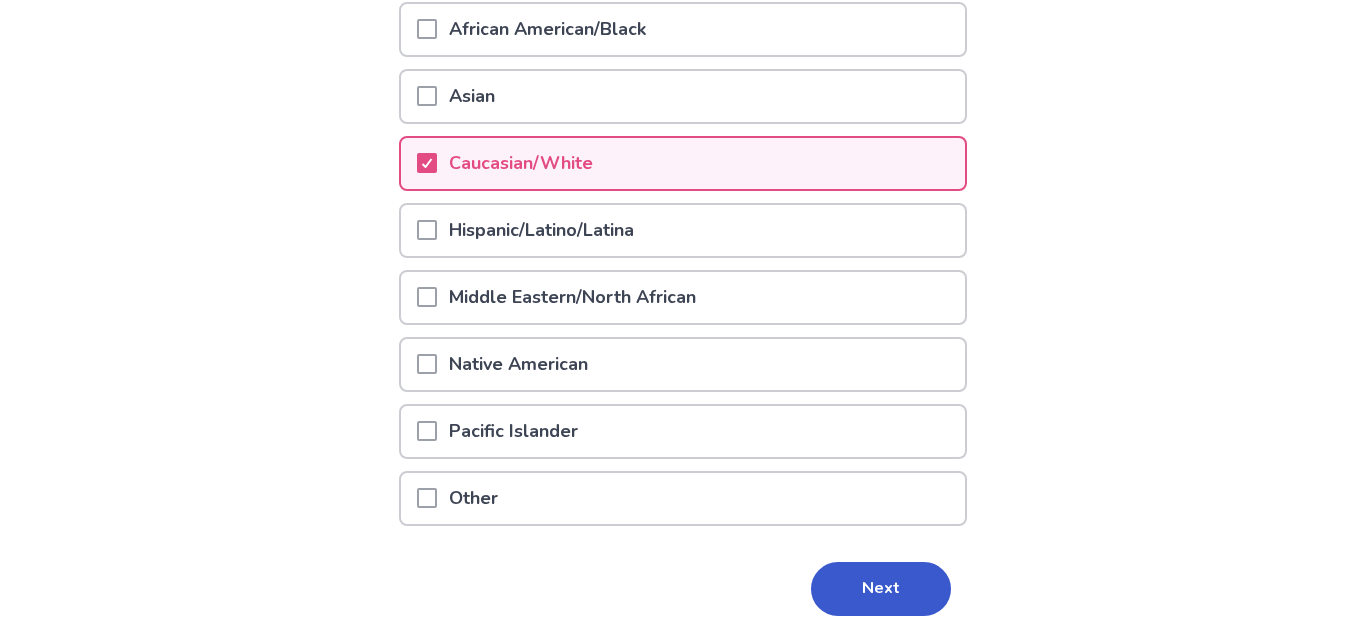 scroll, scrollTop: 376, scrollLeft: 0, axis: vertical 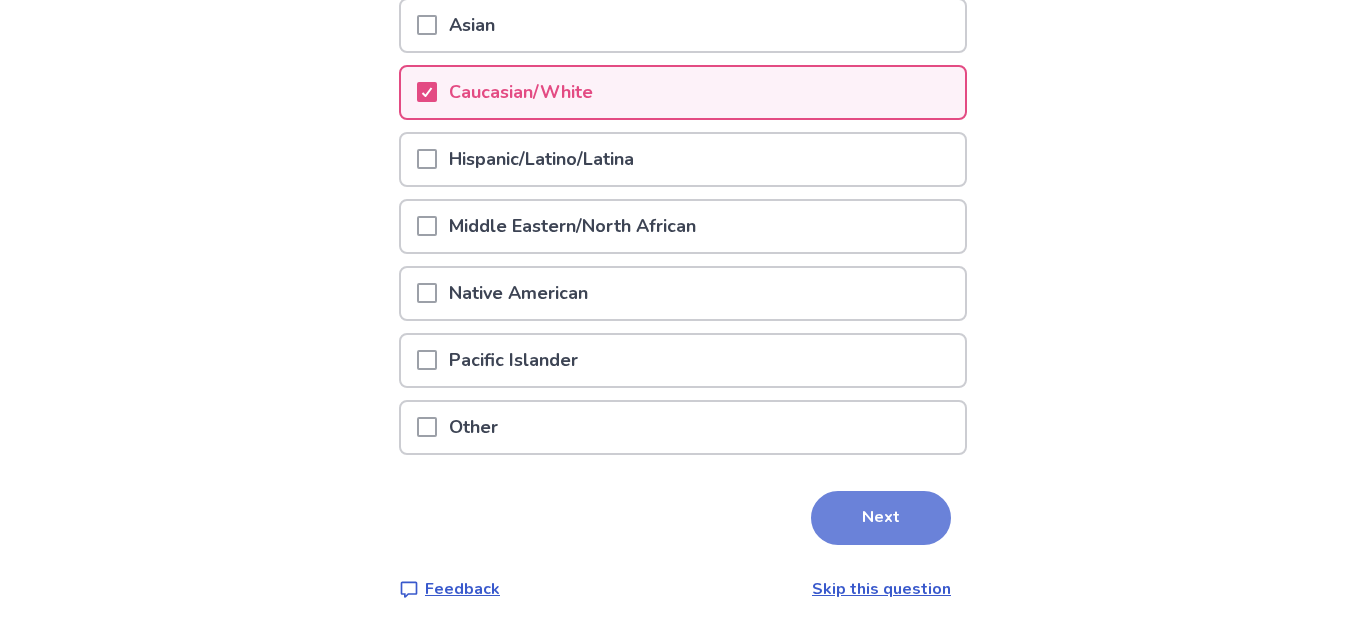 click on "Next" at bounding box center [881, 518] 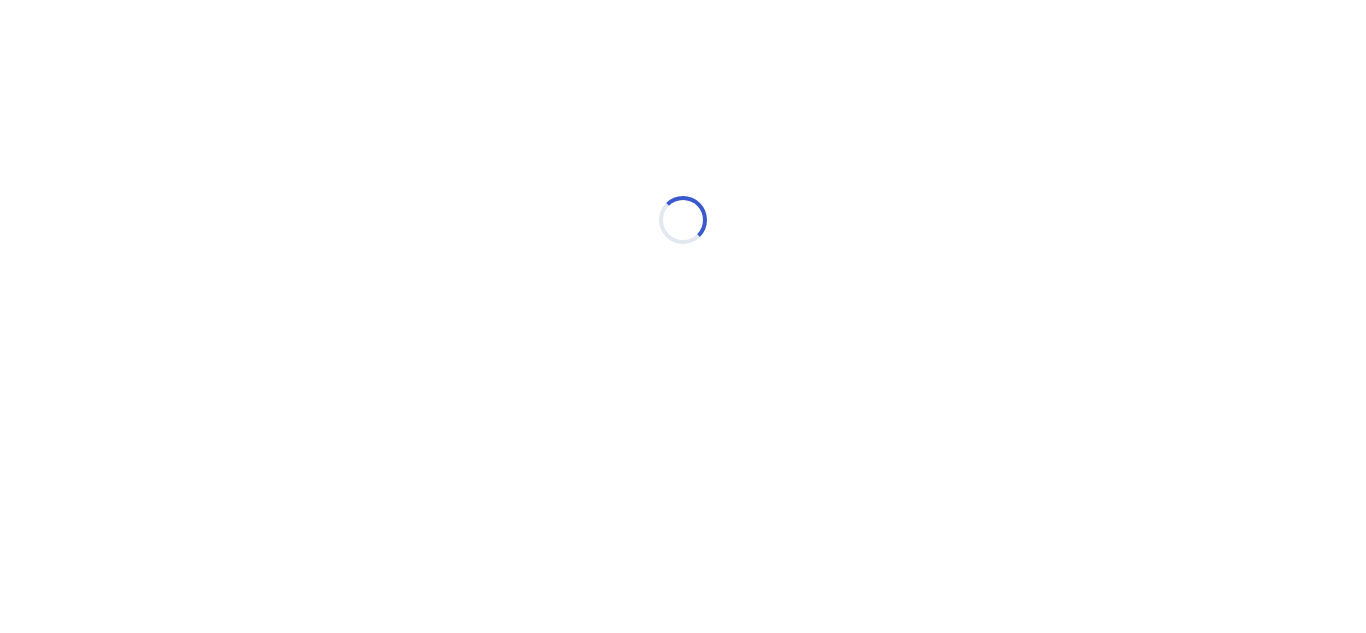 scroll, scrollTop: 0, scrollLeft: 0, axis: both 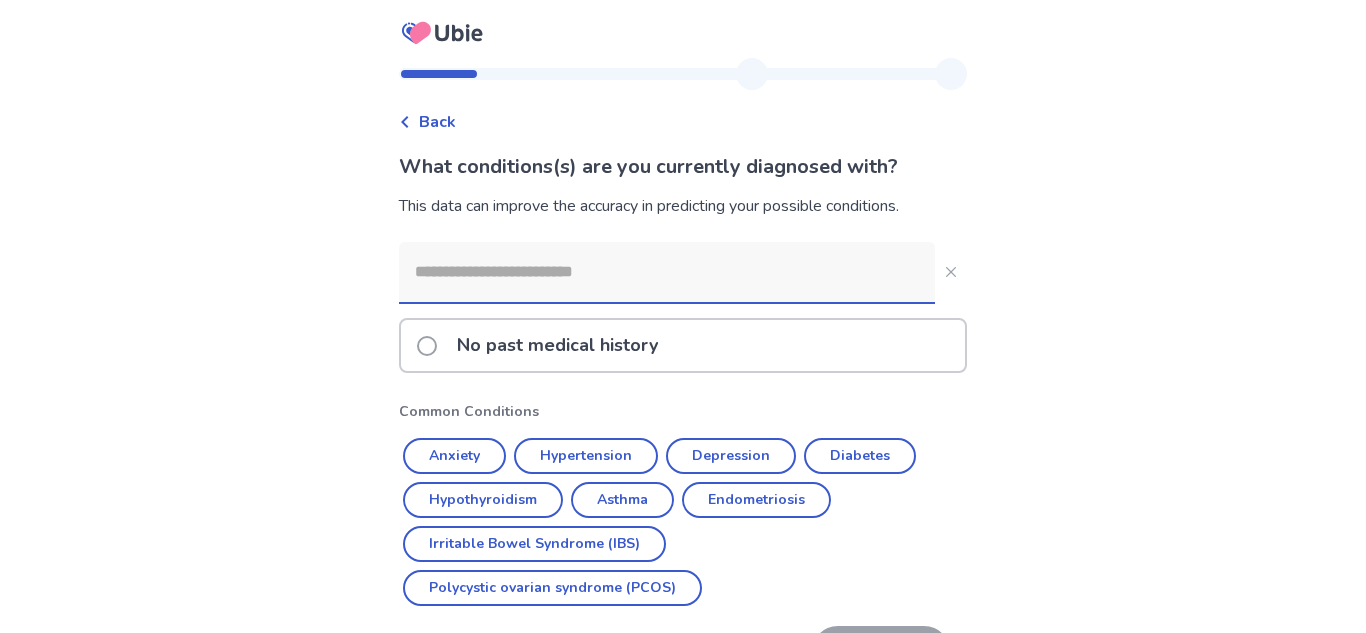 click at bounding box center (667, 272) 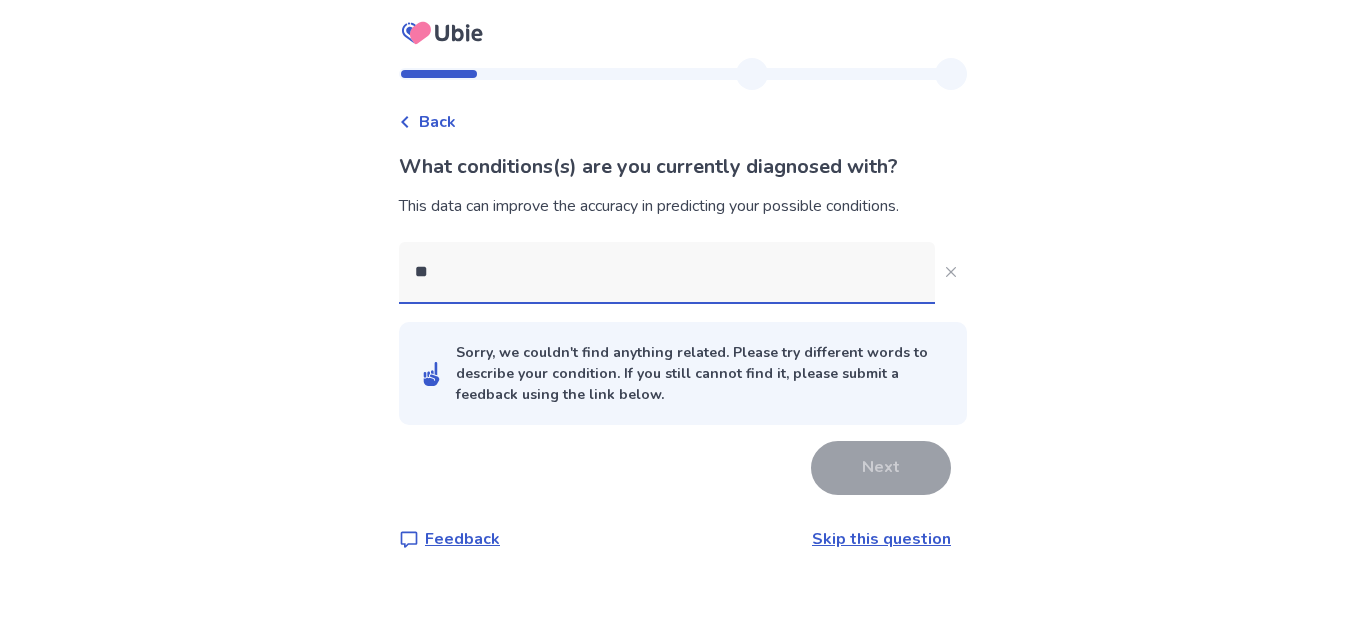 type on "*" 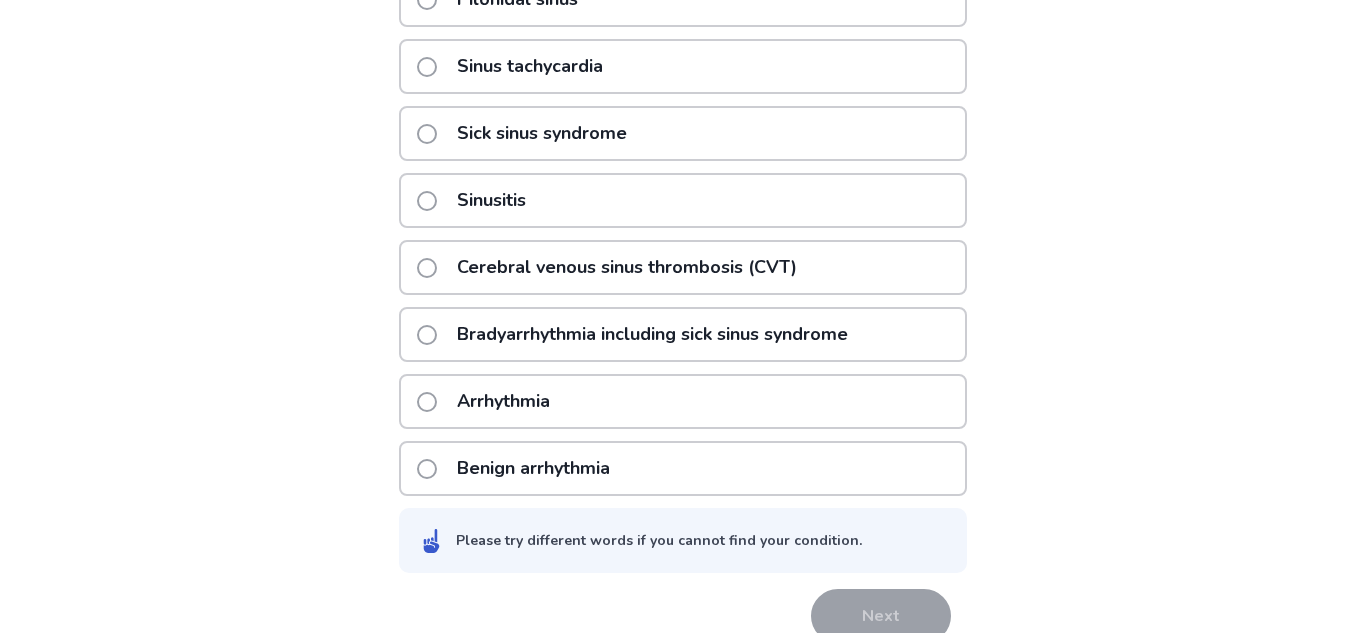 scroll, scrollTop: 386, scrollLeft: 0, axis: vertical 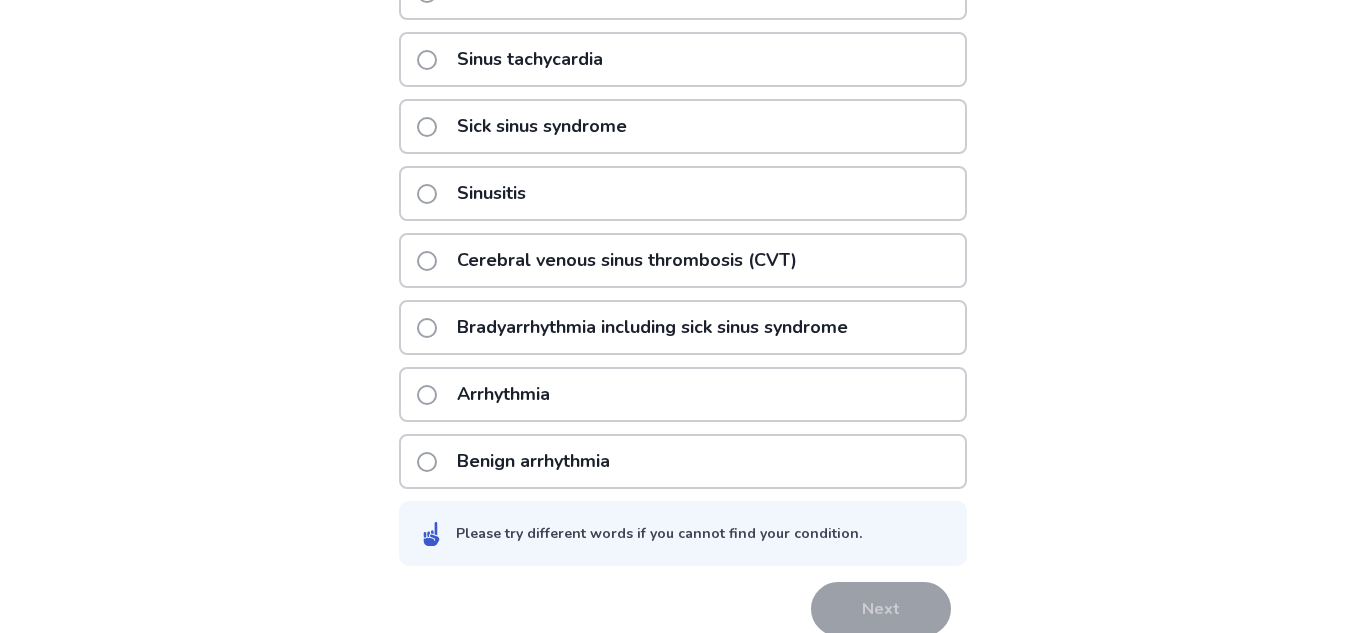type on "**********" 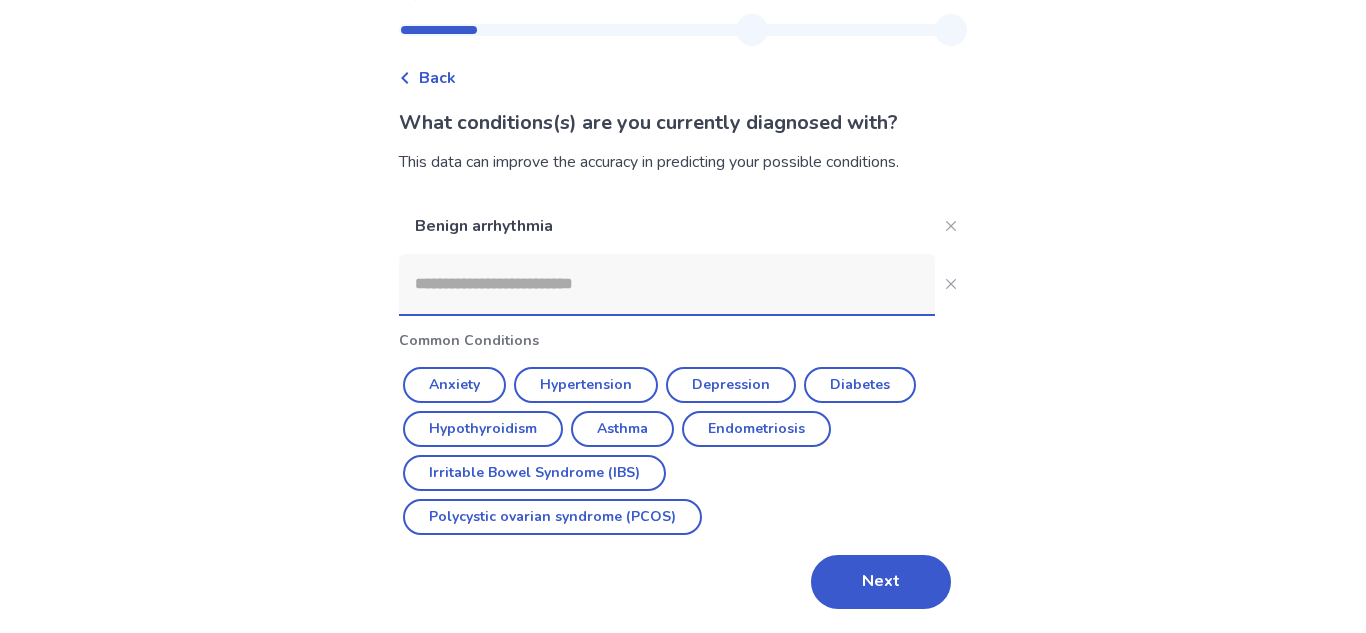 scroll, scrollTop: 16, scrollLeft: 0, axis: vertical 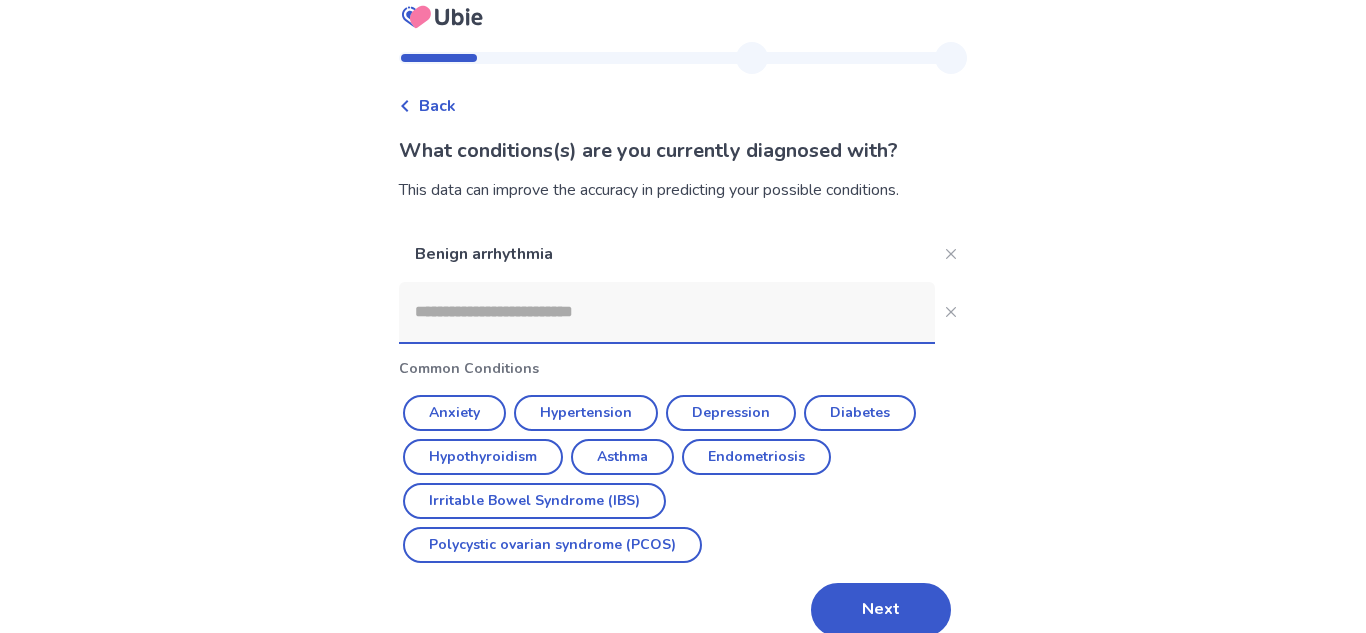 click at bounding box center (667, 312) 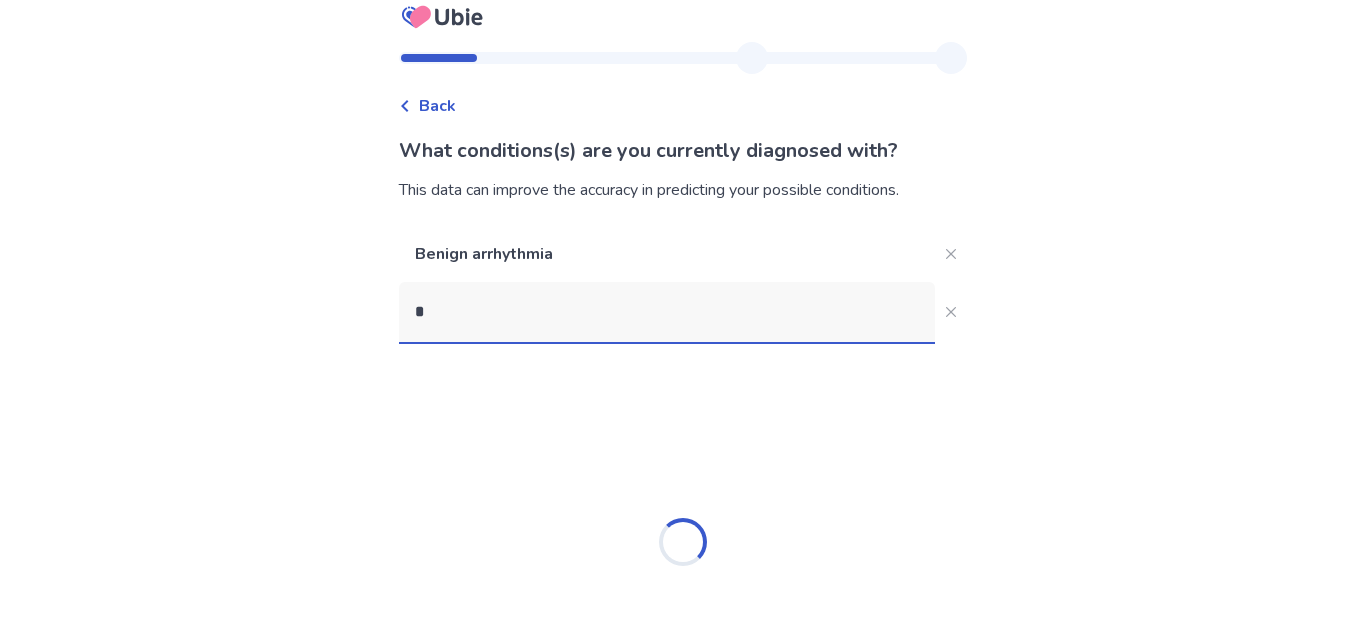 scroll, scrollTop: 0, scrollLeft: 0, axis: both 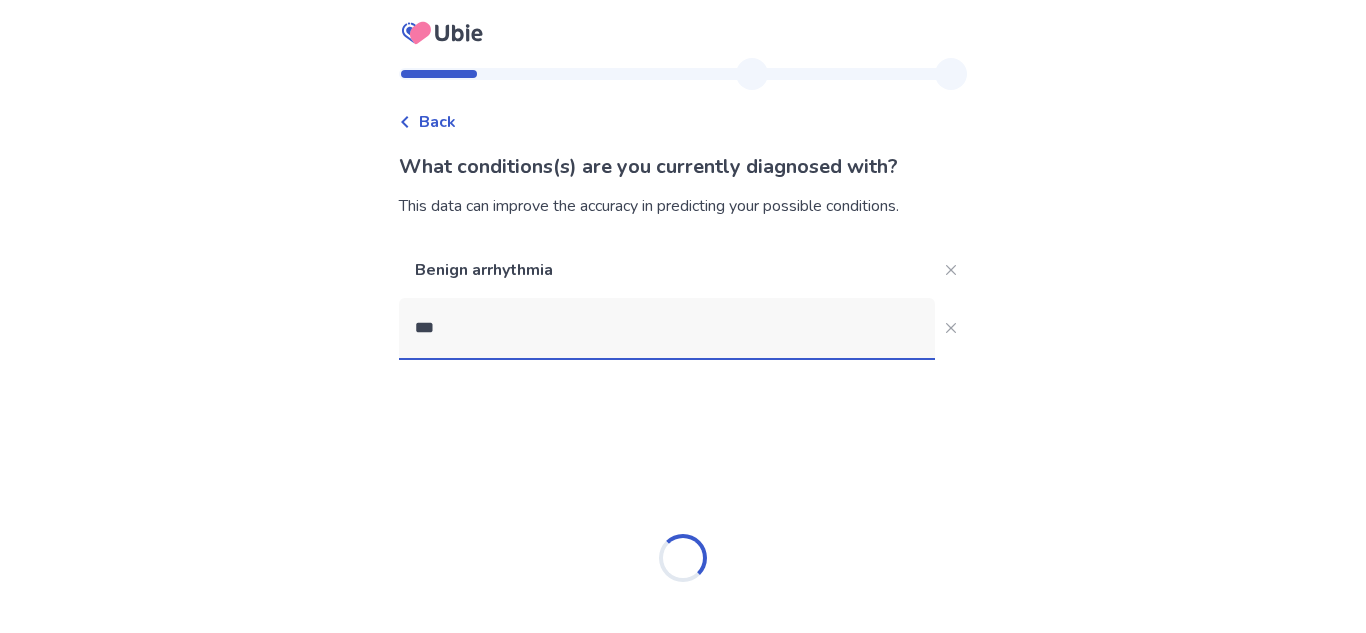 type on "****" 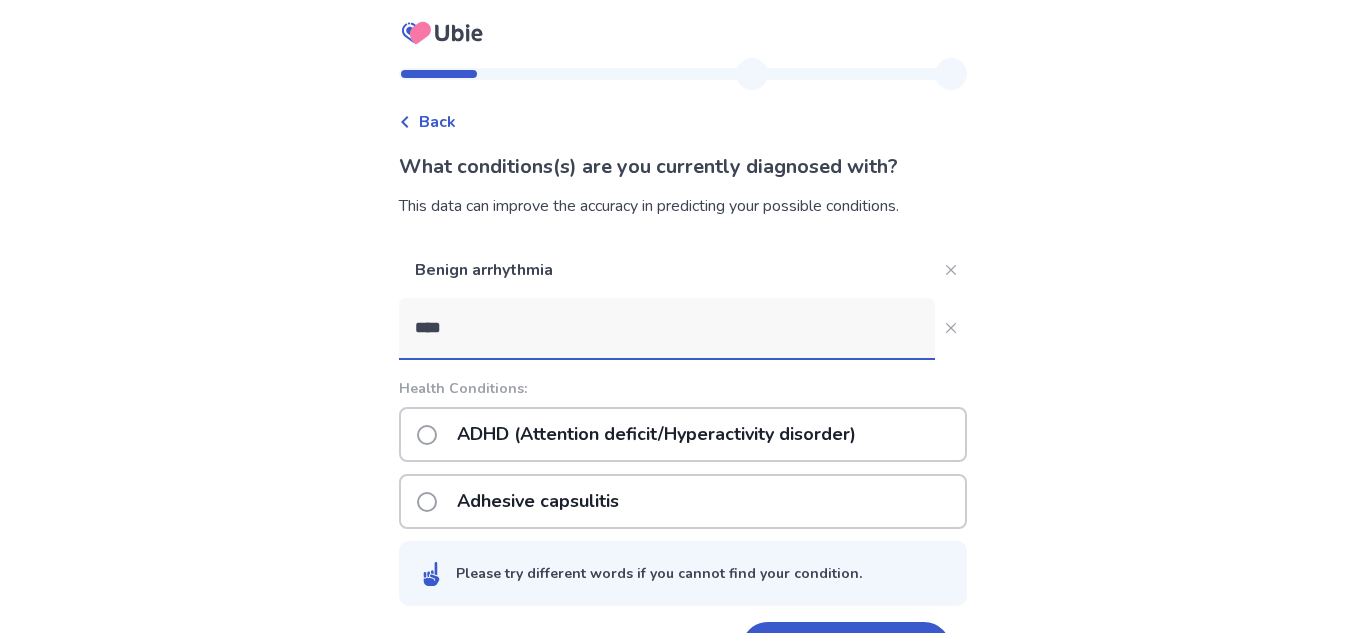 click on "ADHD (Attention deficit/Hyperactivity disorder)" at bounding box center [656, 434] 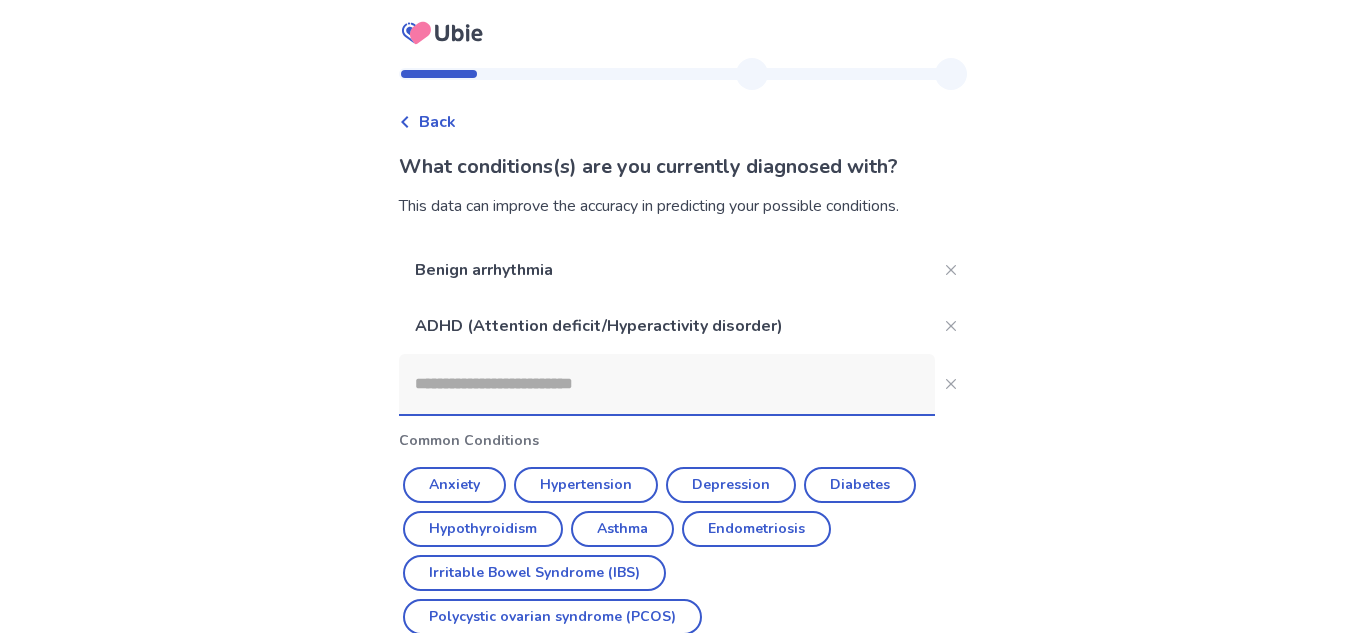 scroll, scrollTop: 100, scrollLeft: 0, axis: vertical 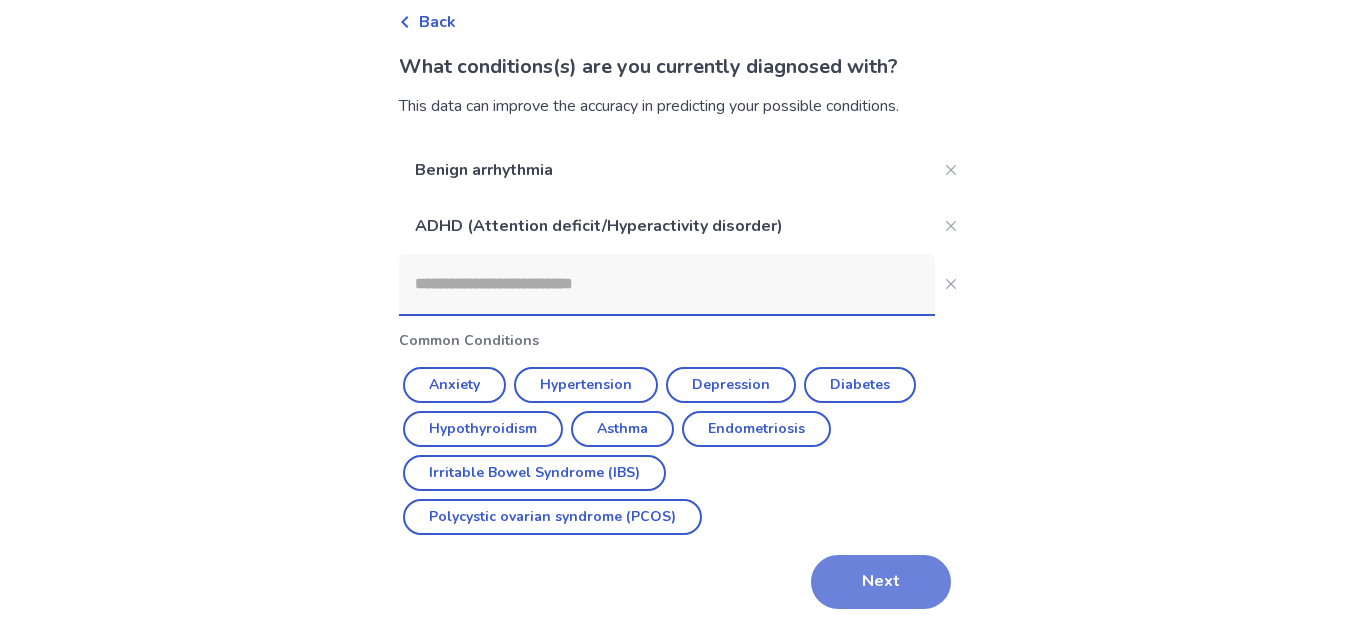 click on "Next" at bounding box center (881, 582) 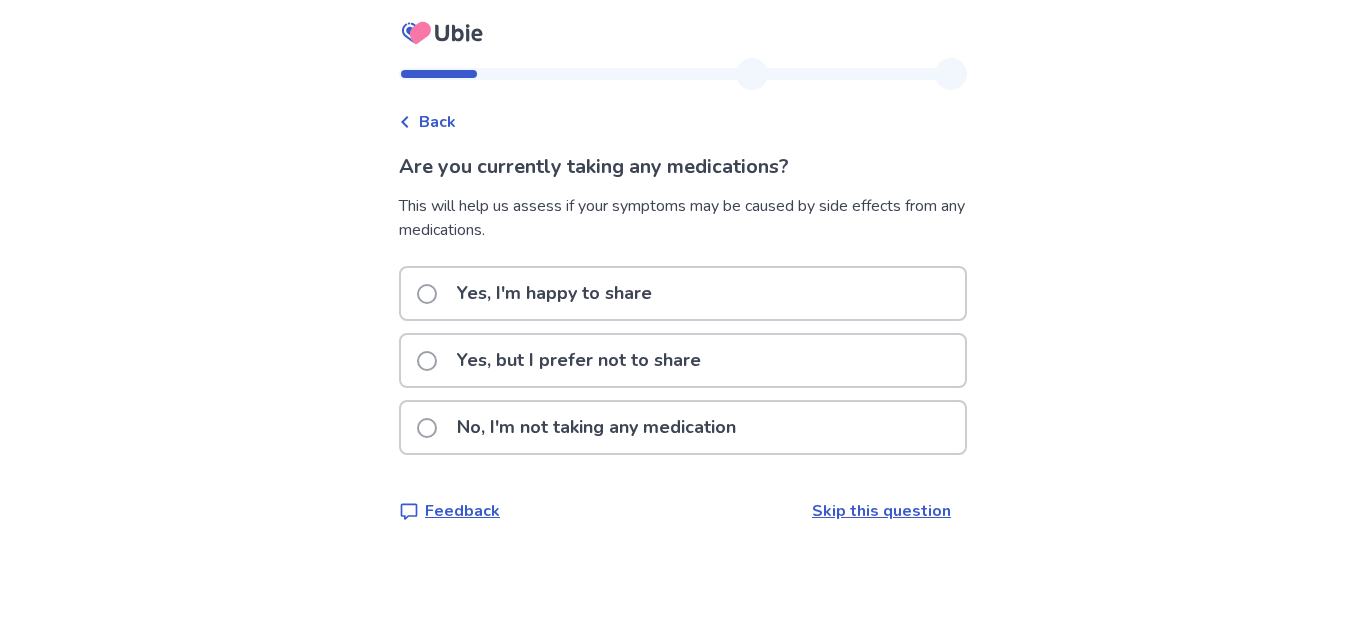 click on "No, I'm not taking any medication" at bounding box center (596, 427) 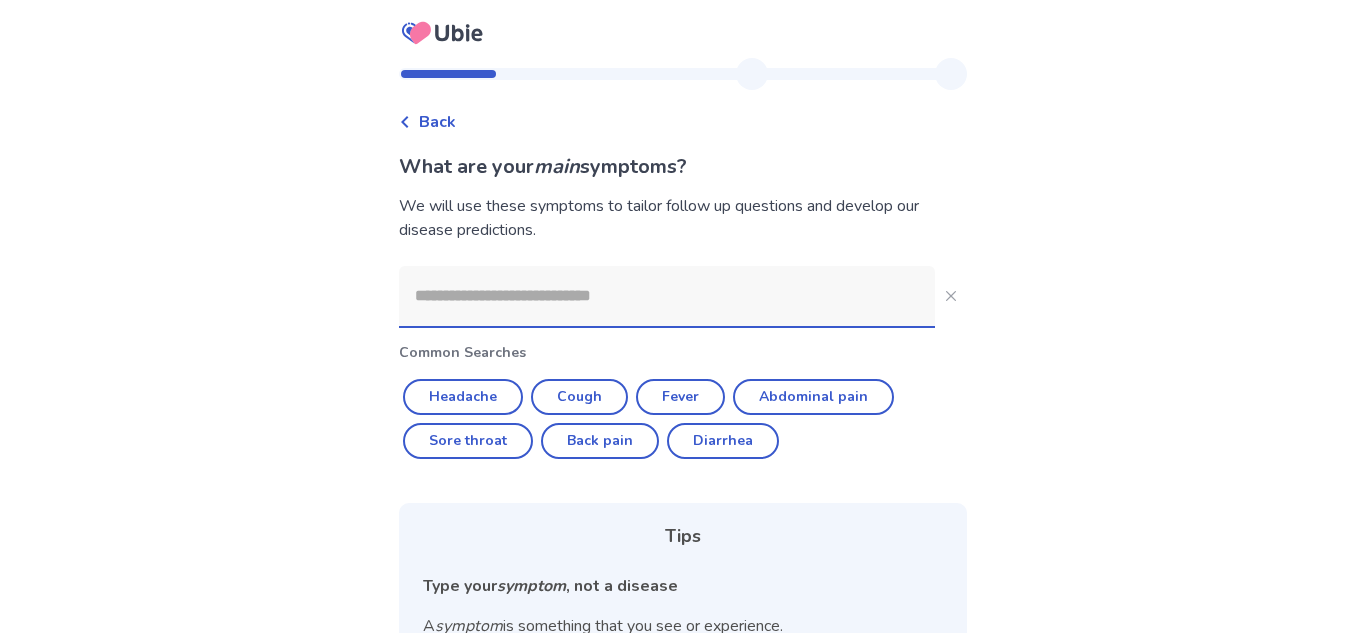 click 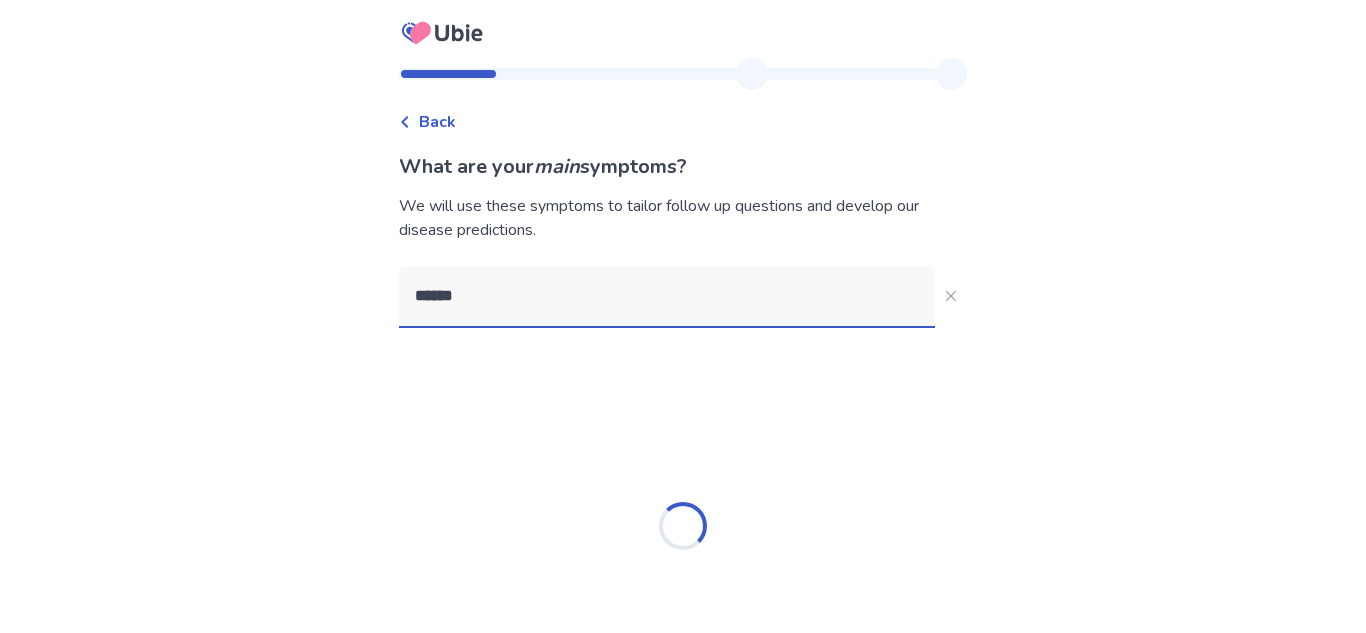 type on "*******" 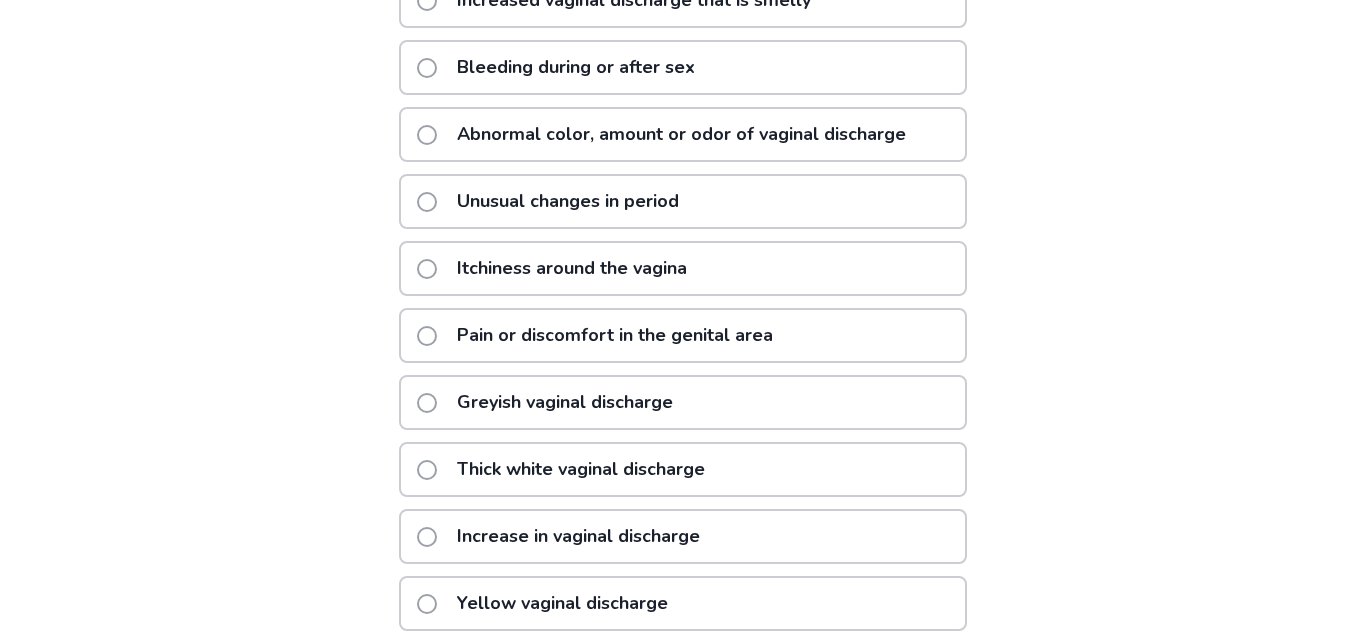 scroll, scrollTop: 403, scrollLeft: 0, axis: vertical 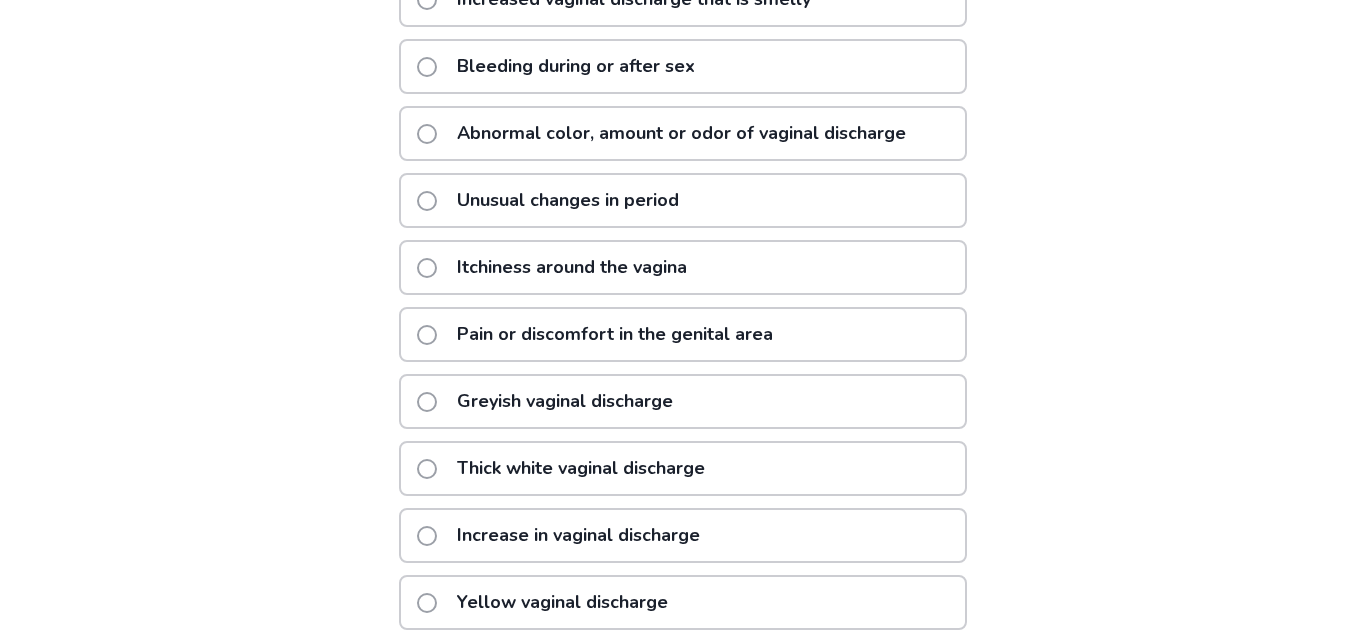 click on "Itchiness around the vagina" 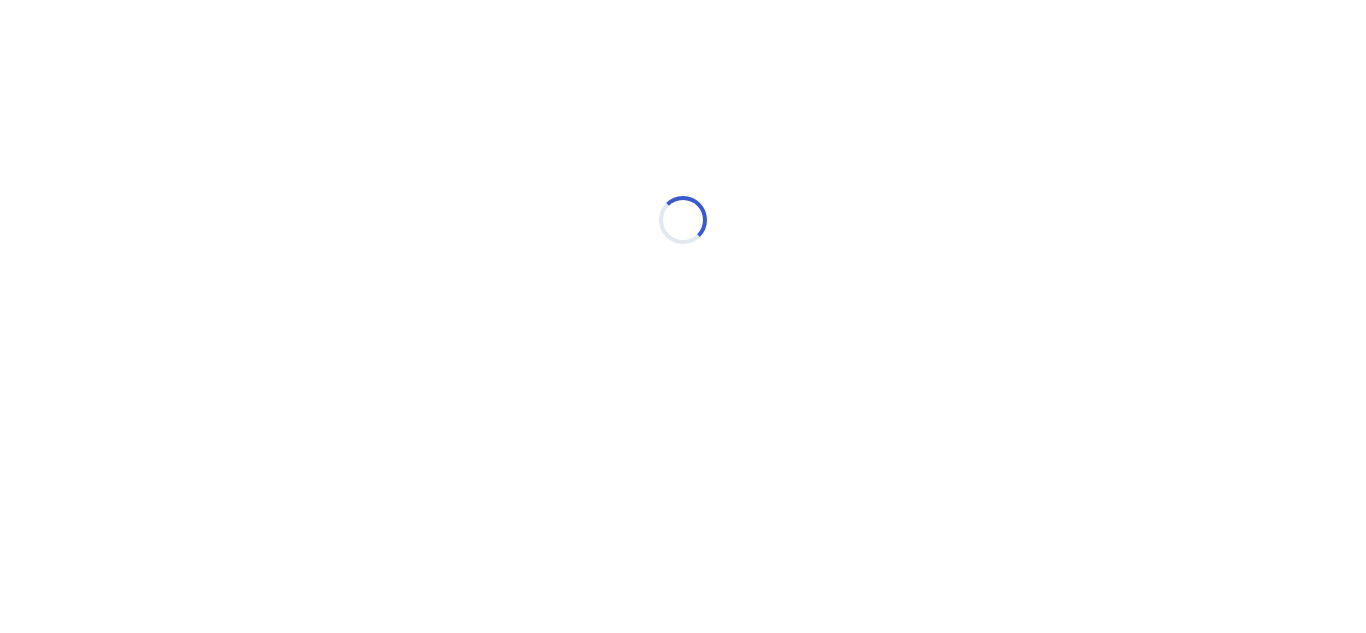 scroll, scrollTop: 0, scrollLeft: 0, axis: both 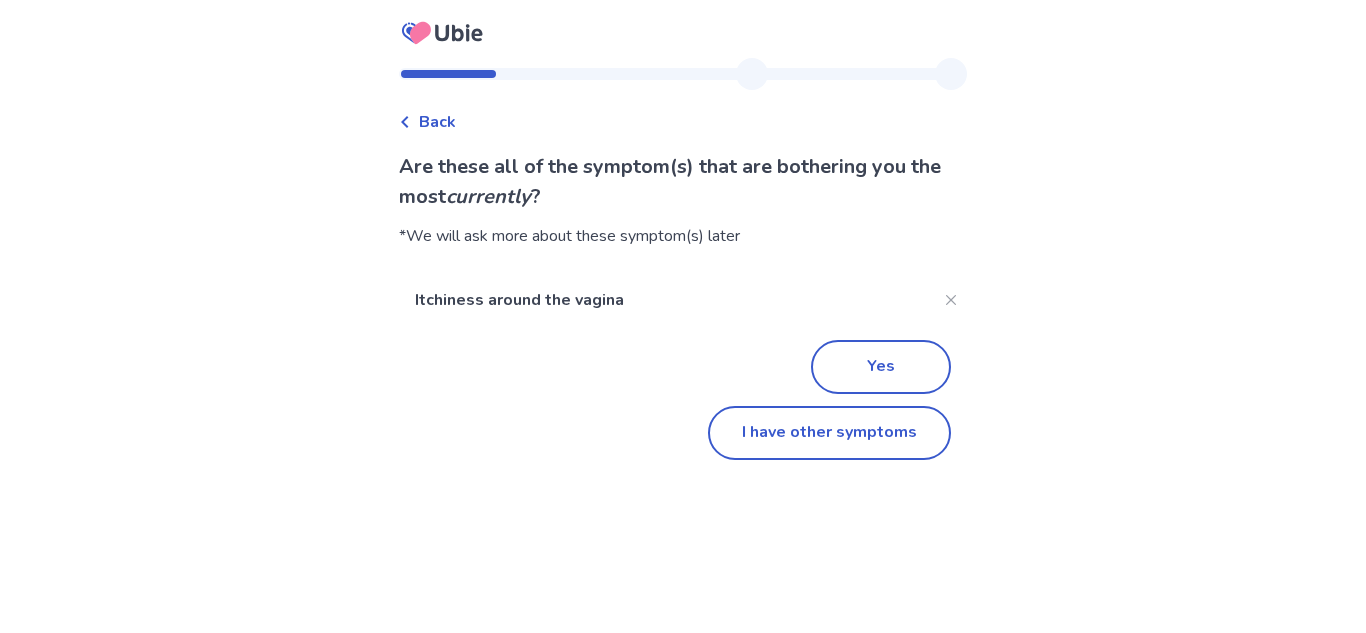 click on "Are these all of the symptom(s) that are bothering you the most currently ? *We will ask more about these symptom(s) later Itchiness around the vagina Yes I have other symptoms" 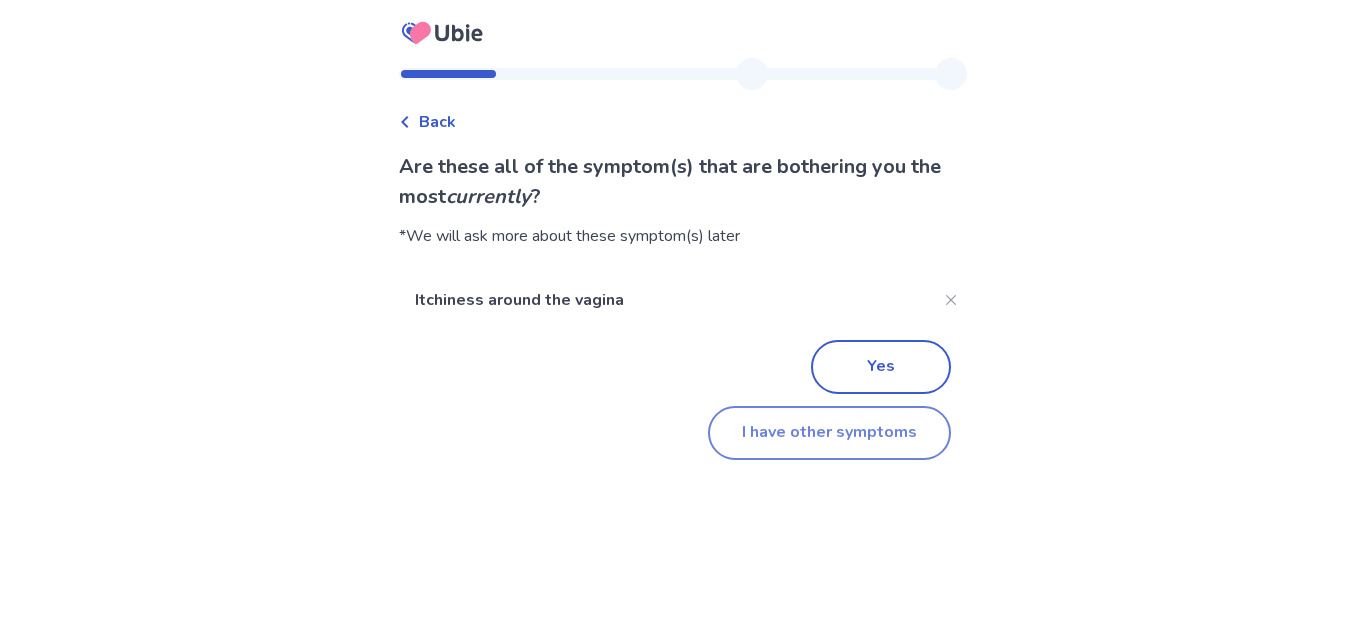 click on "I have other symptoms" 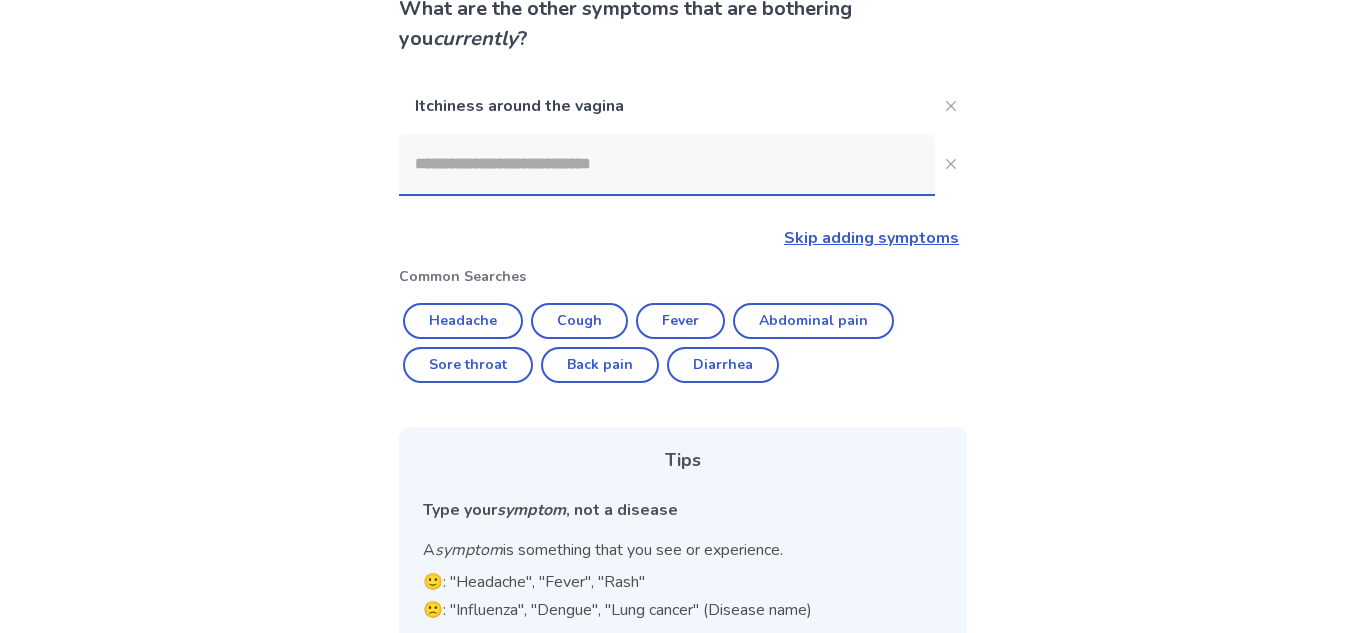scroll, scrollTop: 155, scrollLeft: 0, axis: vertical 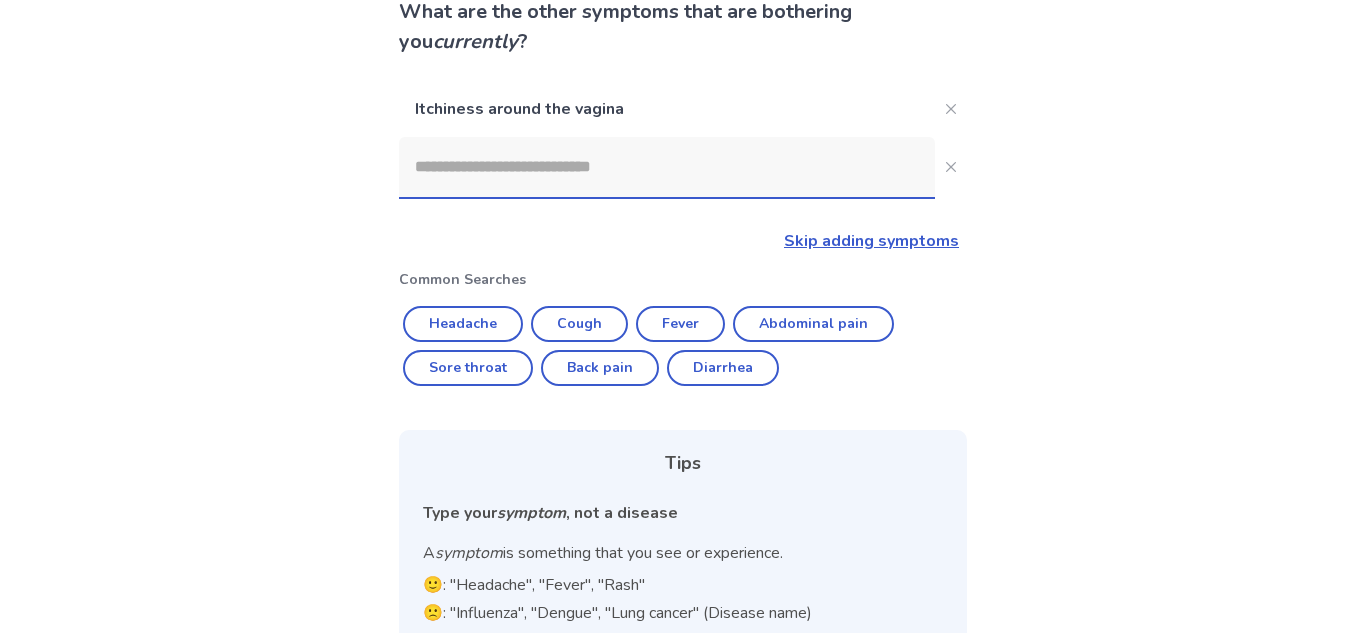 click 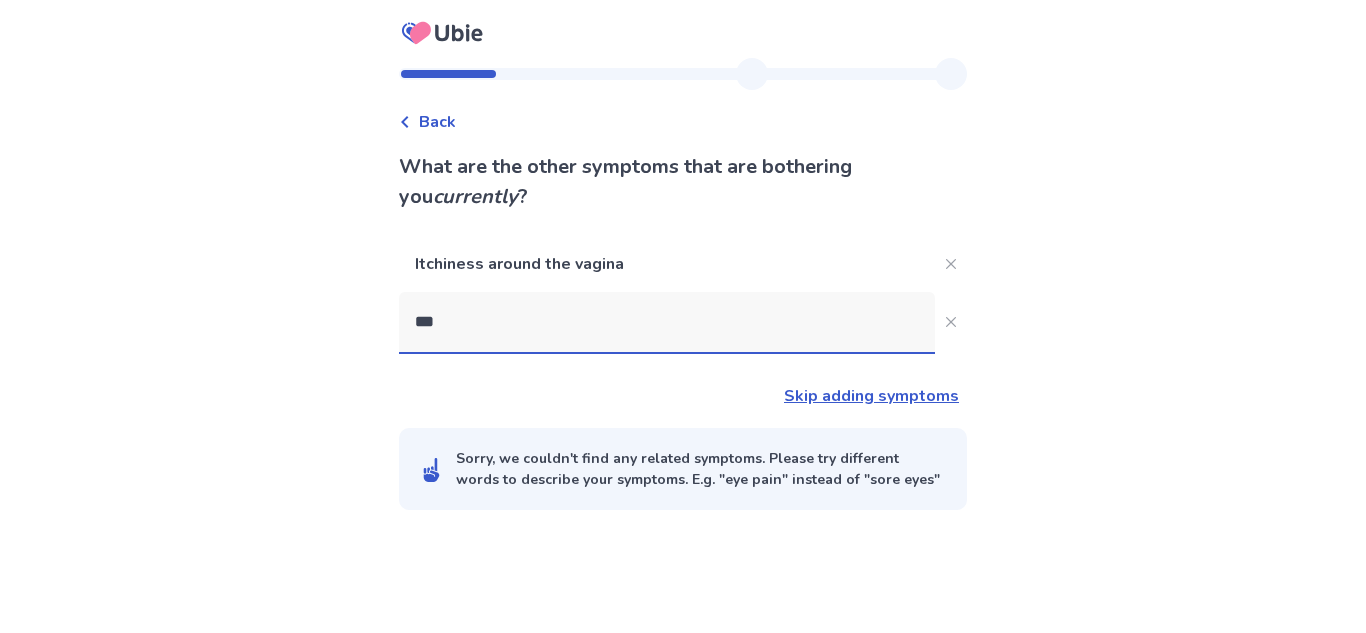 scroll, scrollTop: 0, scrollLeft: 0, axis: both 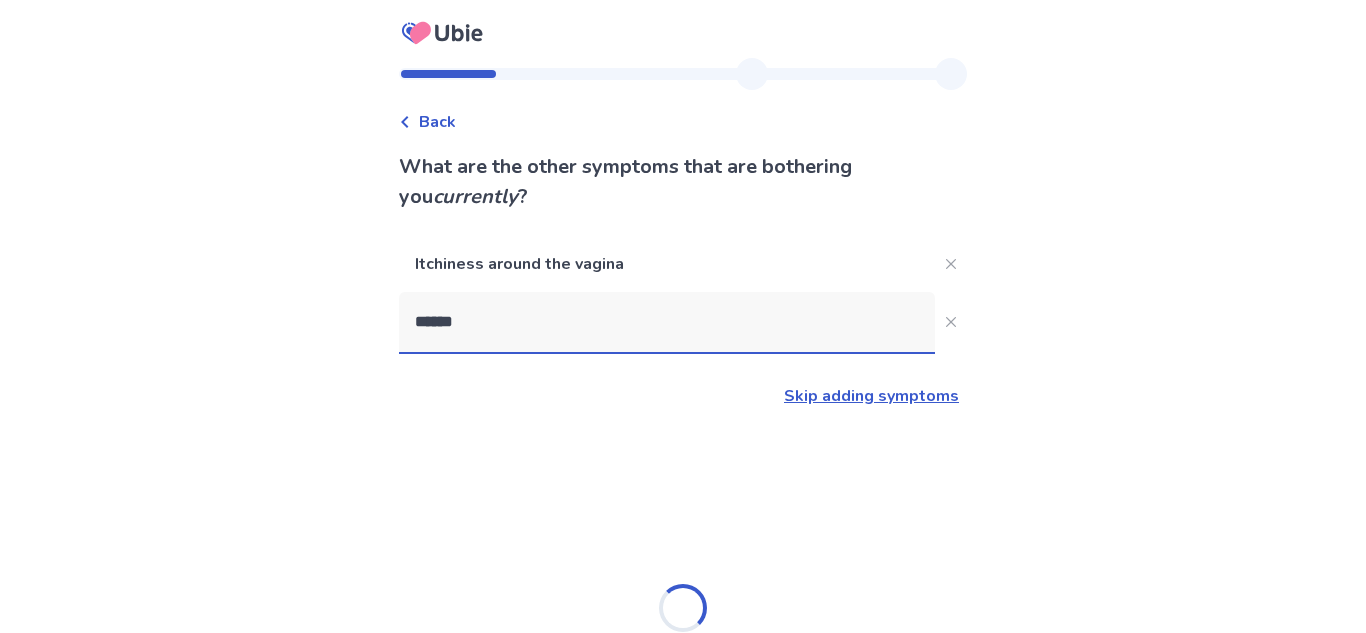 type on "*******" 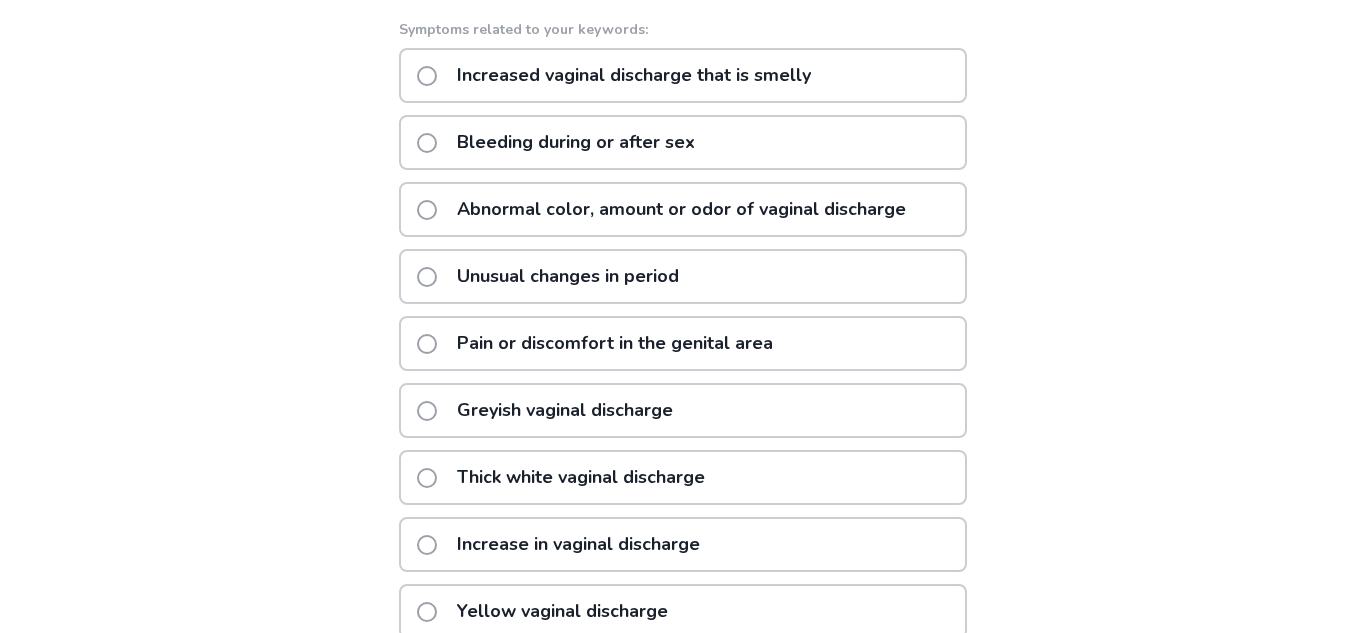 scroll, scrollTop: 516, scrollLeft: 0, axis: vertical 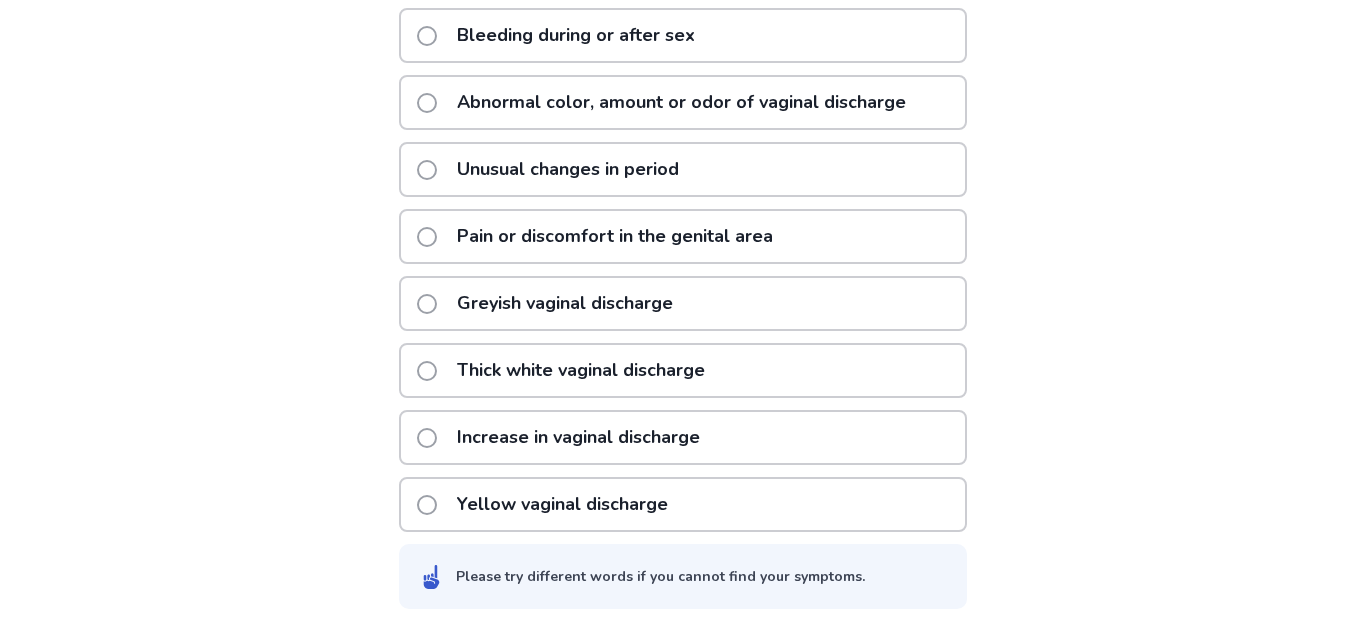 click on "Pain or discomfort in the genital area" 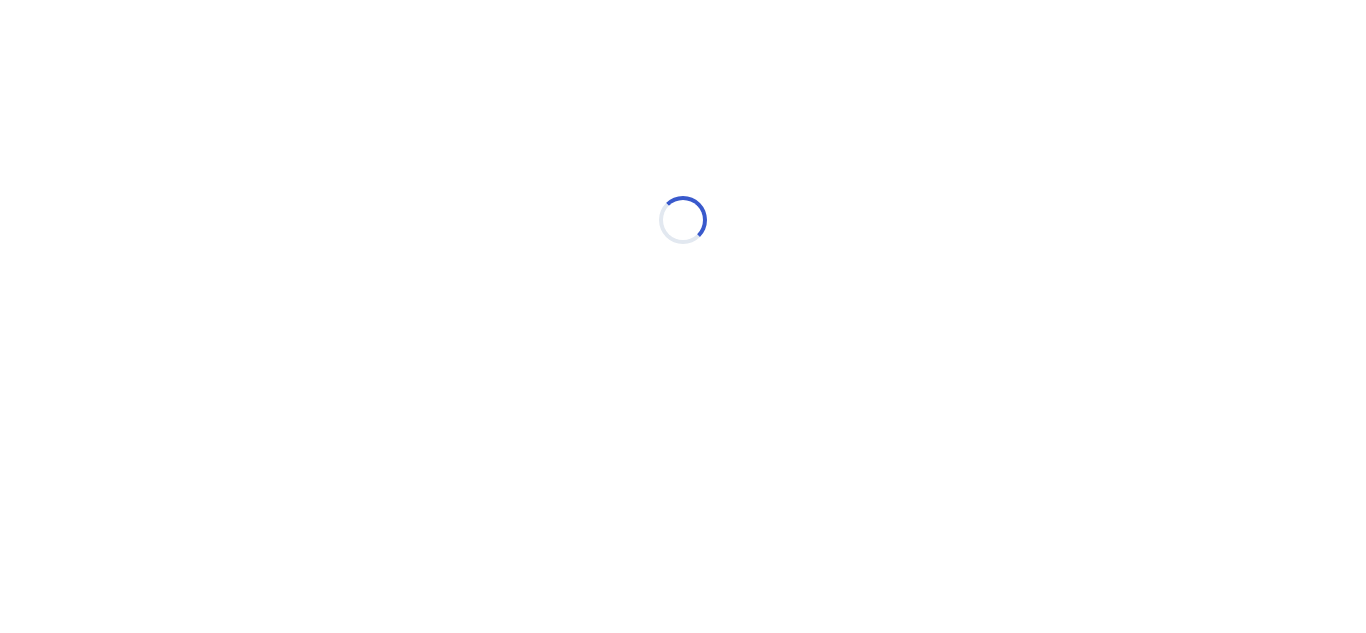scroll, scrollTop: 0, scrollLeft: 0, axis: both 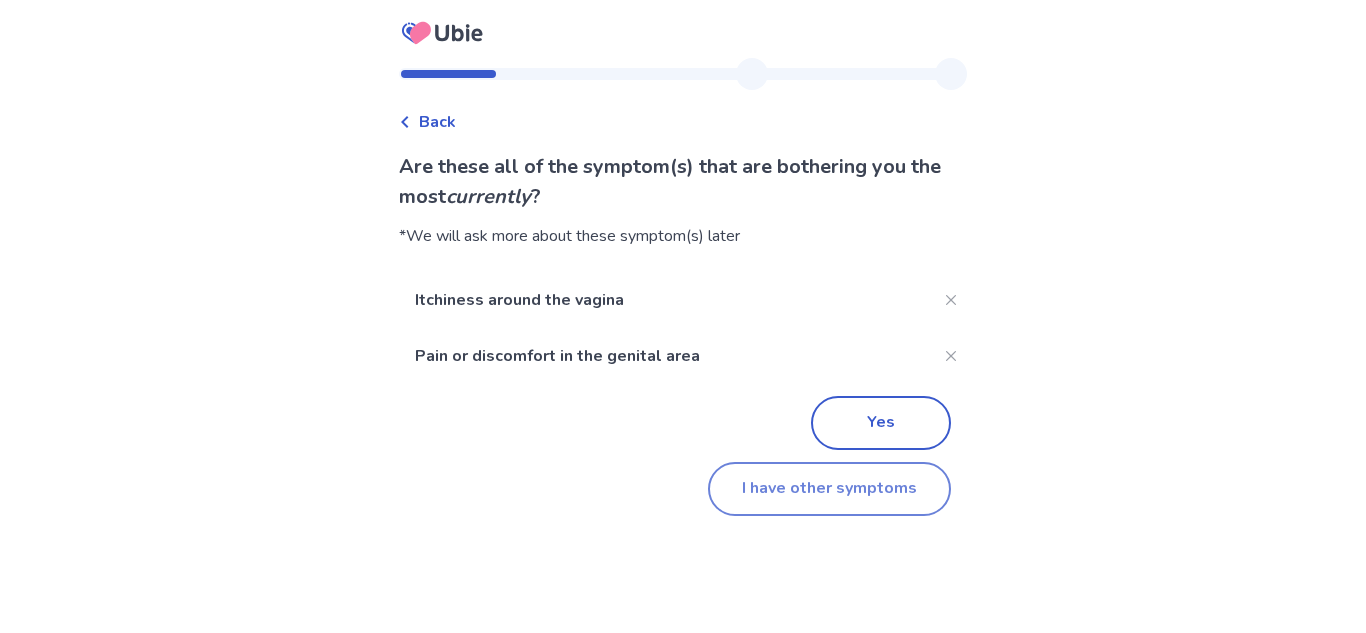 click on "I have other symptoms" 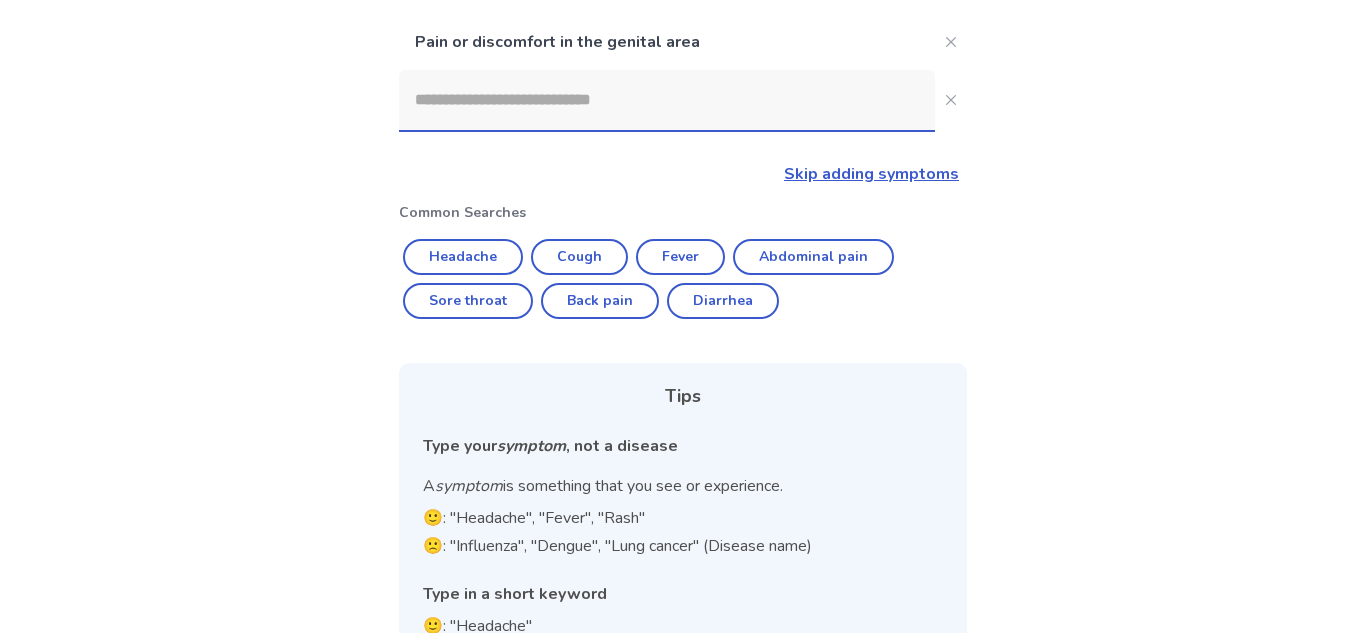 scroll, scrollTop: 268, scrollLeft: 0, axis: vertical 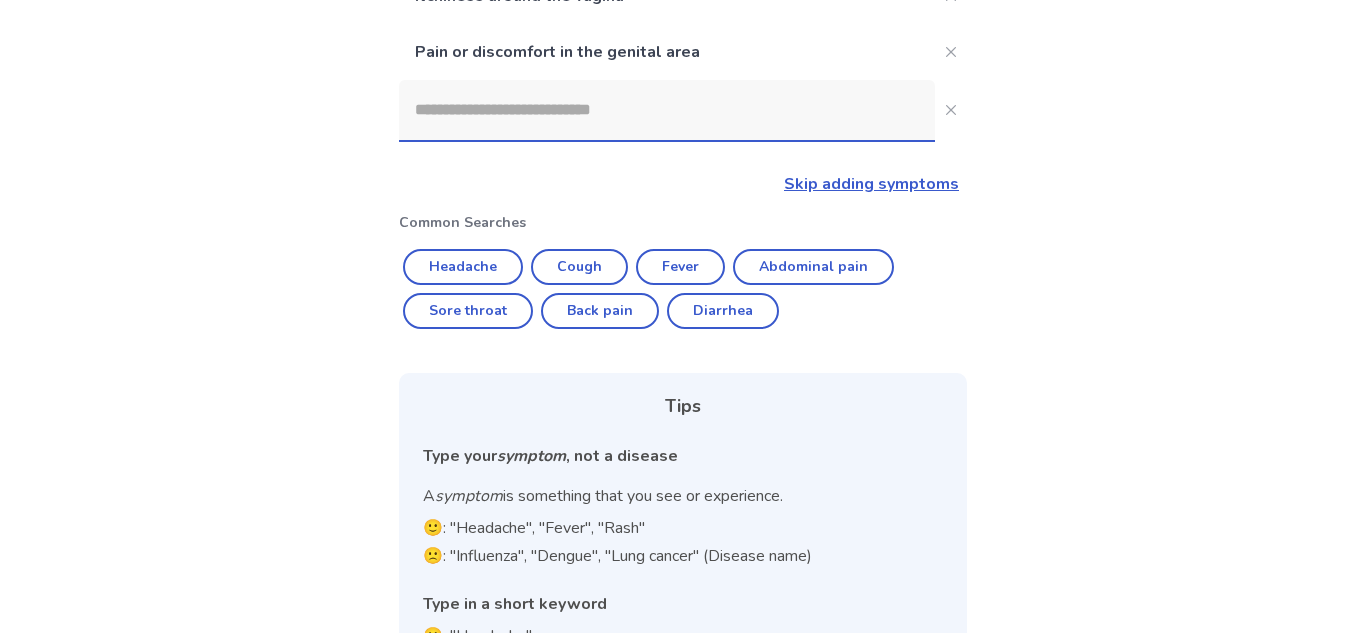 click 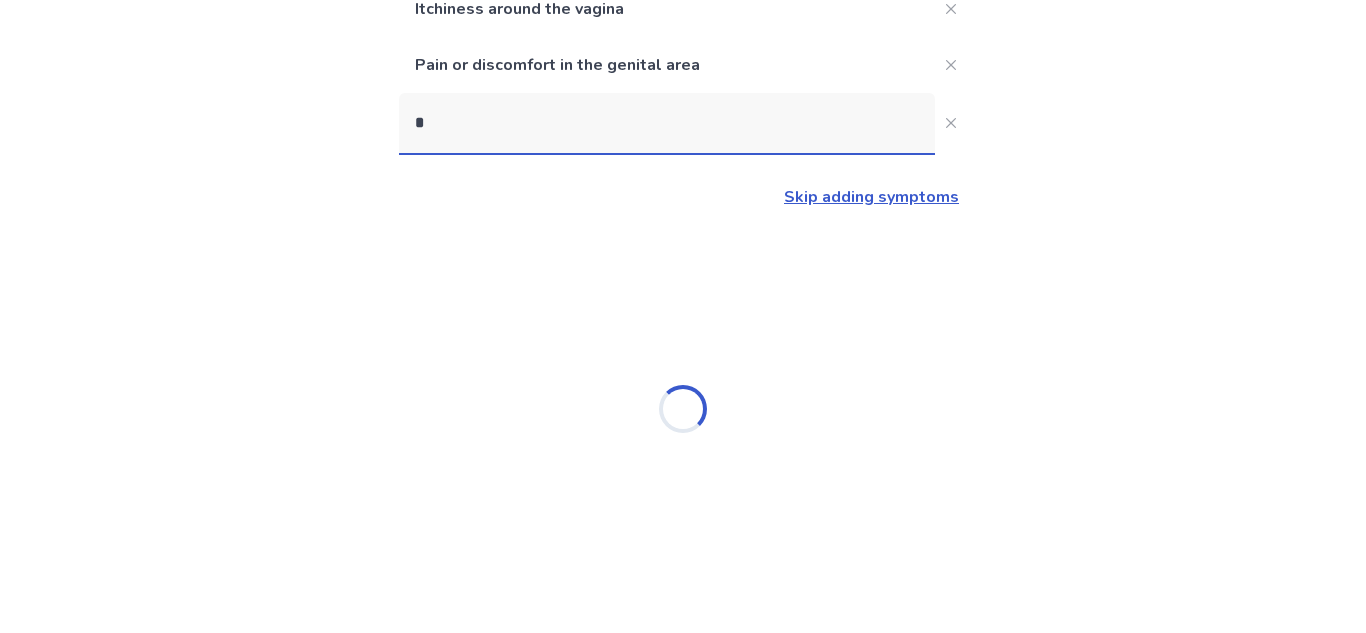 scroll, scrollTop: 255, scrollLeft: 0, axis: vertical 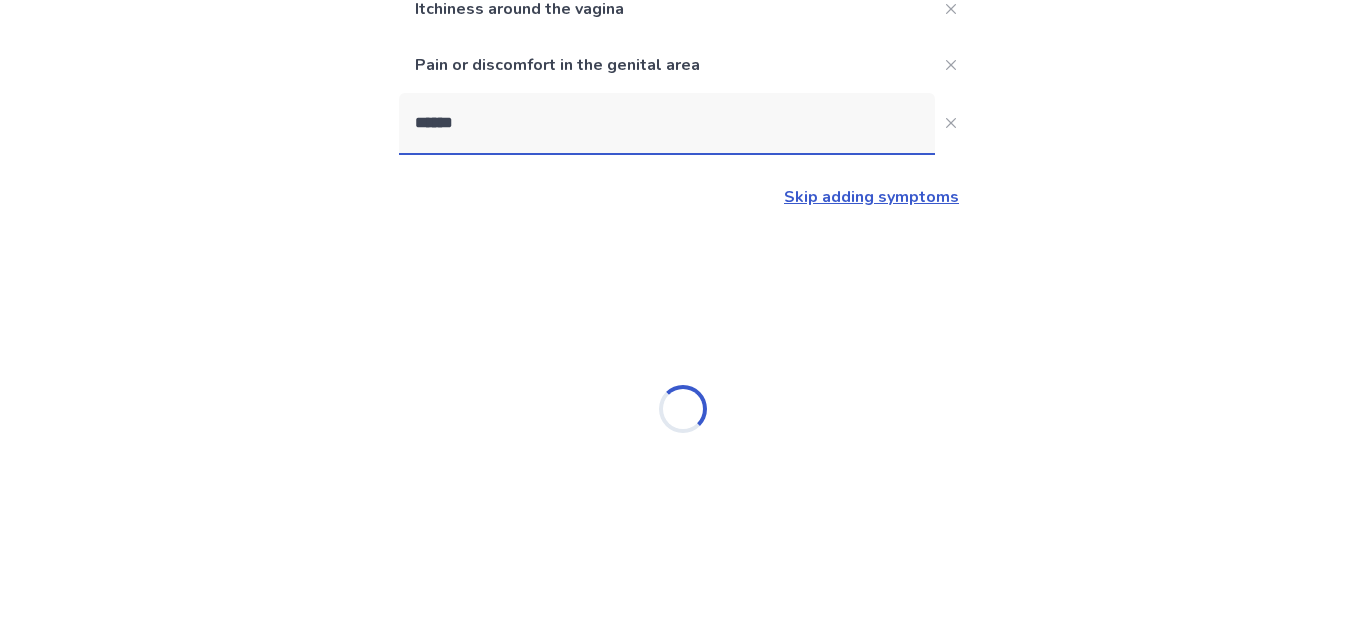 type on "*******" 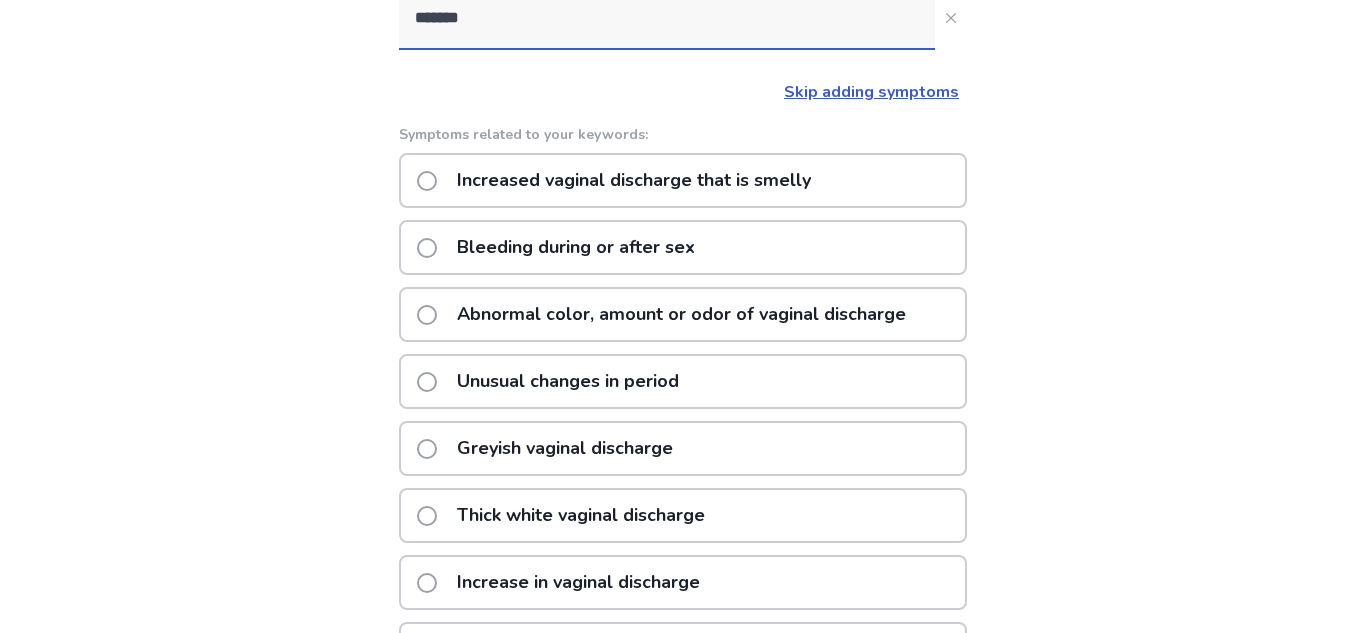 scroll, scrollTop: 505, scrollLeft: 0, axis: vertical 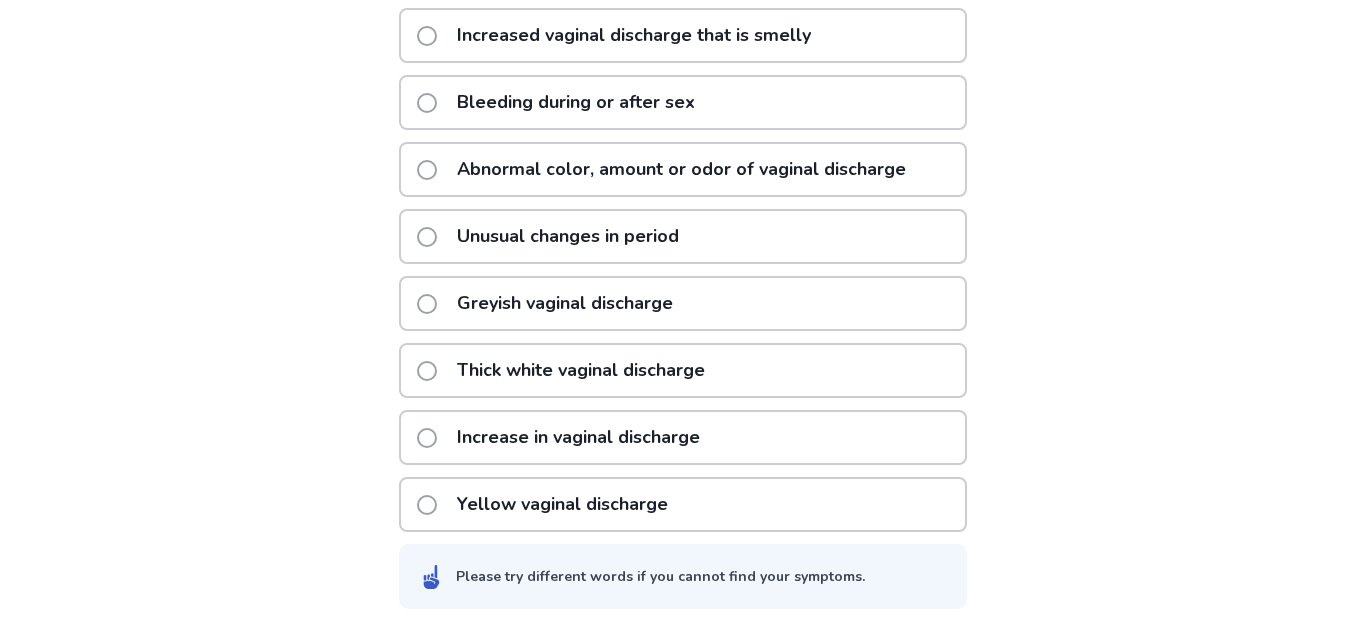click on "Thick white vaginal discharge" 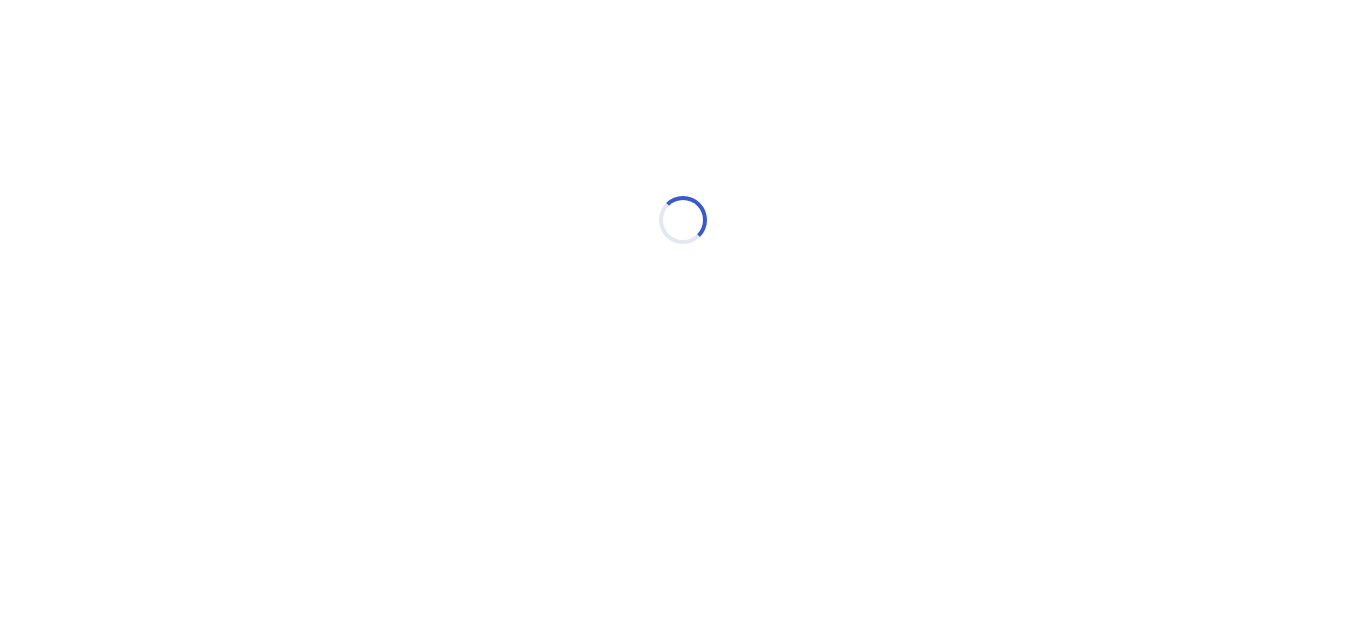 scroll, scrollTop: 0, scrollLeft: 0, axis: both 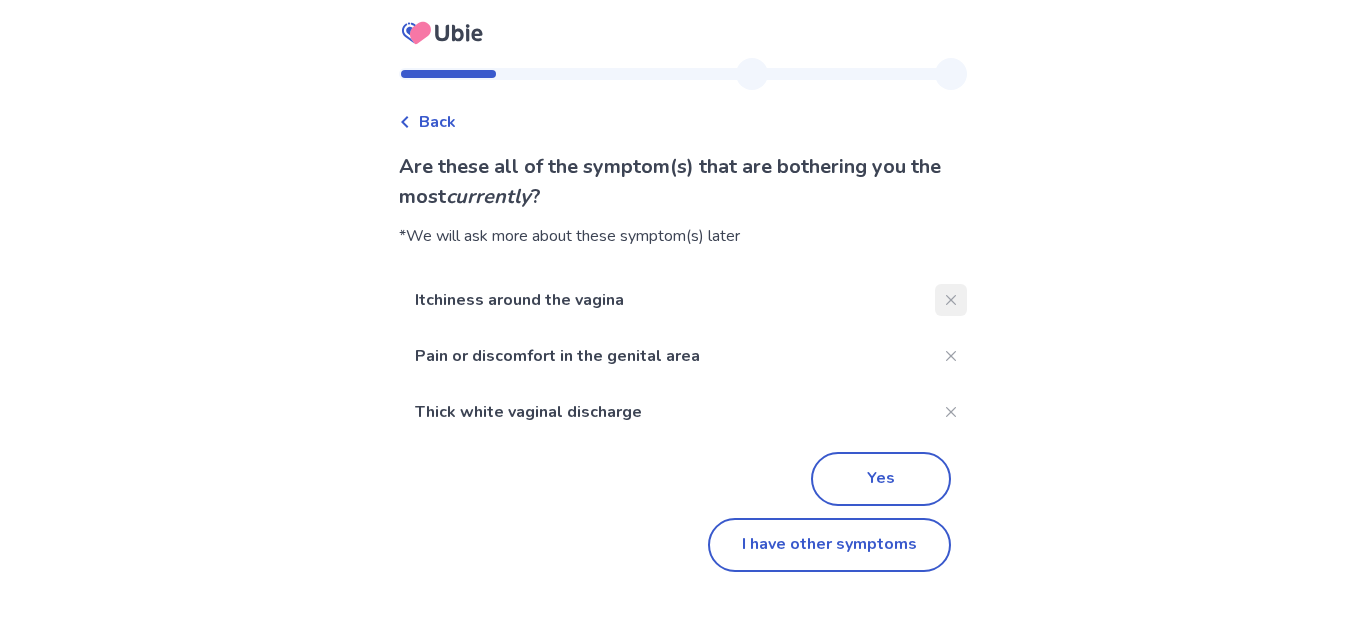 click 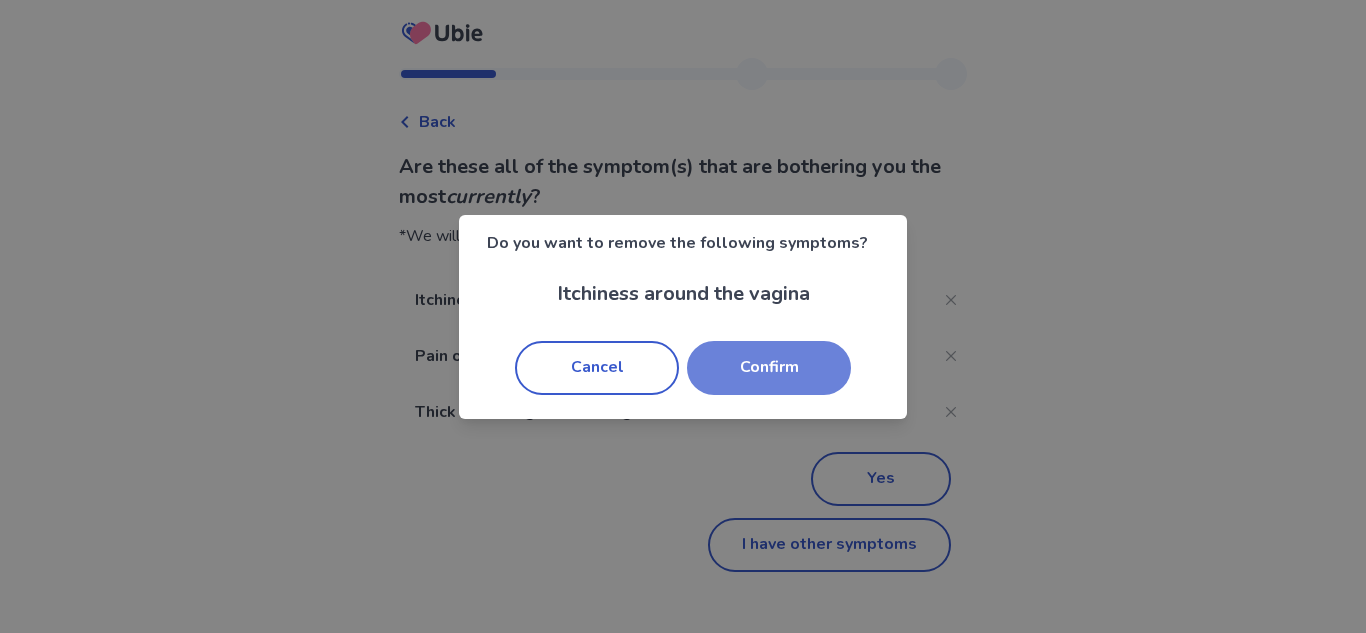click on "Confirm" at bounding box center [769, 368] 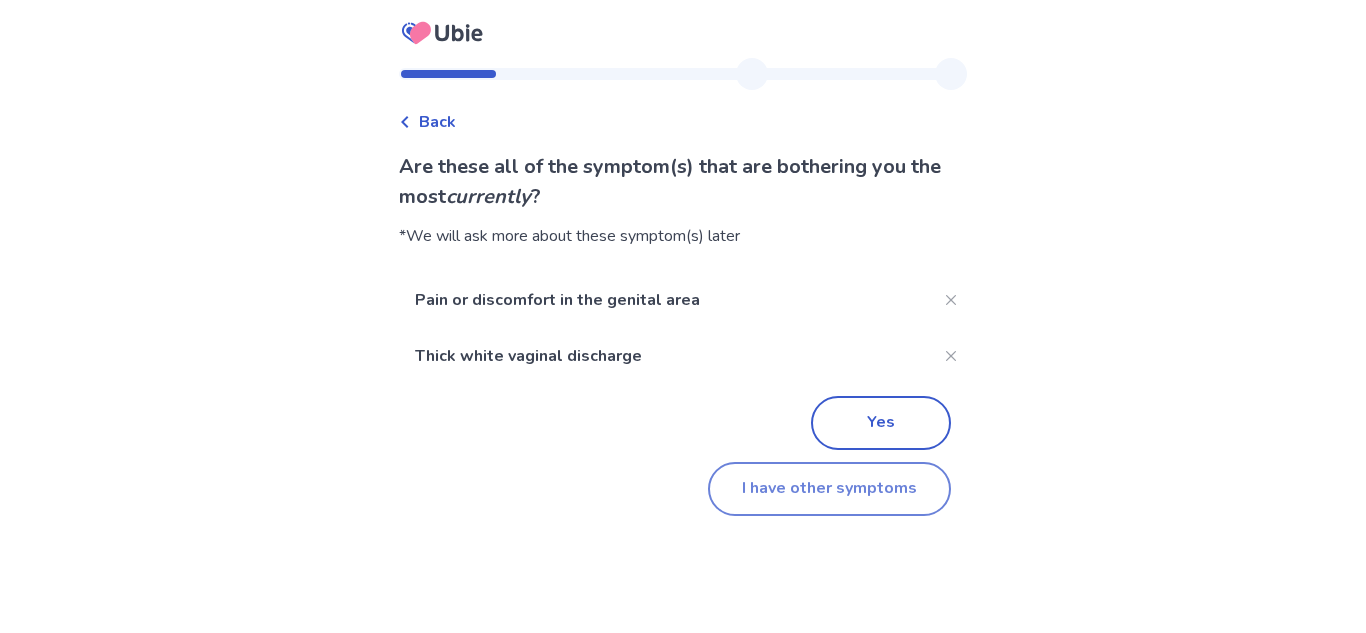click on "I have other symptoms" 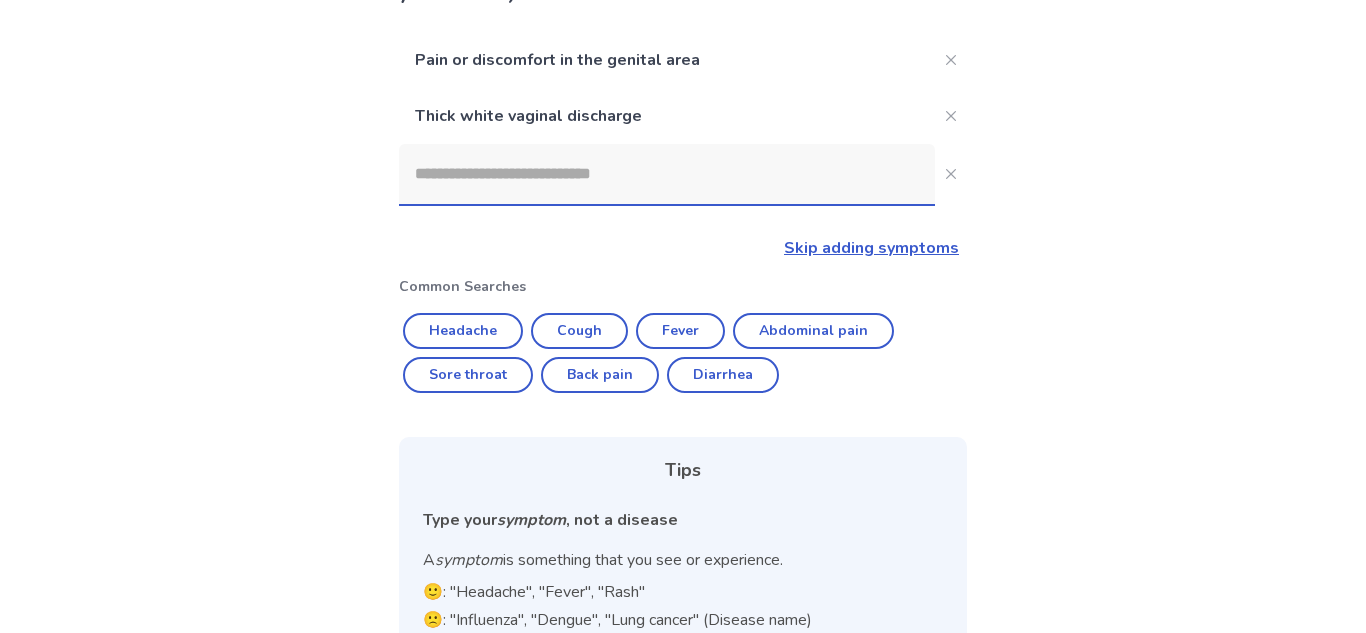 scroll, scrollTop: 202, scrollLeft: 0, axis: vertical 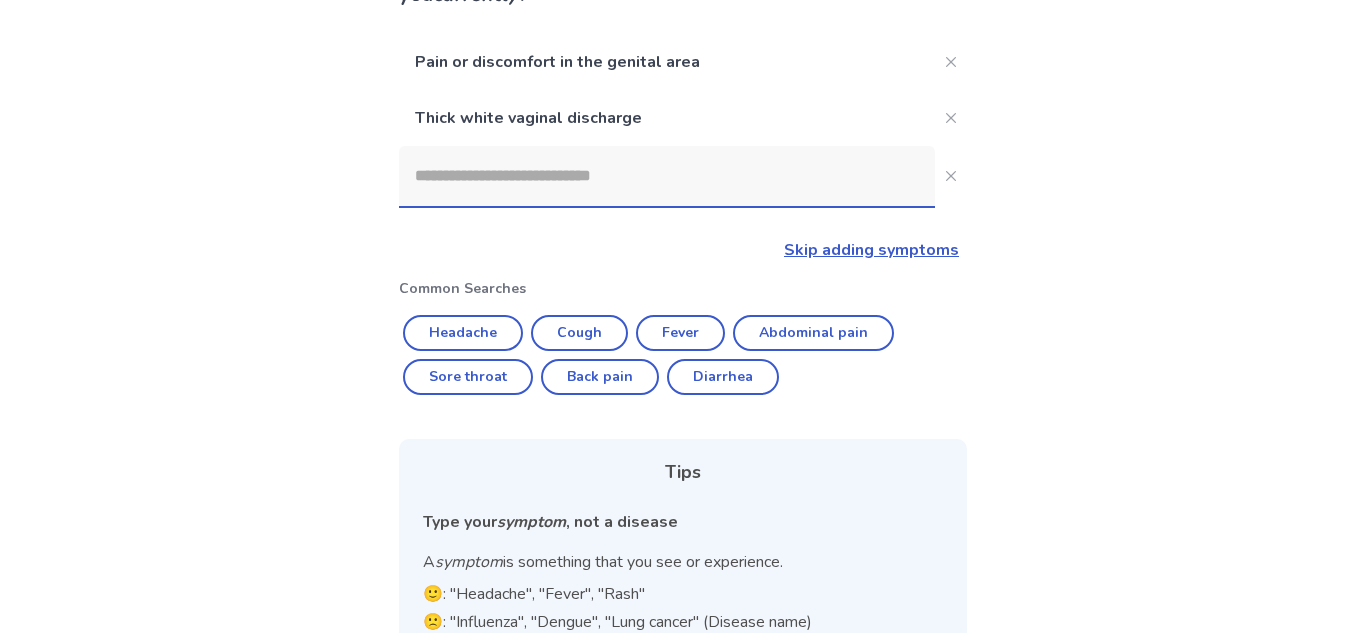 click 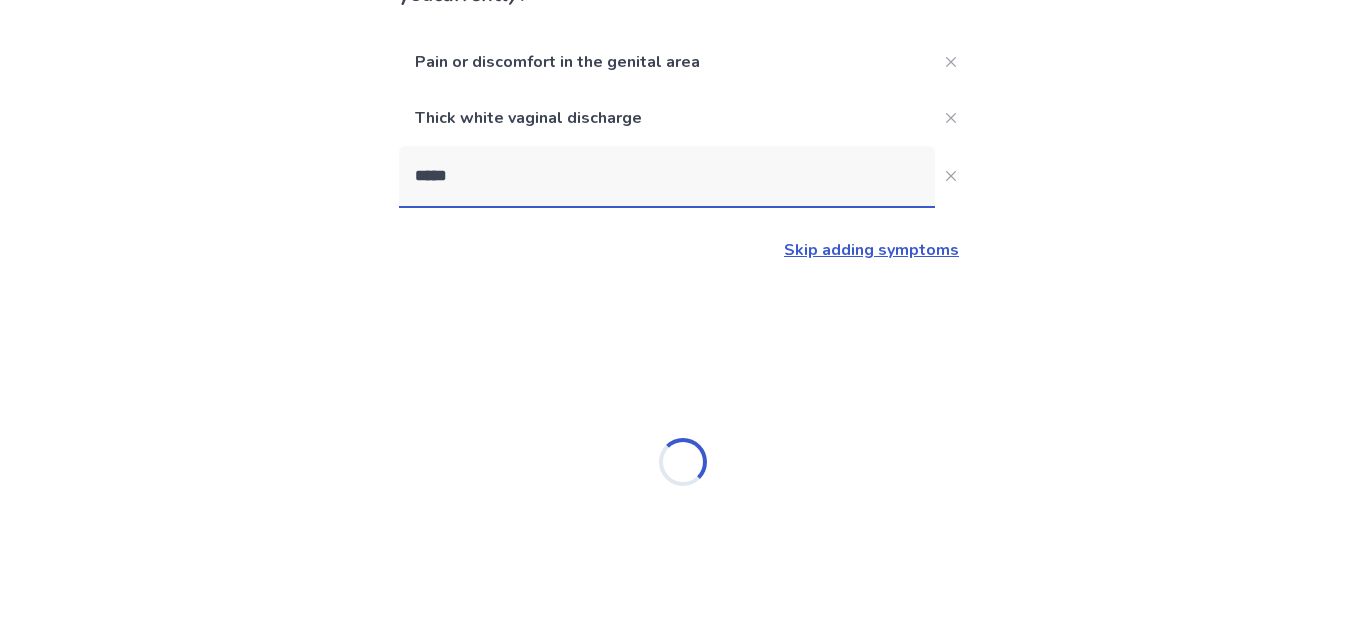 type on "******" 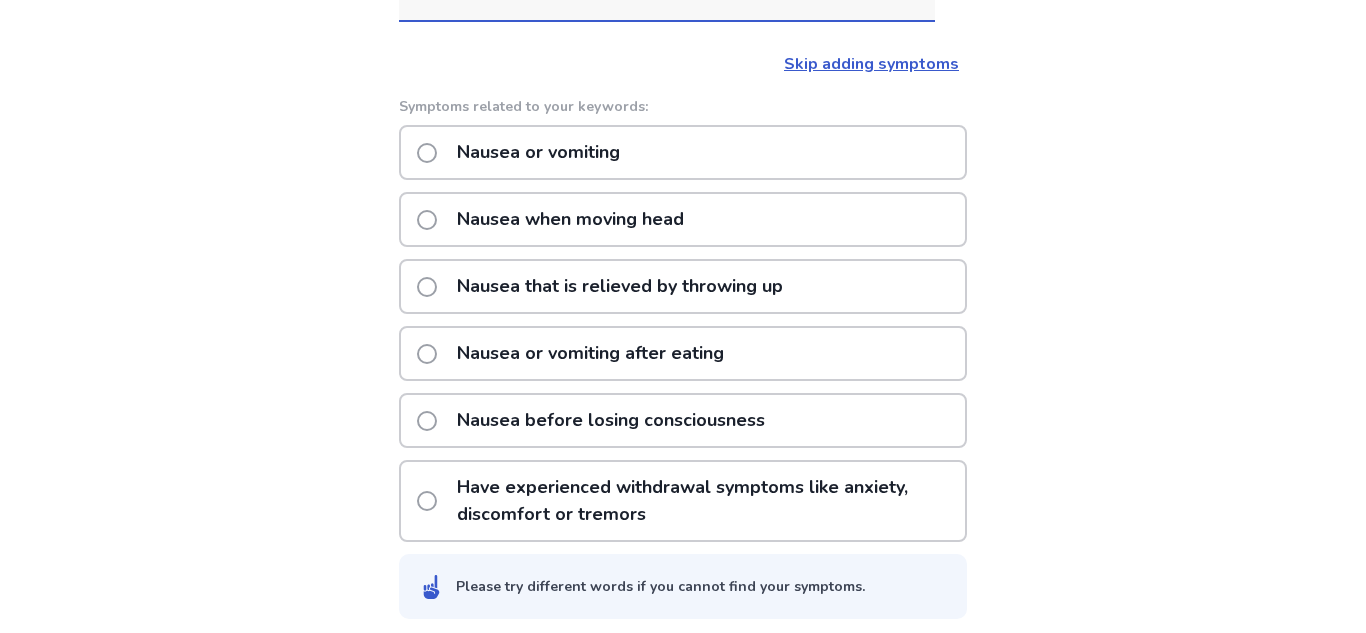 scroll, scrollTop: 398, scrollLeft: 0, axis: vertical 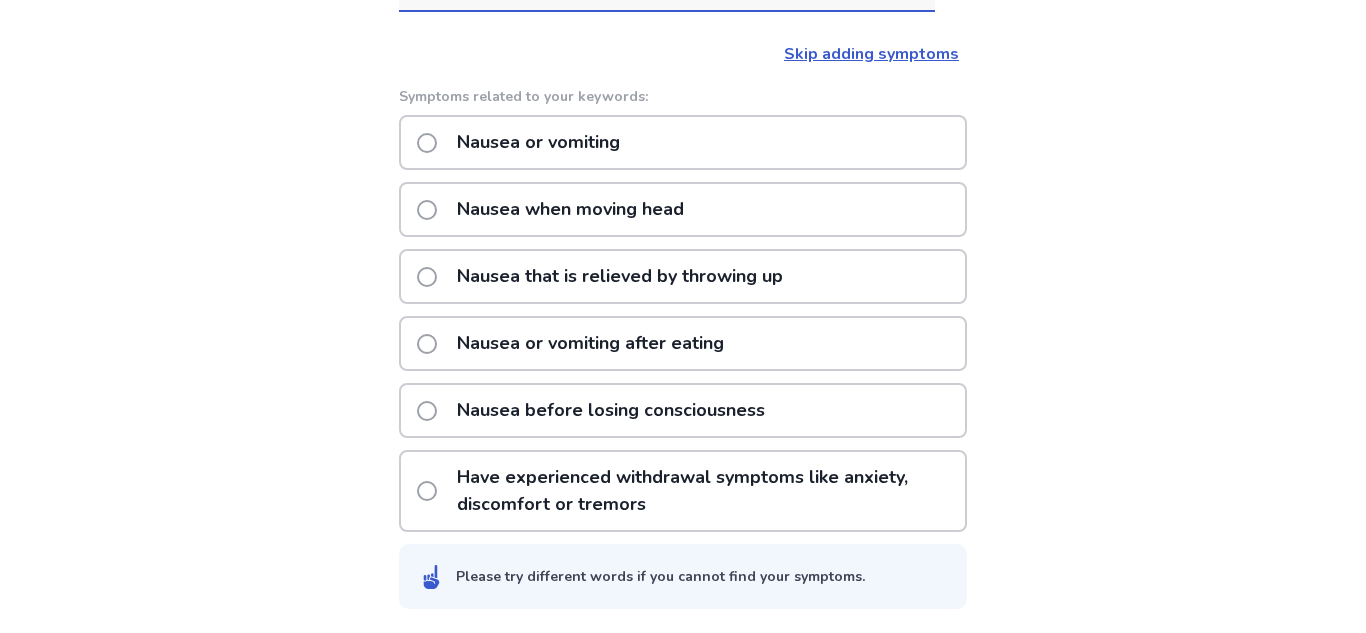 click on "Nausea or vomiting" 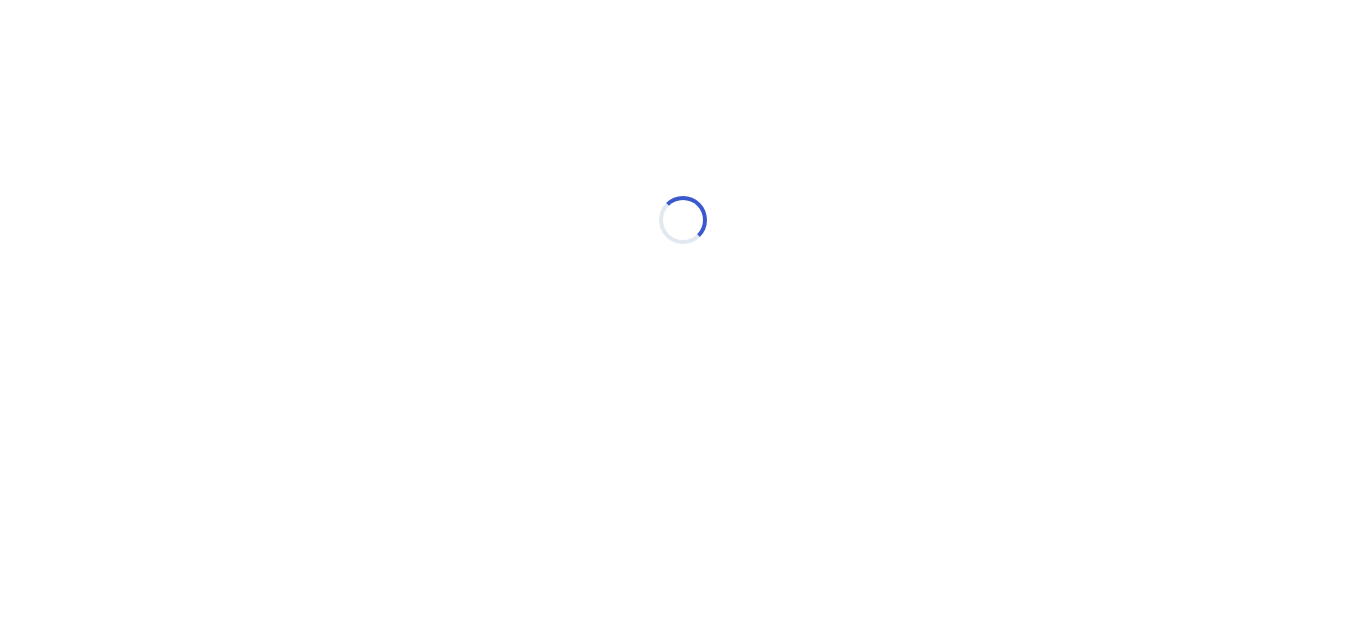 scroll, scrollTop: 0, scrollLeft: 0, axis: both 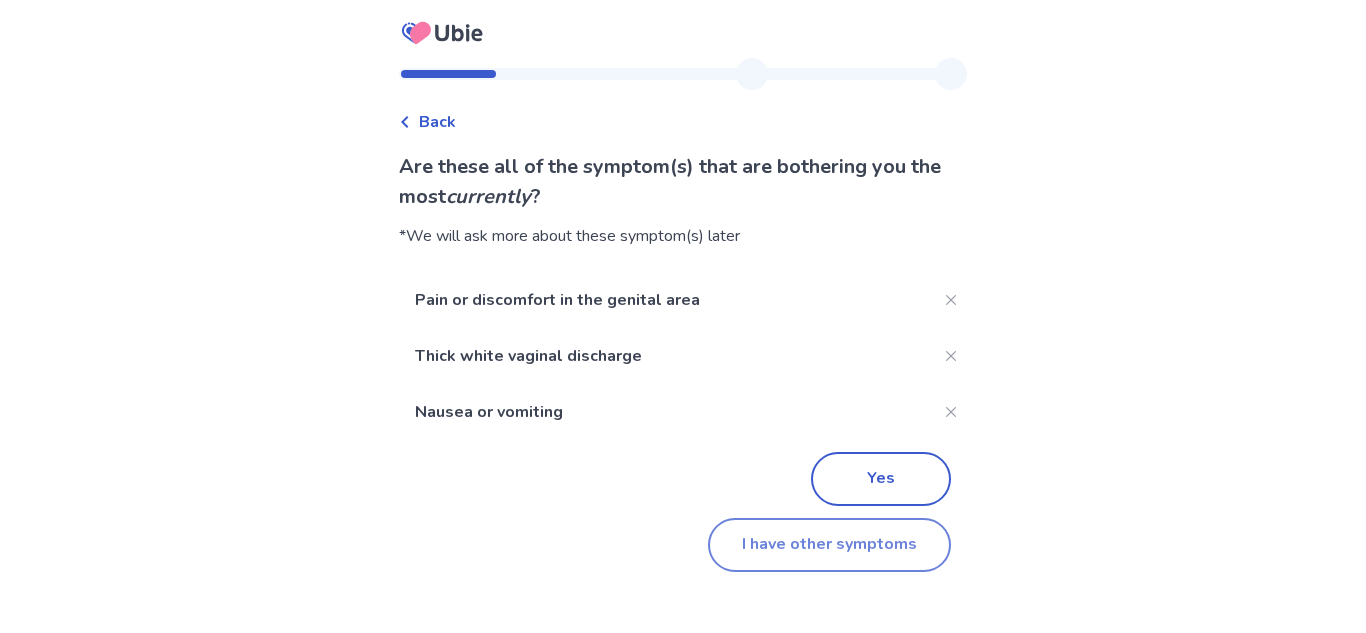 click on "I have other symptoms" 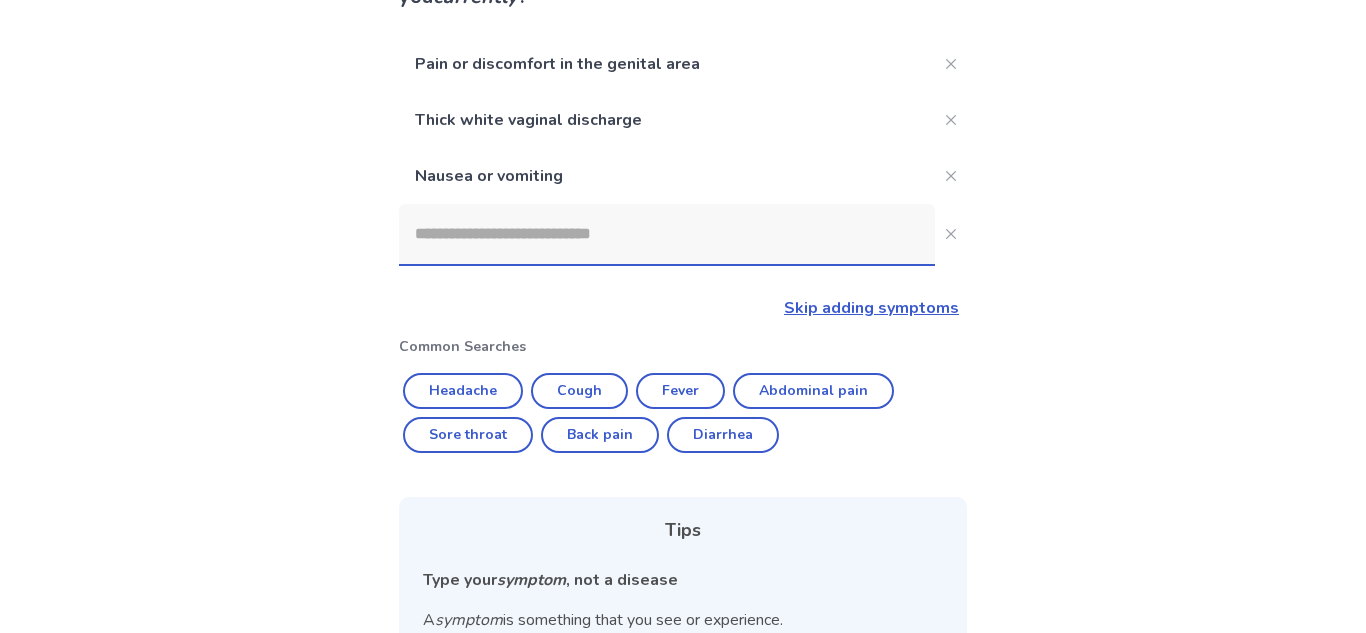 scroll, scrollTop: 198, scrollLeft: 0, axis: vertical 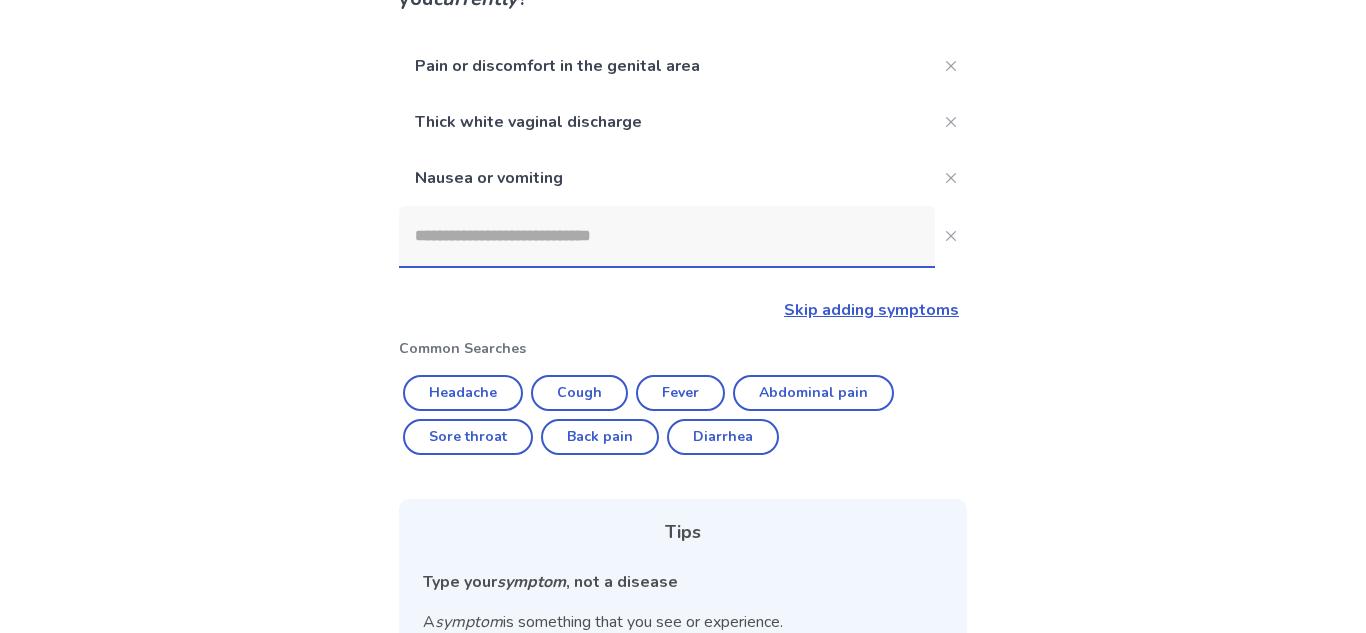 click 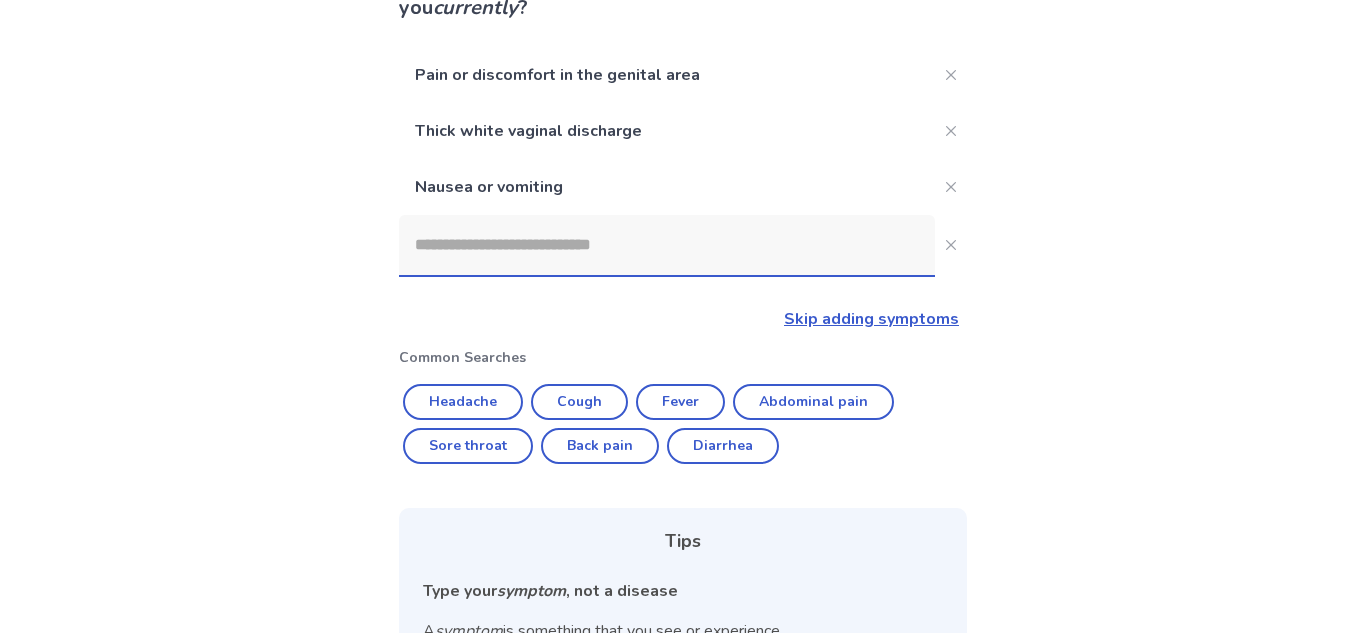 scroll, scrollTop: 184, scrollLeft: 0, axis: vertical 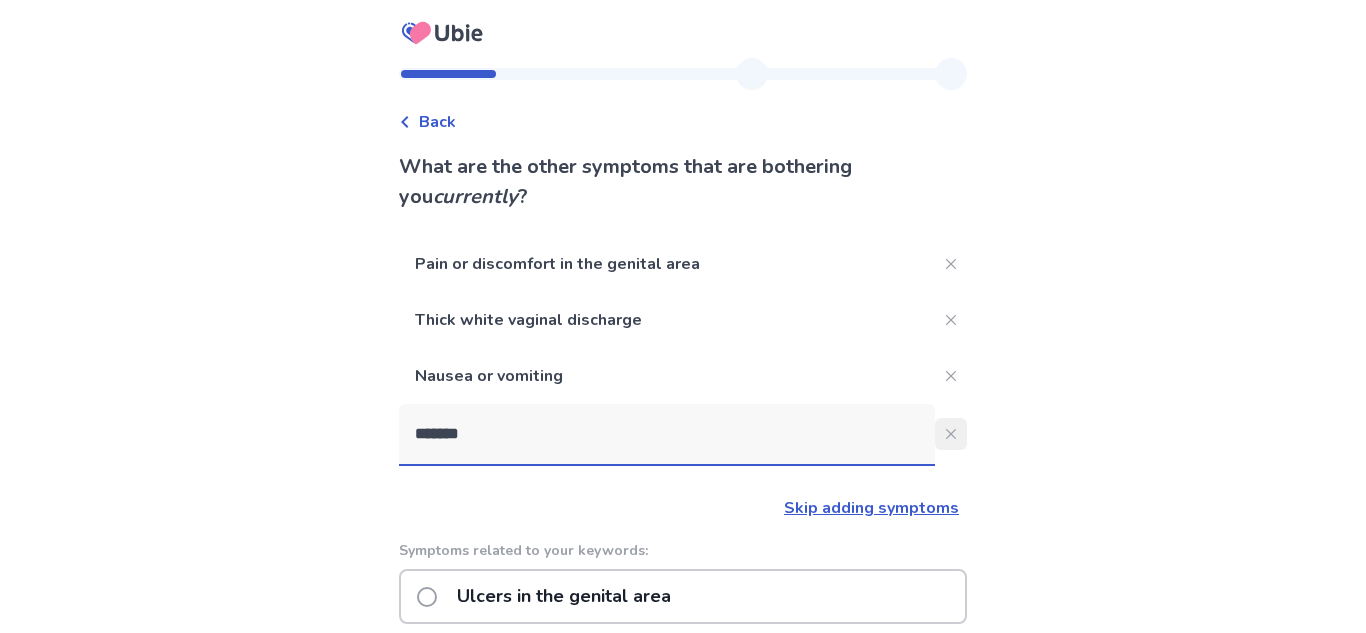 type on "*******" 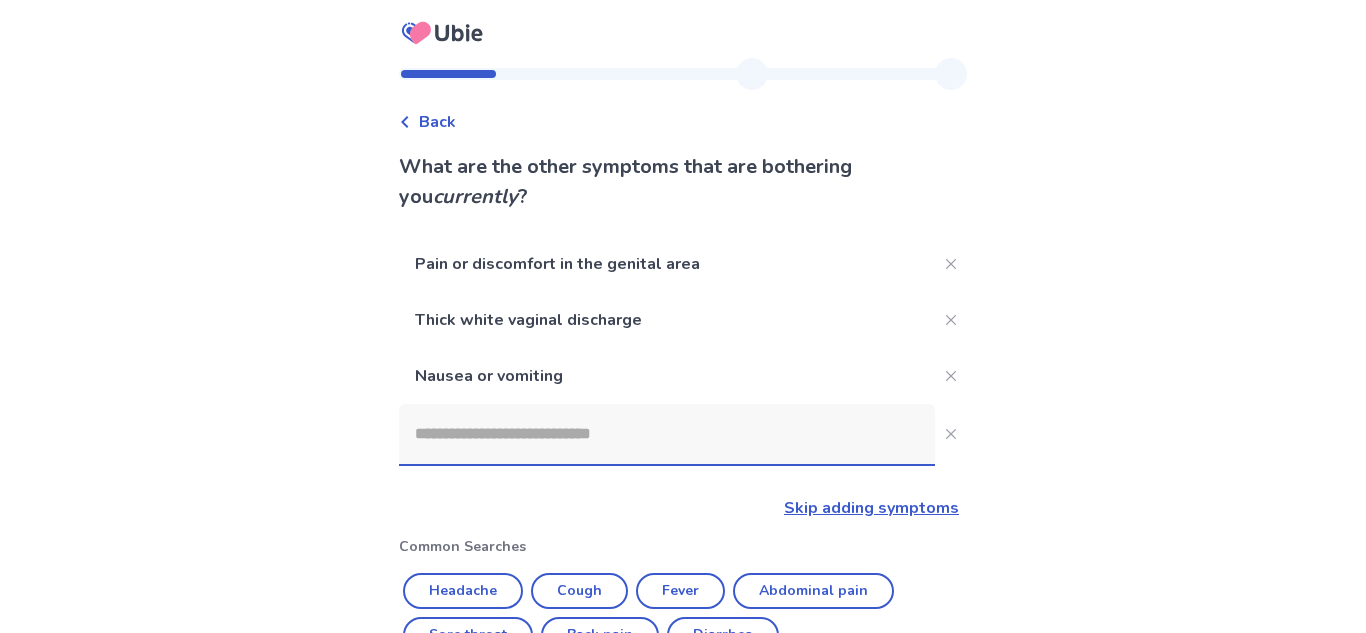 click 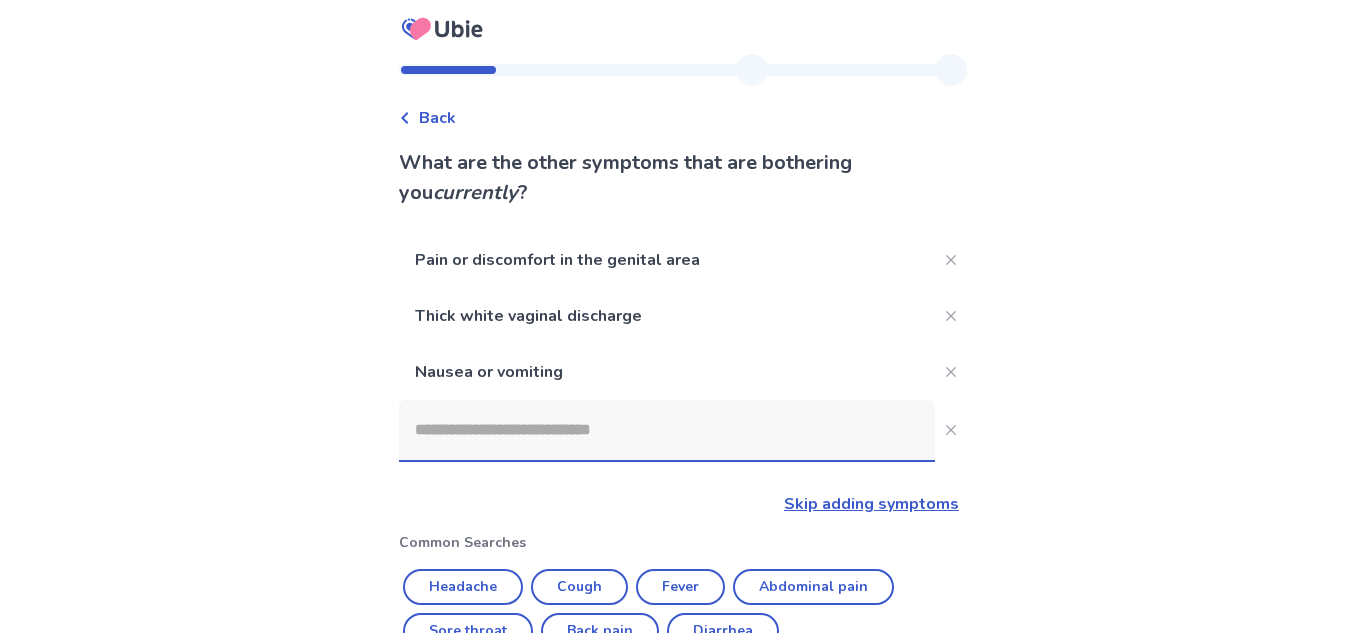 scroll, scrollTop: 1, scrollLeft: 0, axis: vertical 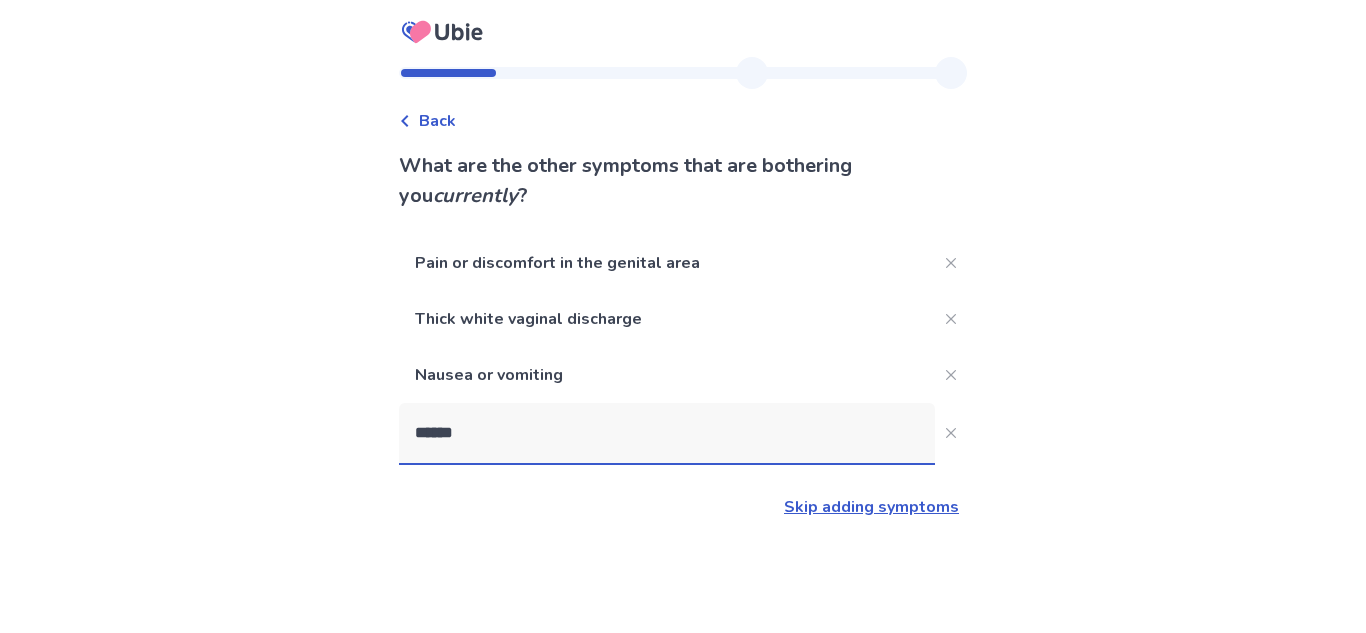 type on "*******" 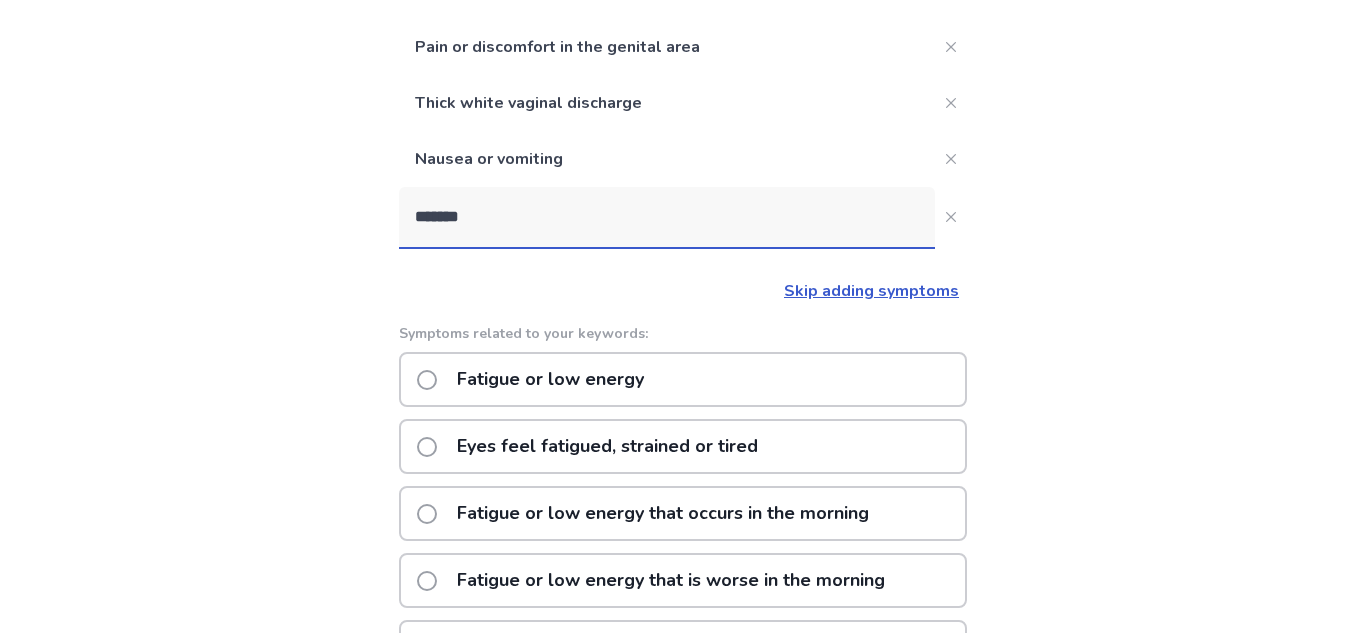 scroll, scrollTop: 234, scrollLeft: 0, axis: vertical 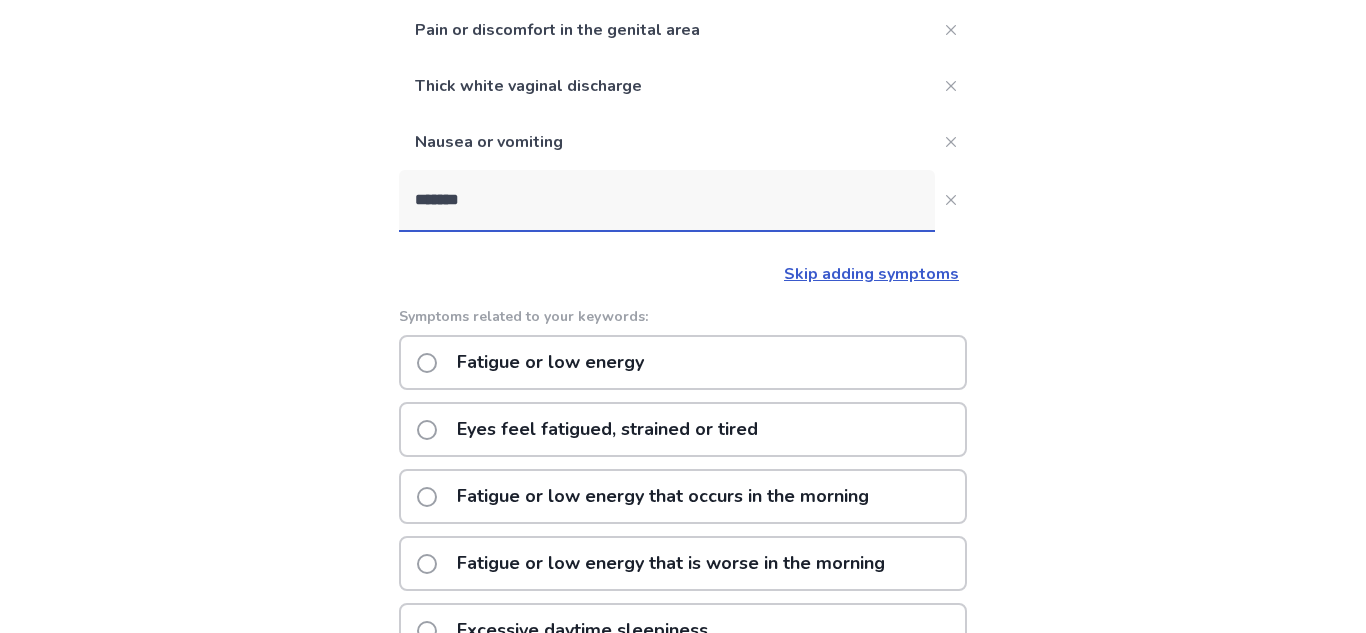 click on "Eyes feel fatigued, strained or tired" 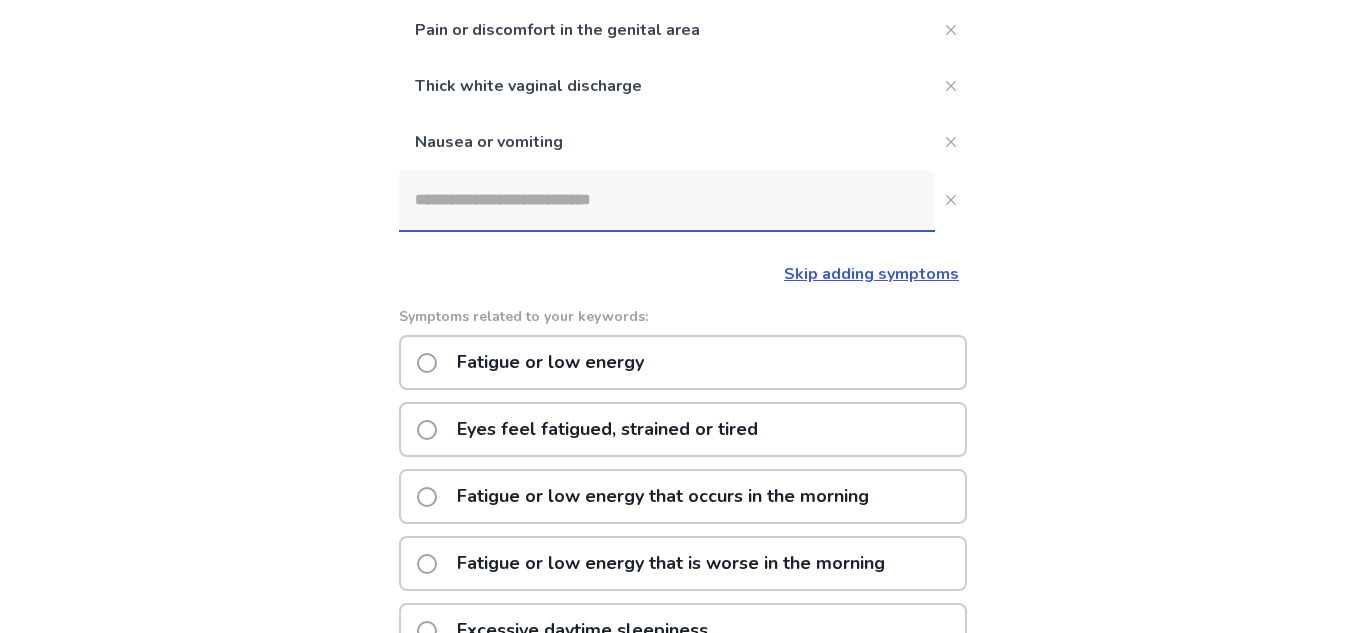 scroll, scrollTop: 0, scrollLeft: 0, axis: both 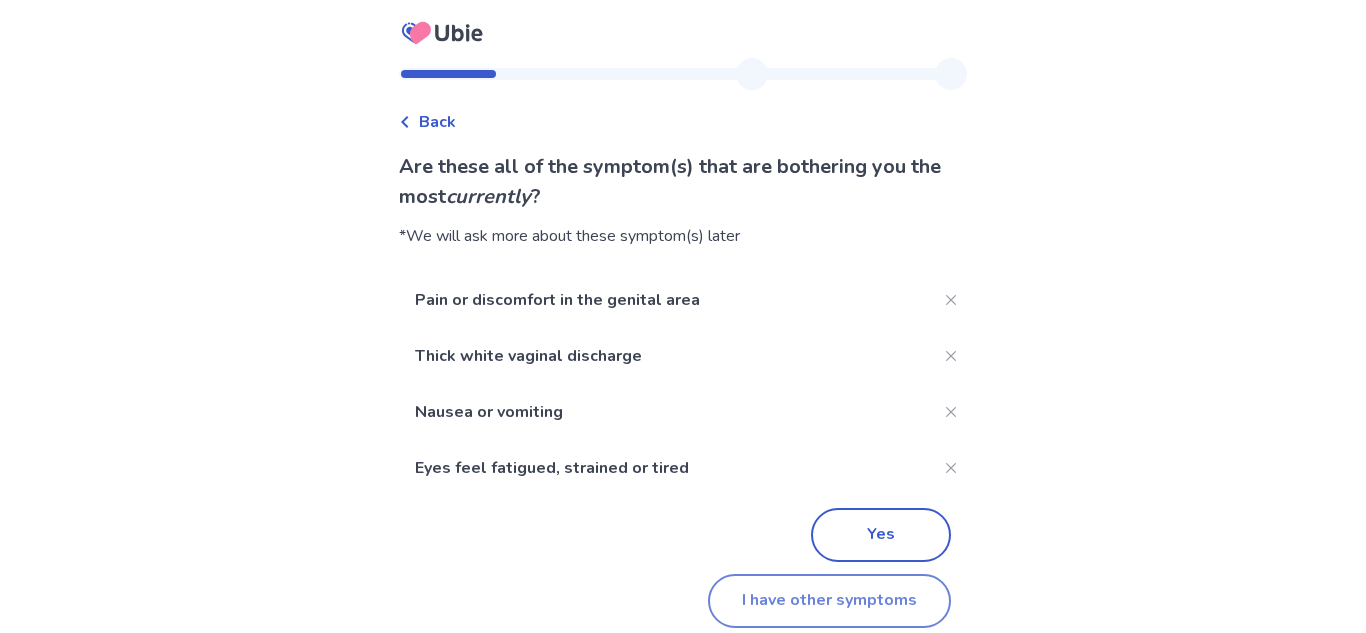 click on "I have other symptoms" 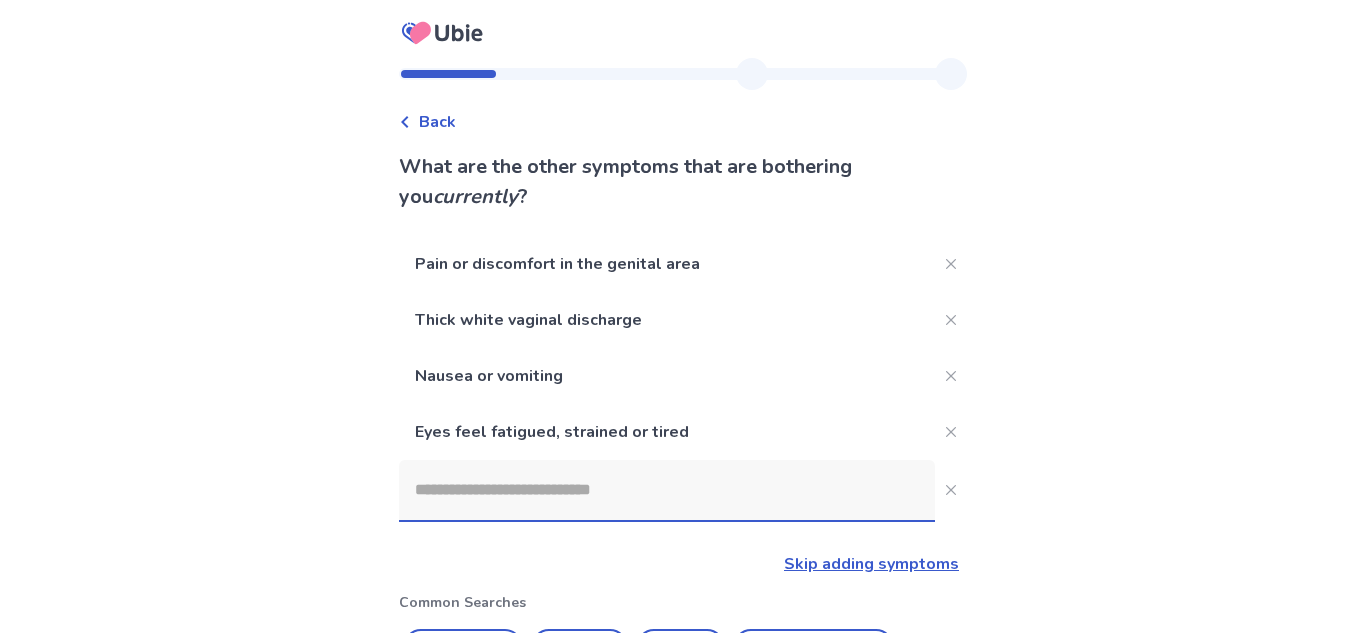 scroll, scrollTop: 234, scrollLeft: 0, axis: vertical 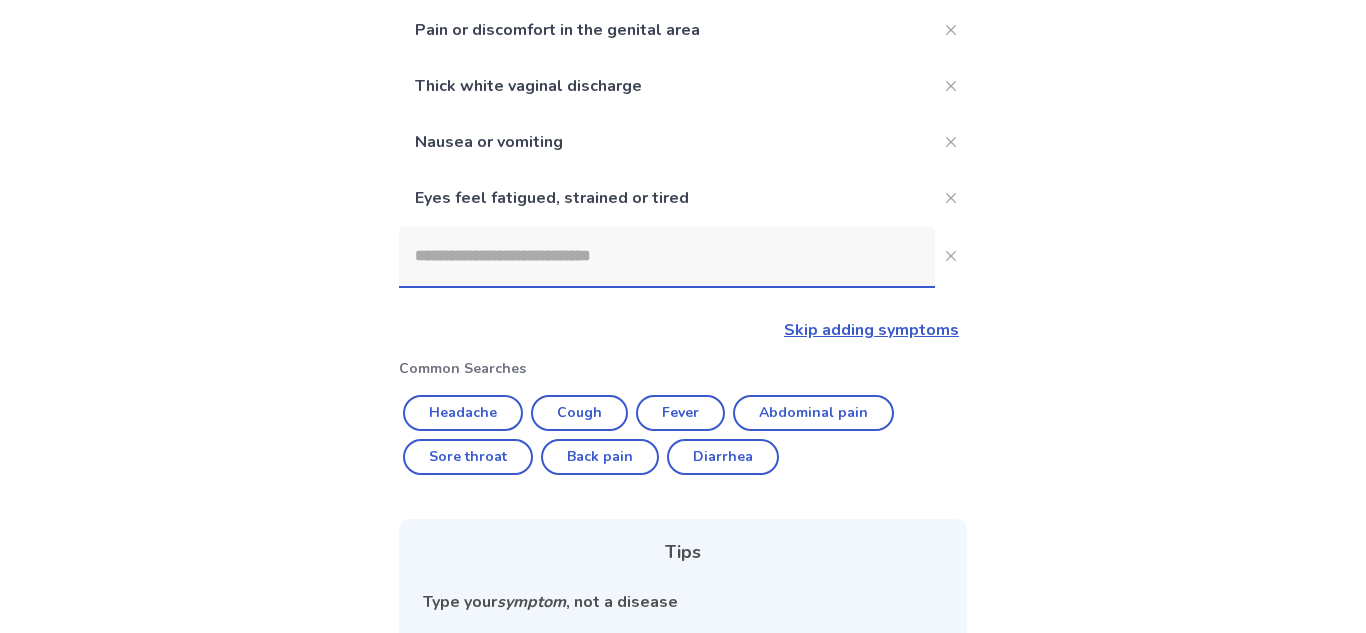 click 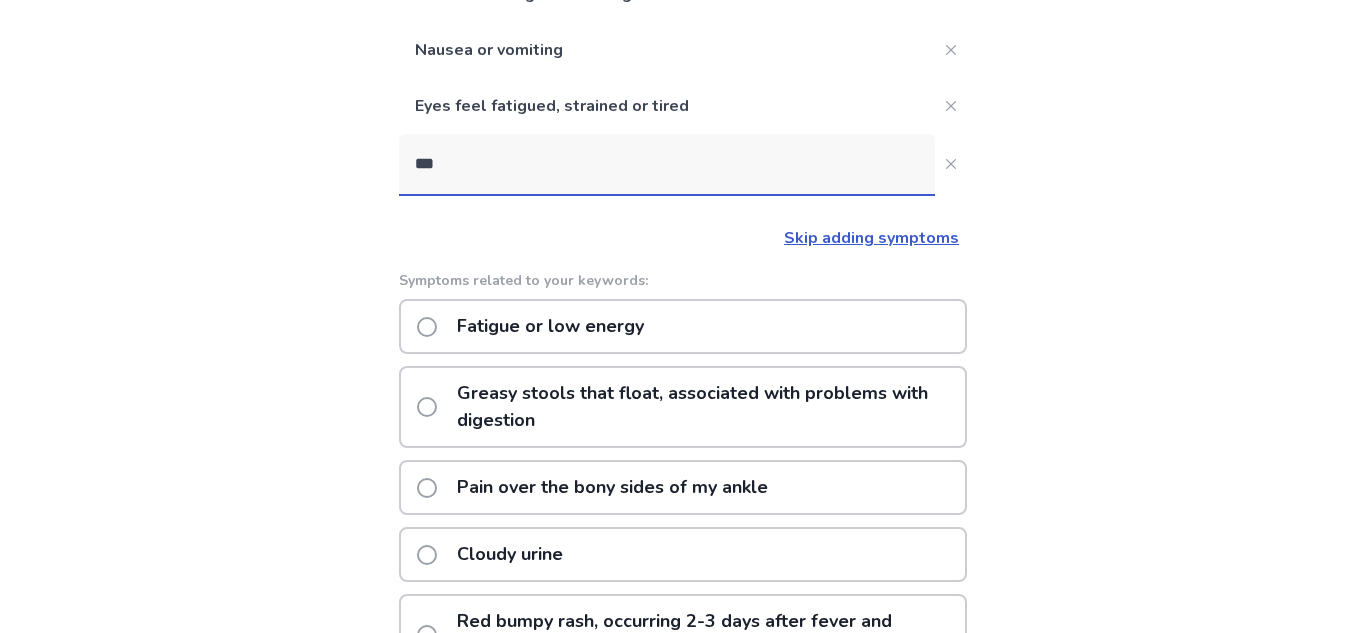 scroll, scrollTop: 325, scrollLeft: 0, axis: vertical 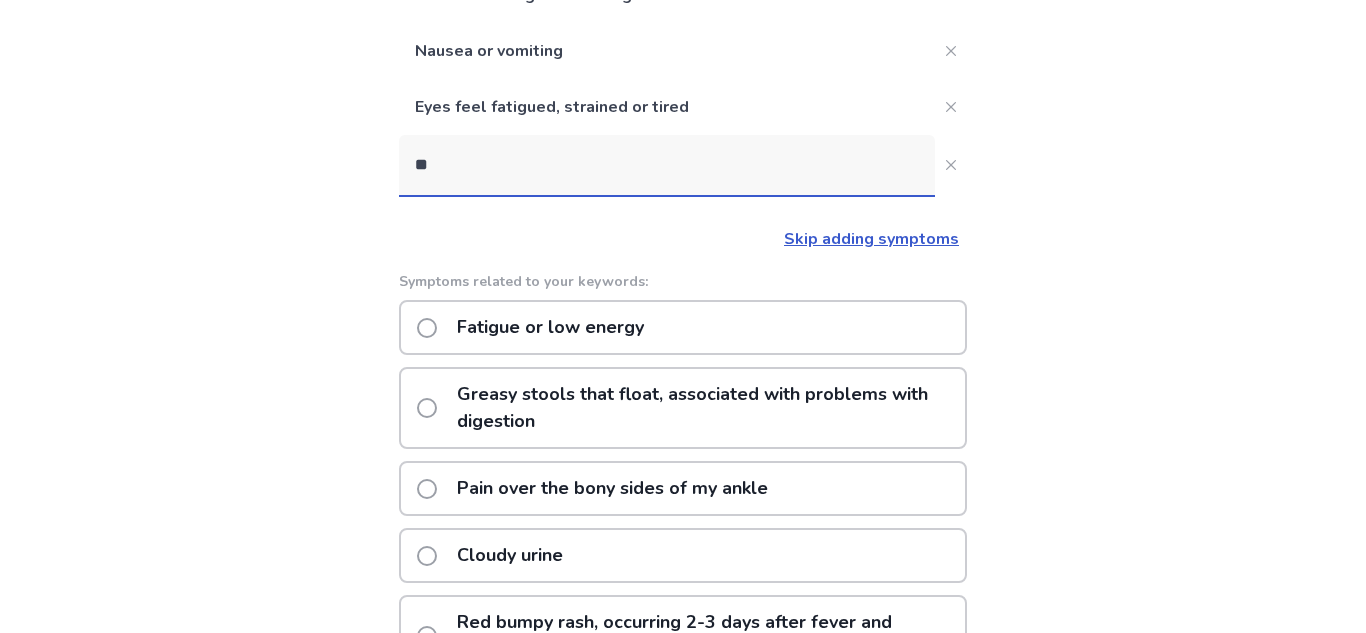 type on "*" 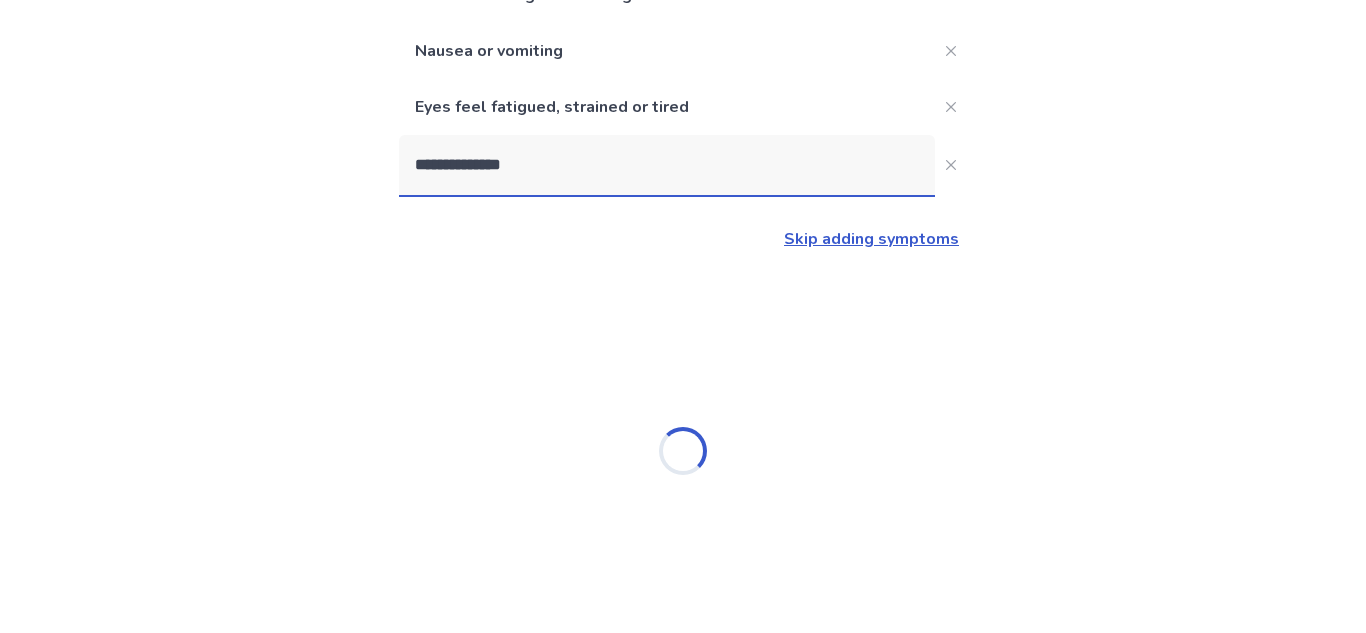 type on "**********" 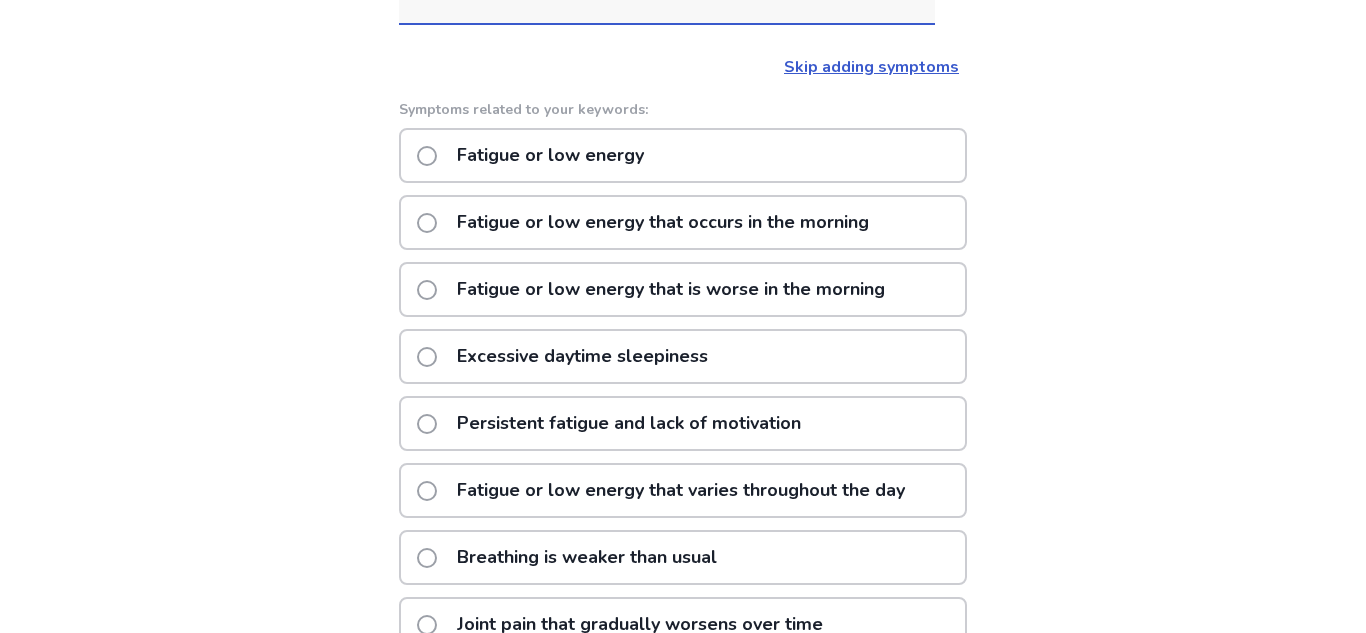 scroll, scrollTop: 502, scrollLeft: 0, axis: vertical 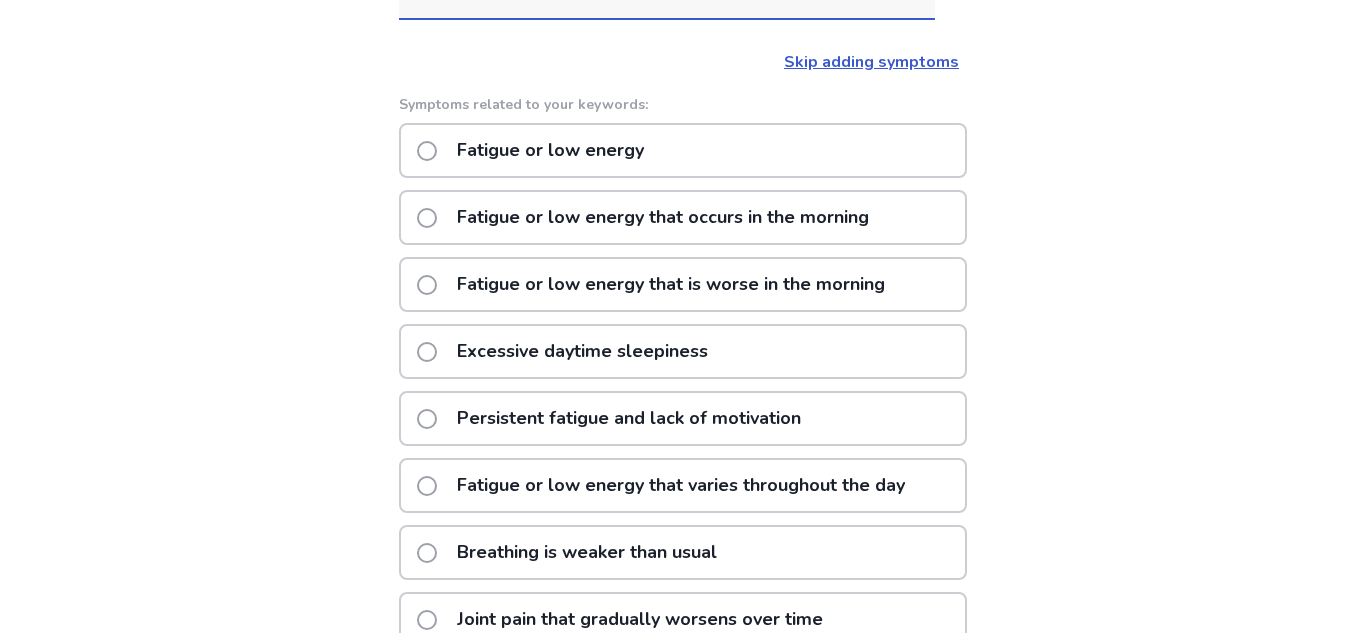 click on "Excessive daytime sleepiness" 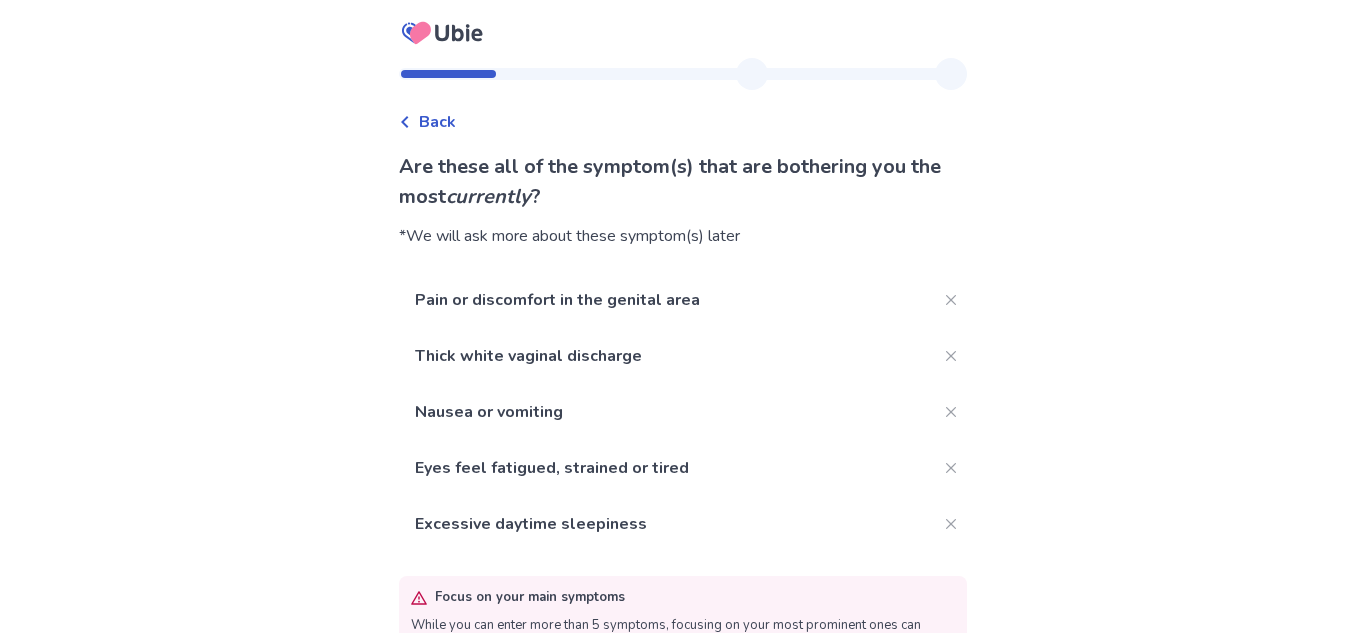 scroll, scrollTop: 118, scrollLeft: 0, axis: vertical 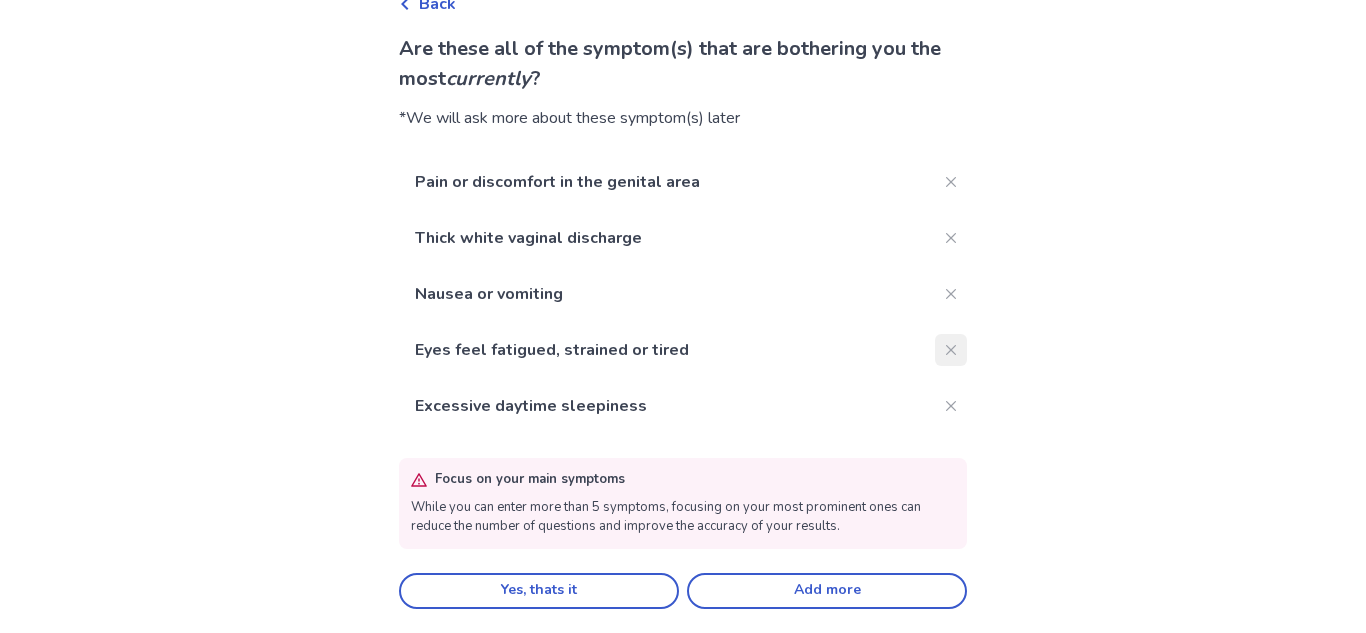 click 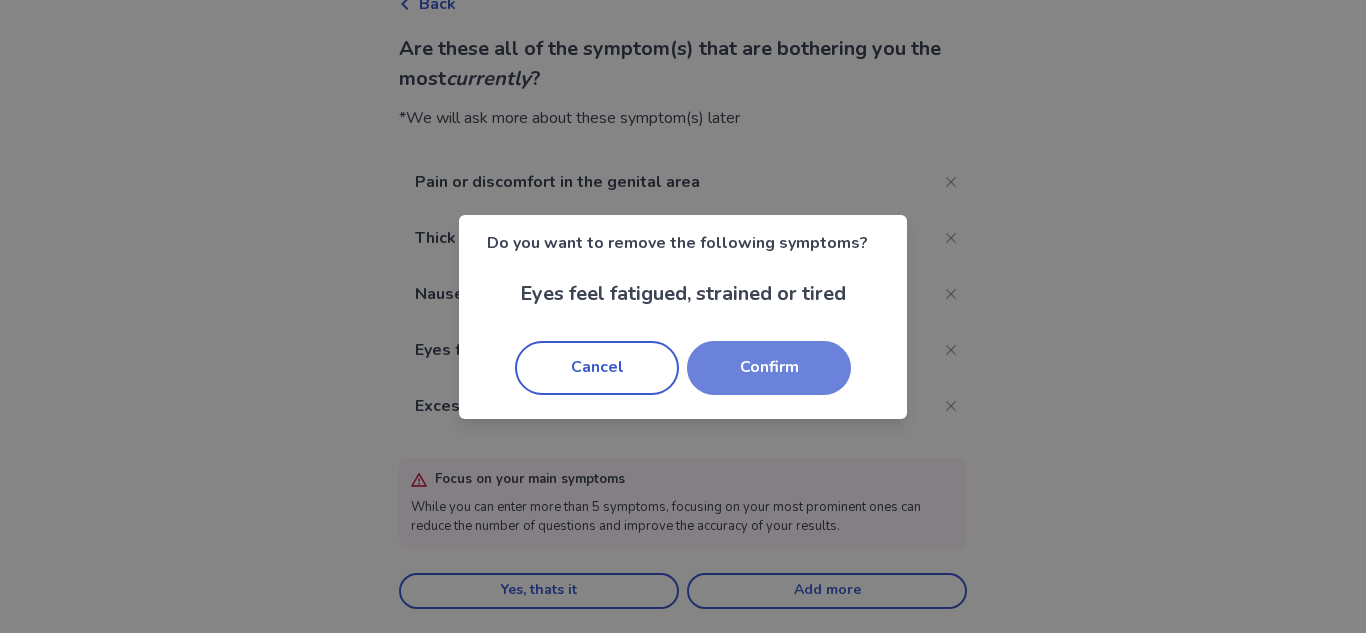 click on "Confirm" at bounding box center (769, 368) 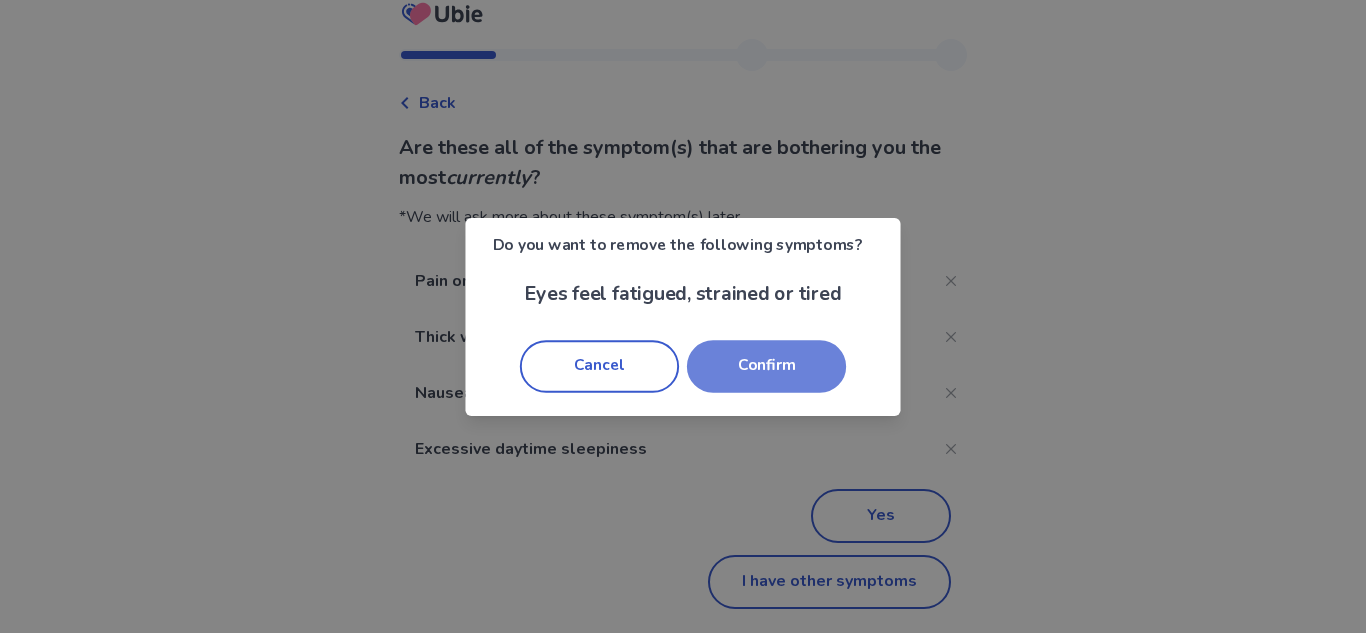 scroll, scrollTop: 19, scrollLeft: 0, axis: vertical 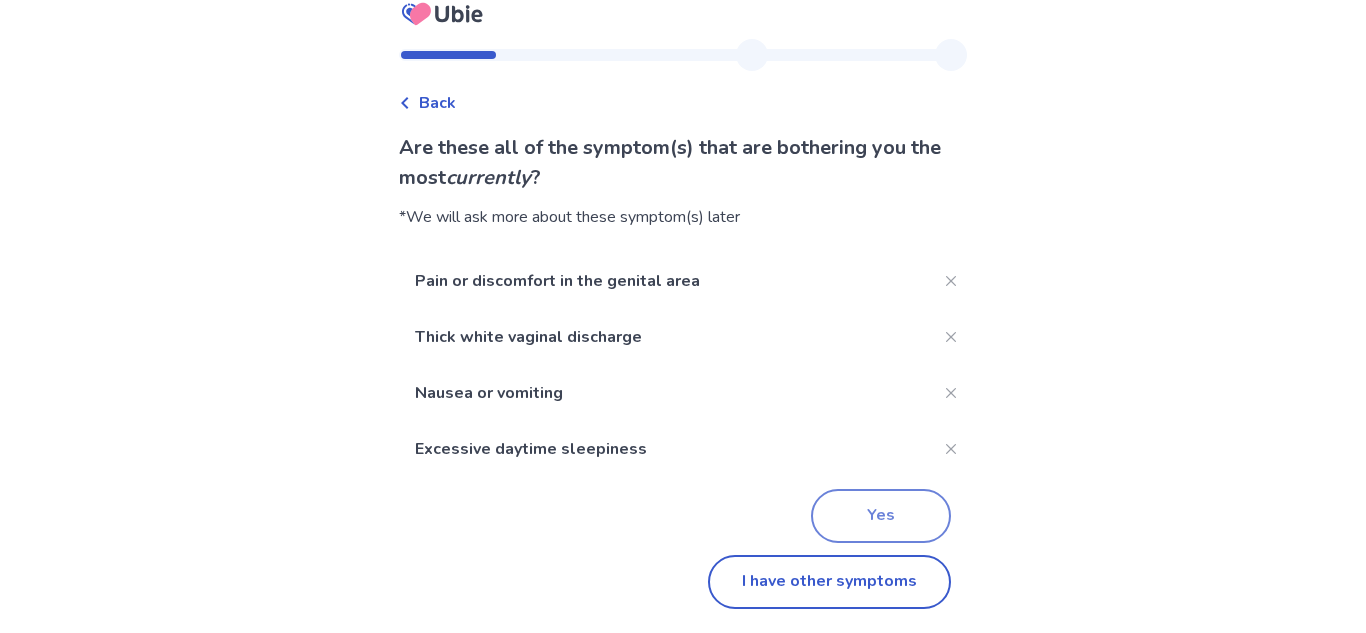 click on "Yes" 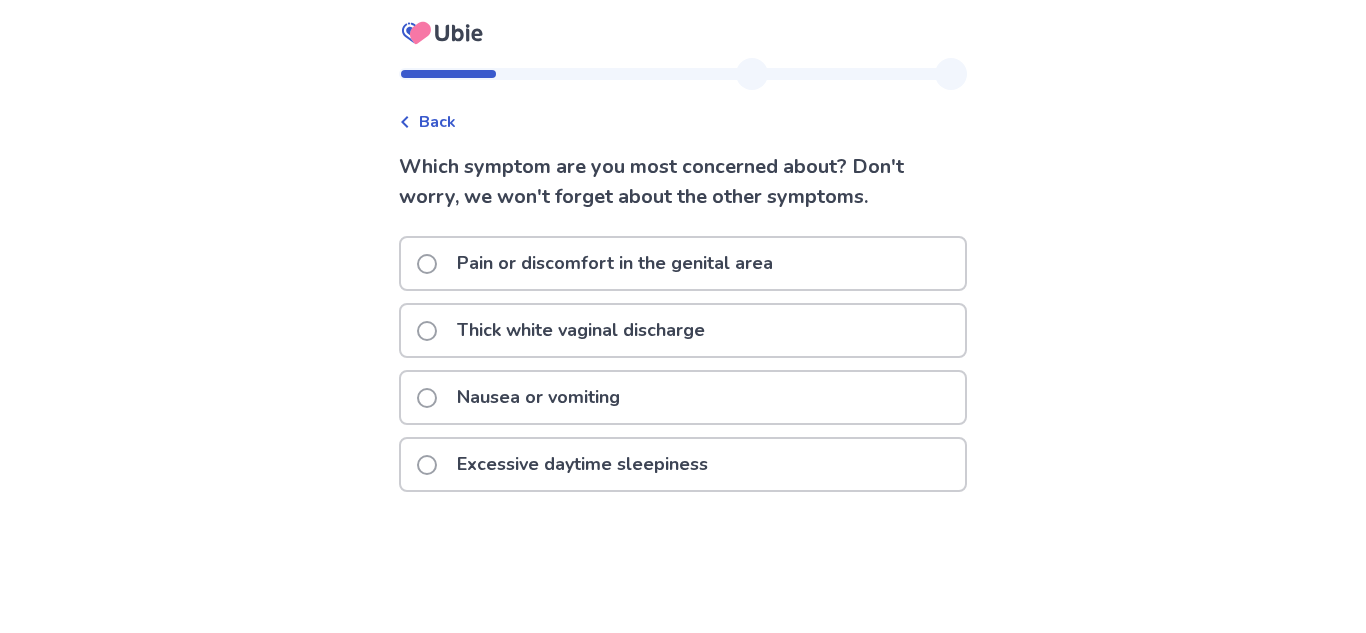 click 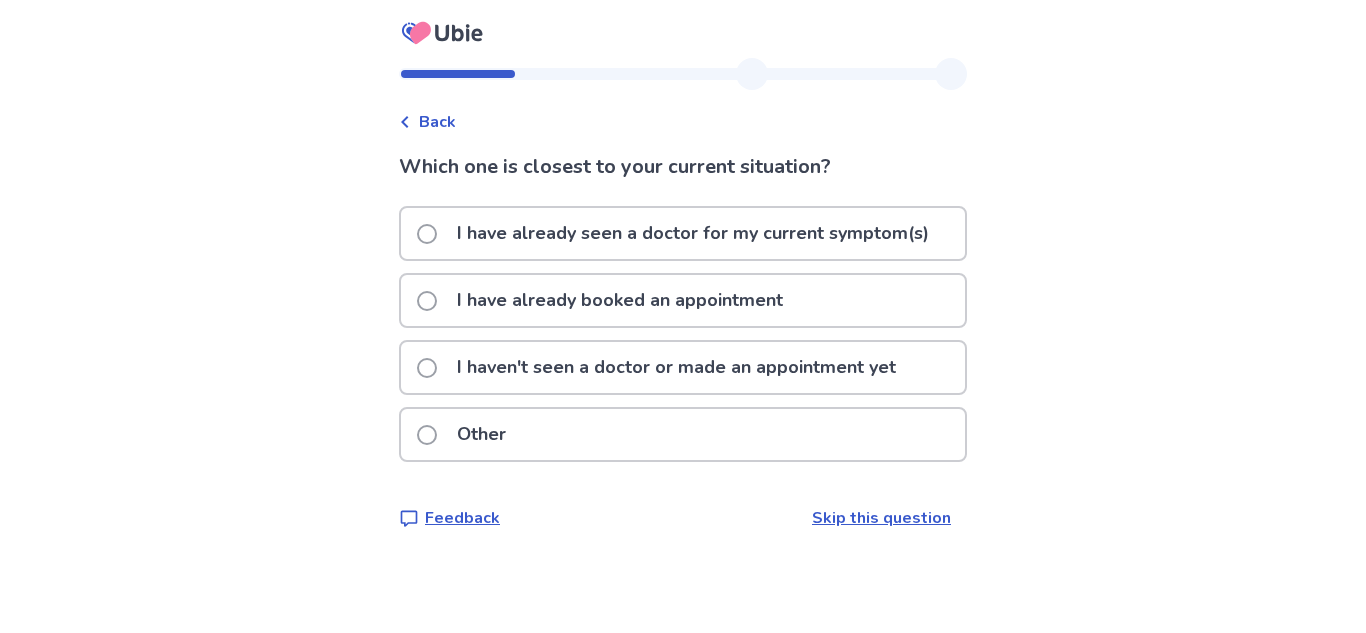 click on "I have already booked an appointment" at bounding box center (620, 300) 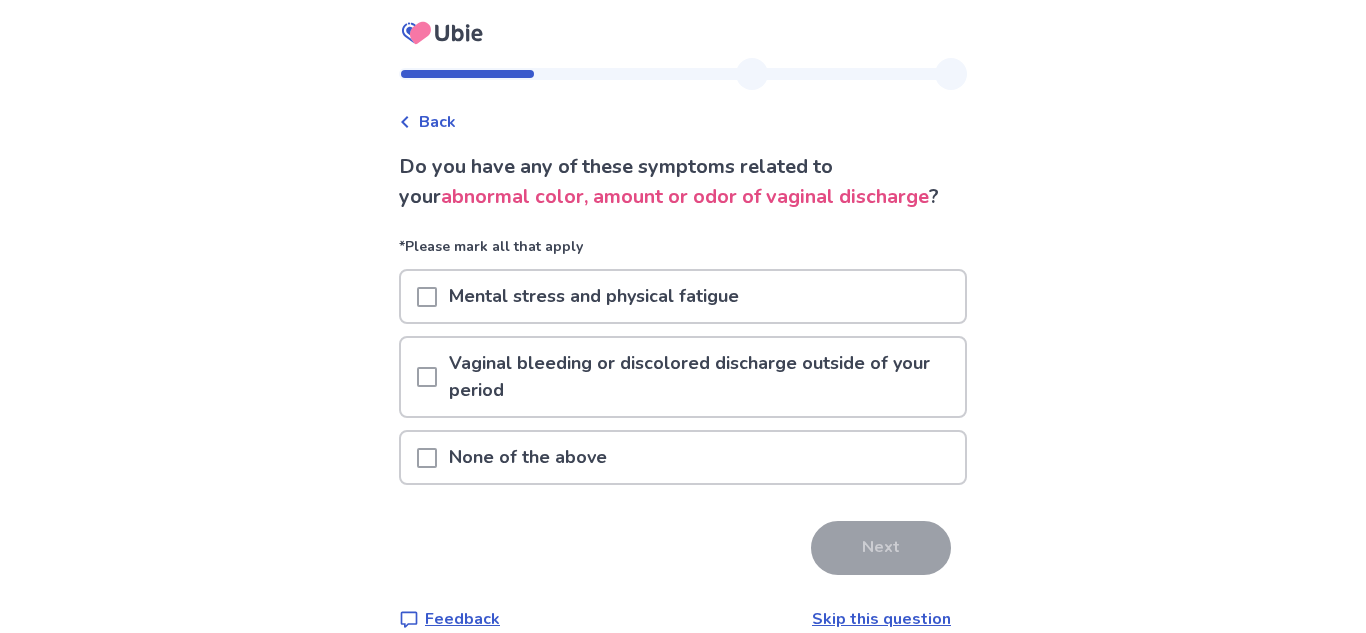 click at bounding box center [427, 297] 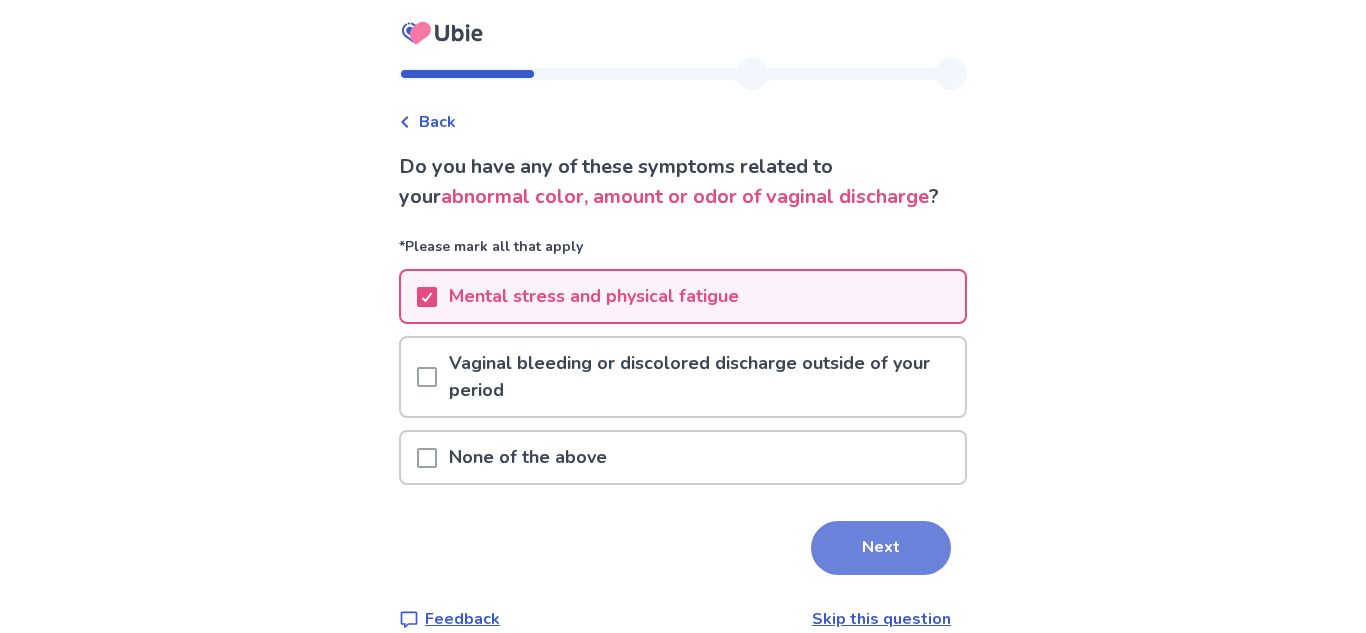 click on "Next" at bounding box center [881, 548] 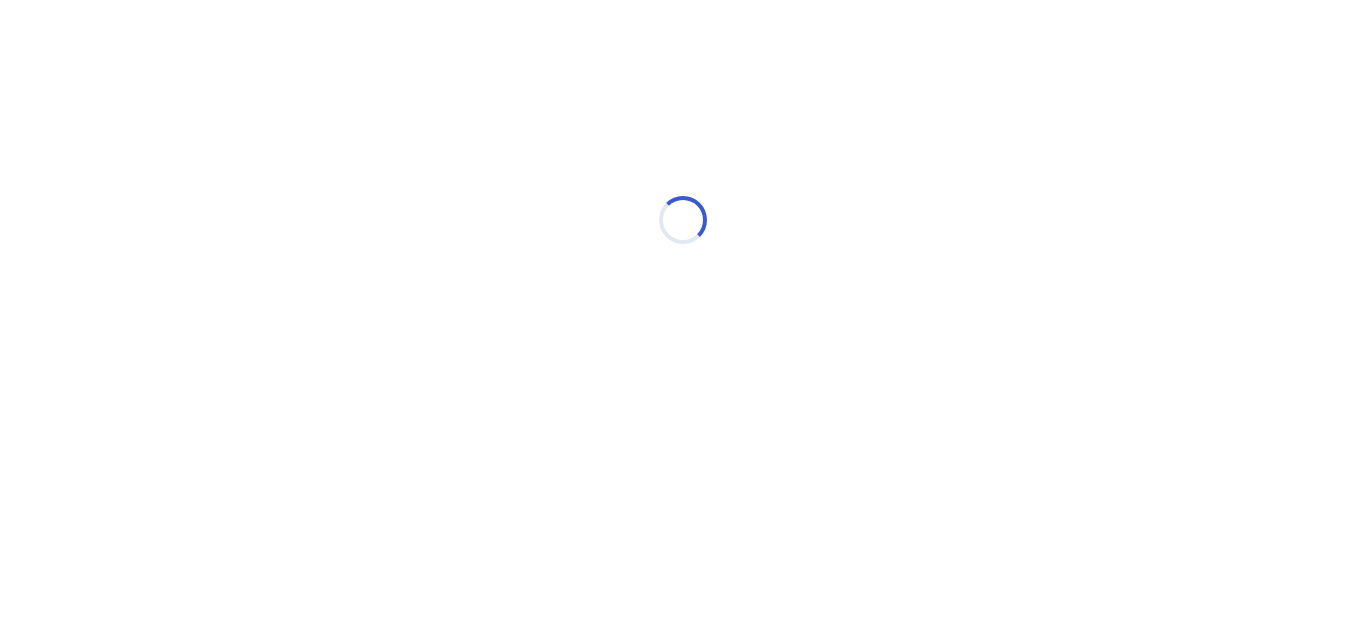 select on "*" 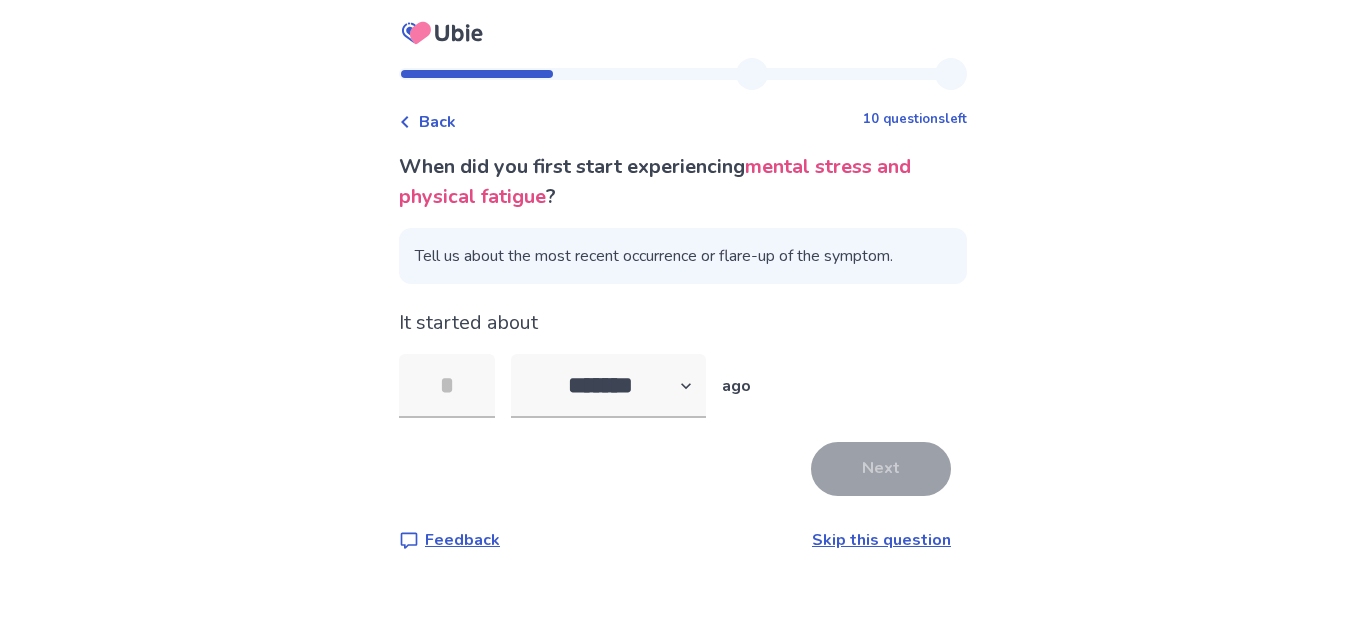 type on "*" 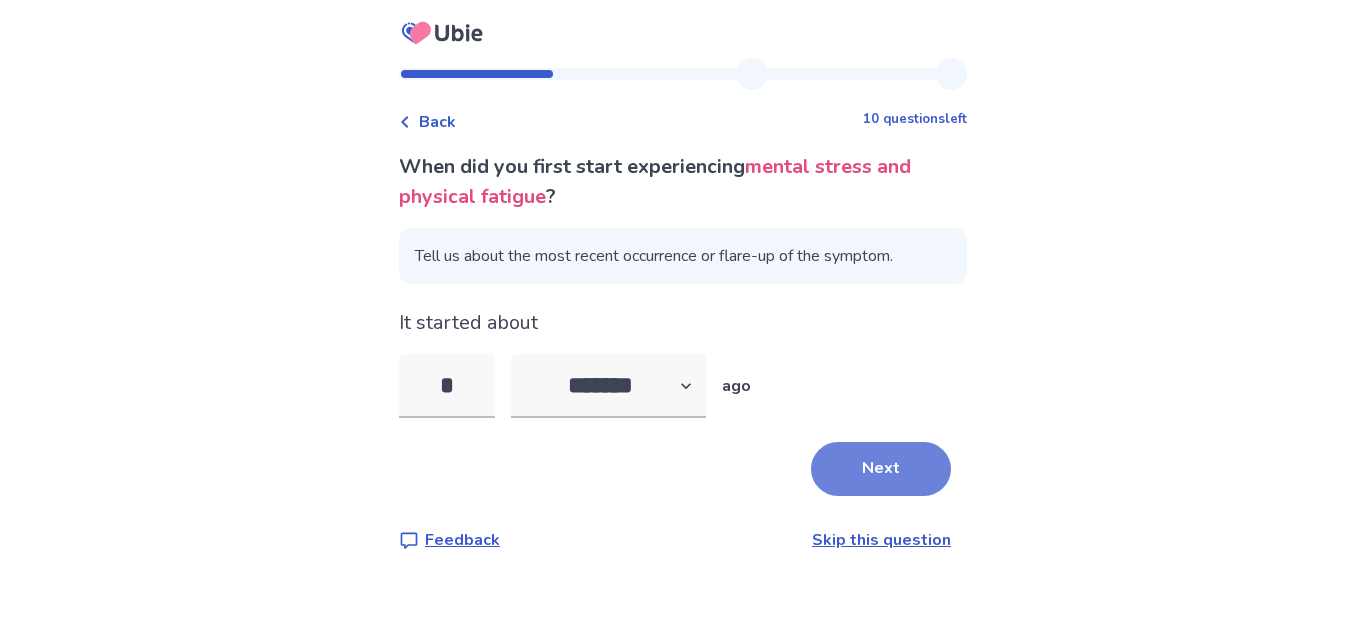 click on "Next" at bounding box center (881, 469) 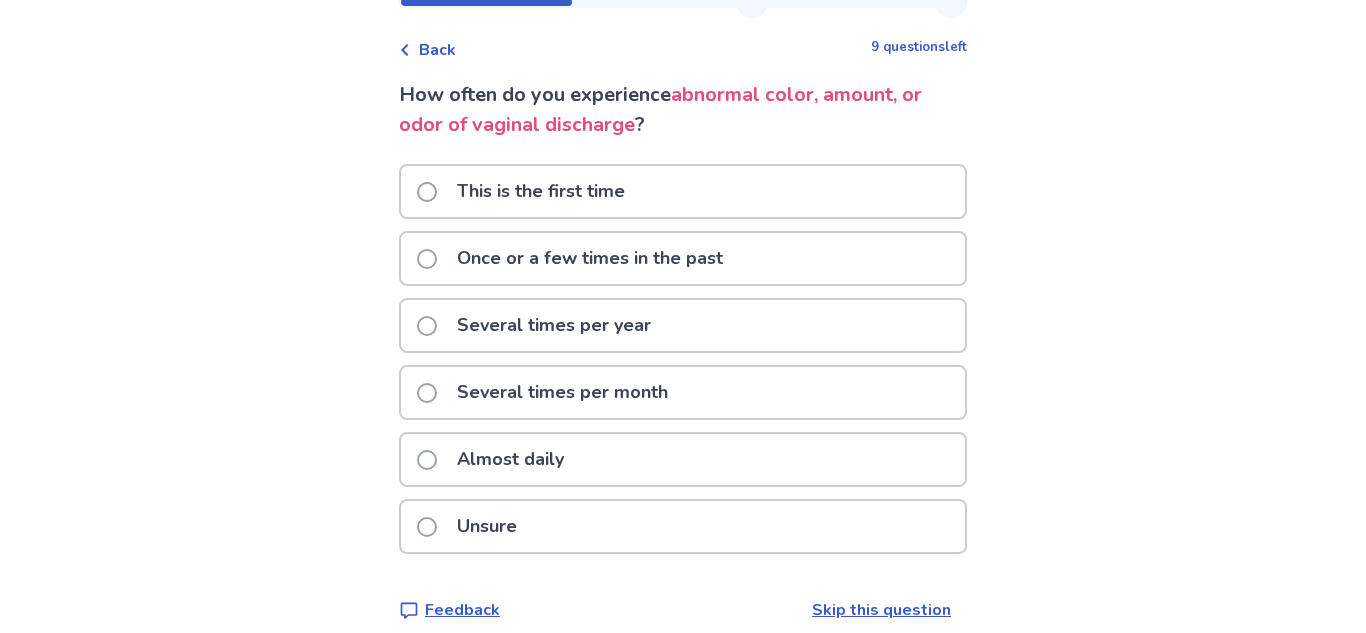 scroll, scrollTop: 88, scrollLeft: 0, axis: vertical 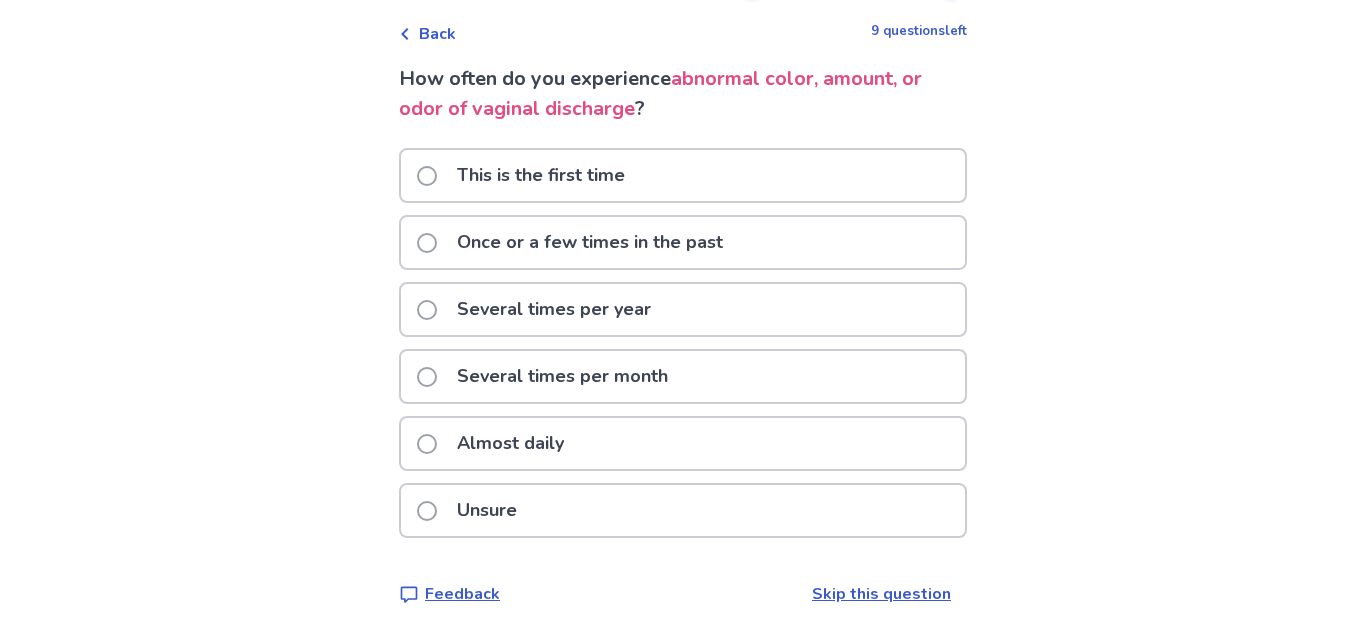click on "Once or a few times in the past" at bounding box center (590, 242) 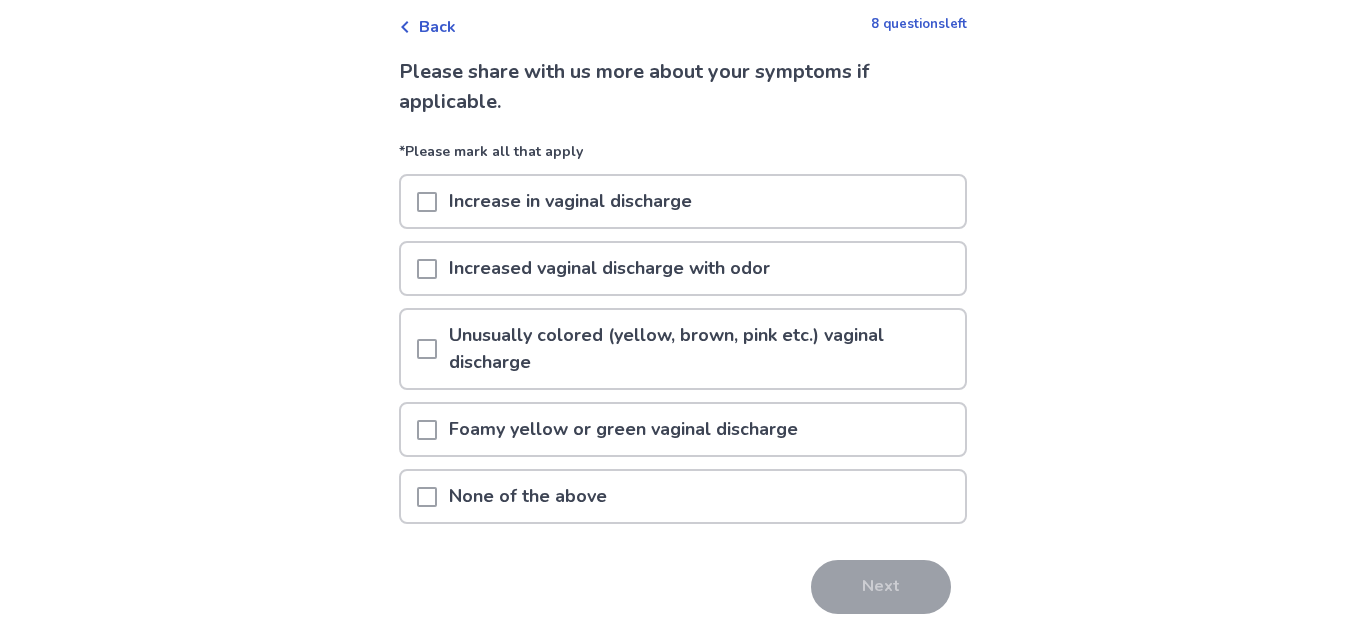 scroll, scrollTop: 105, scrollLeft: 0, axis: vertical 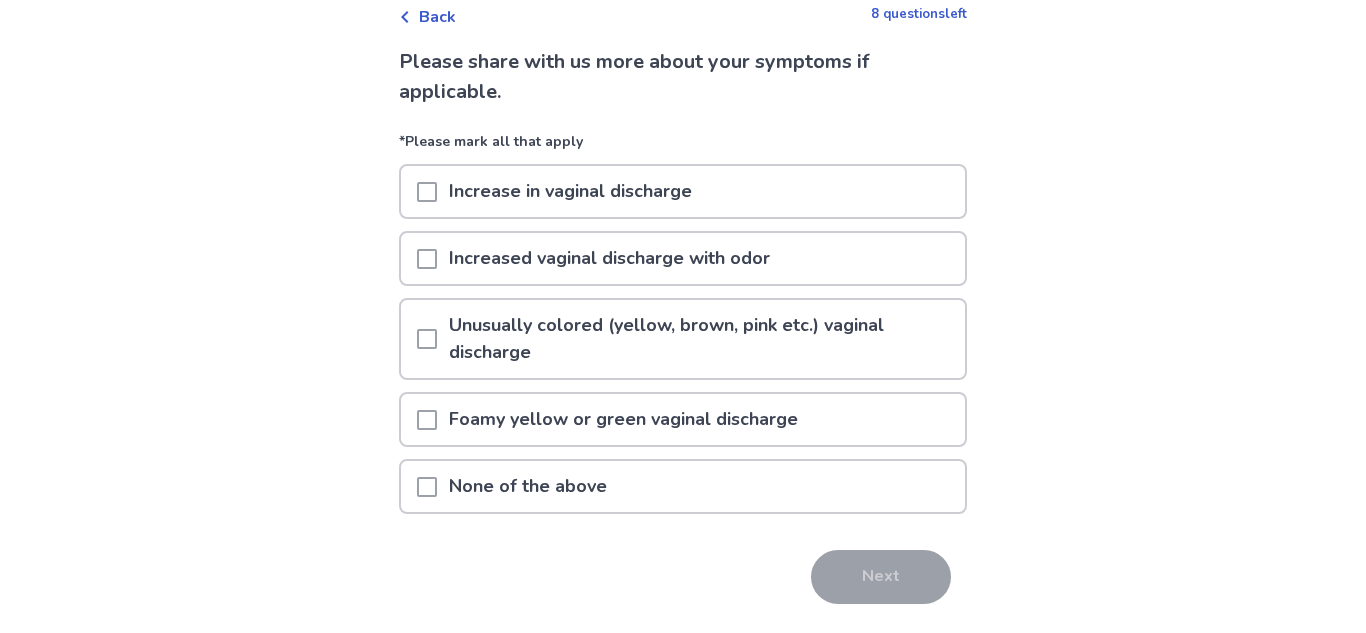 click at bounding box center (427, 487) 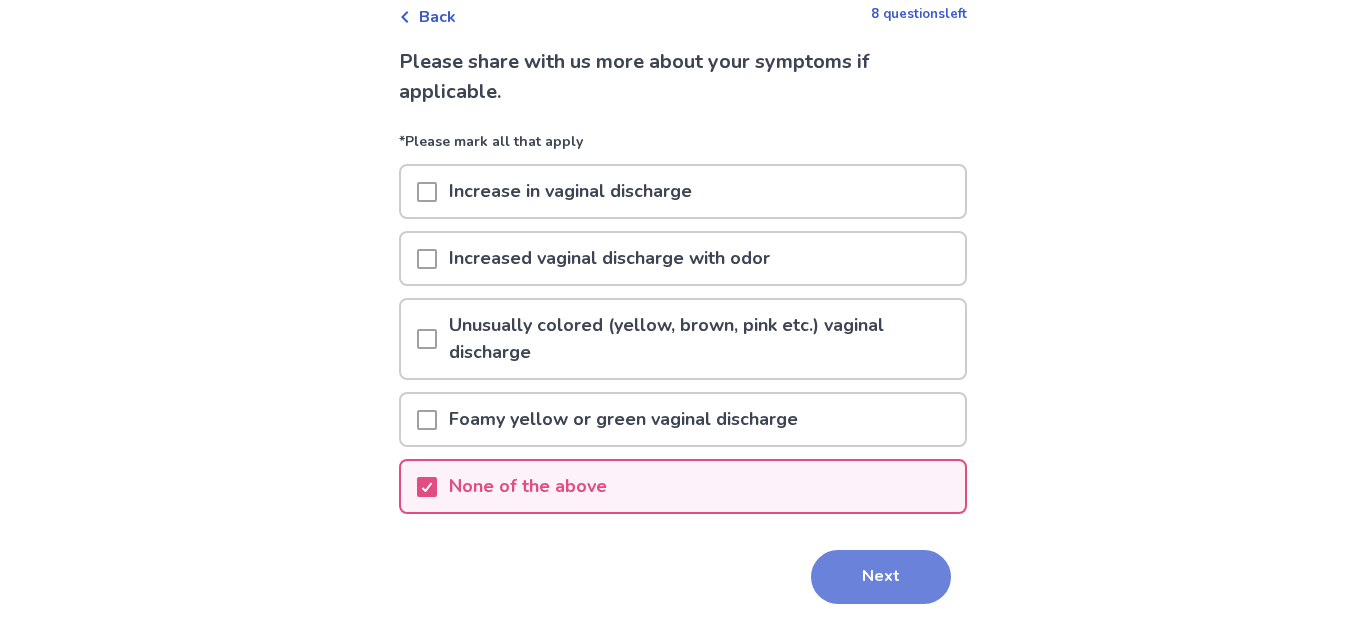 click on "Next" at bounding box center [881, 577] 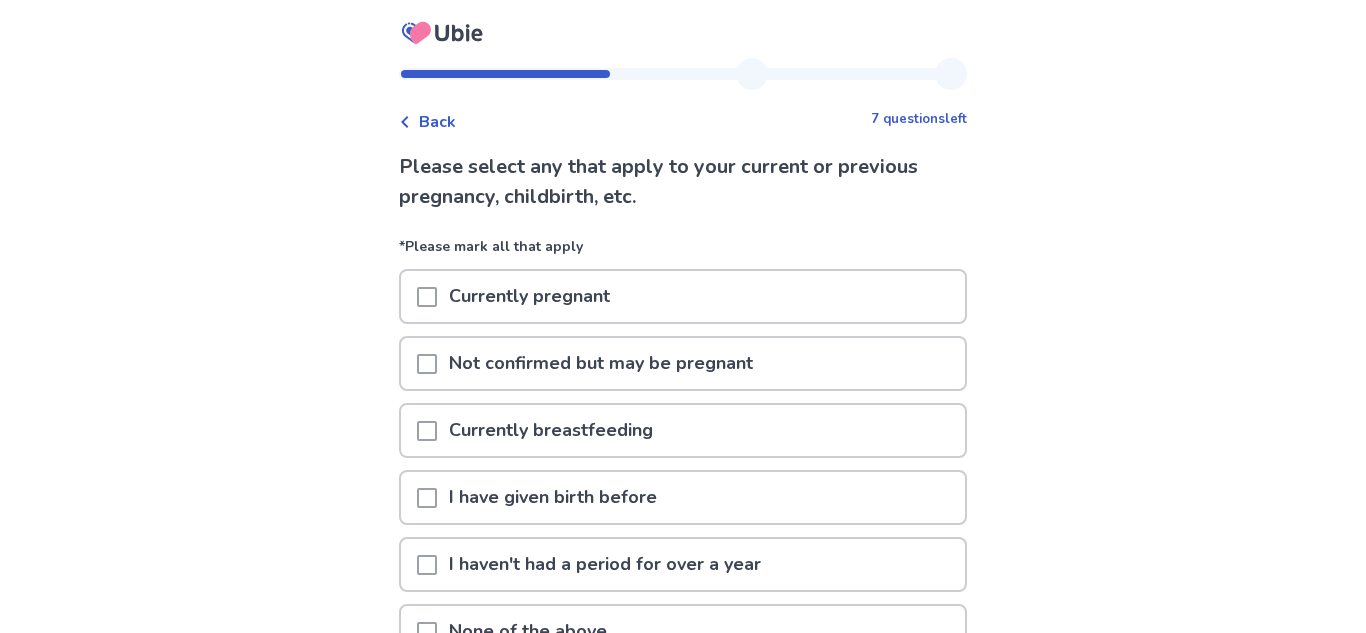 scroll, scrollTop: 204, scrollLeft: 0, axis: vertical 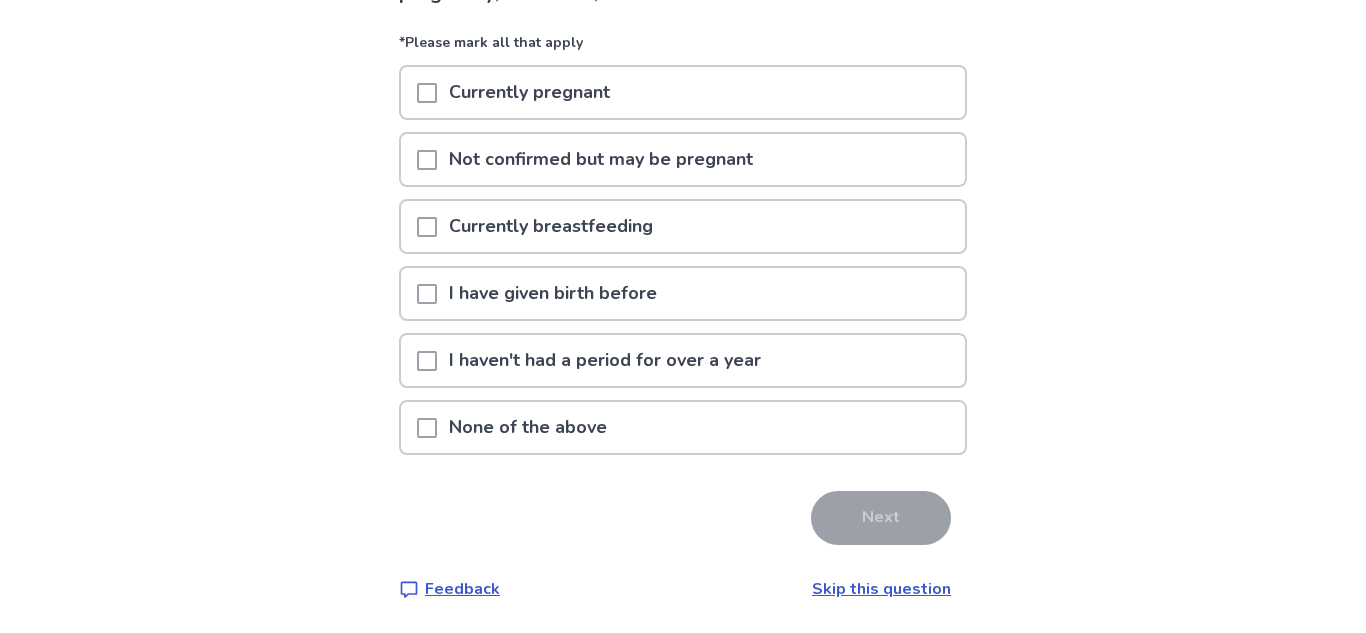 click at bounding box center (427, 427) 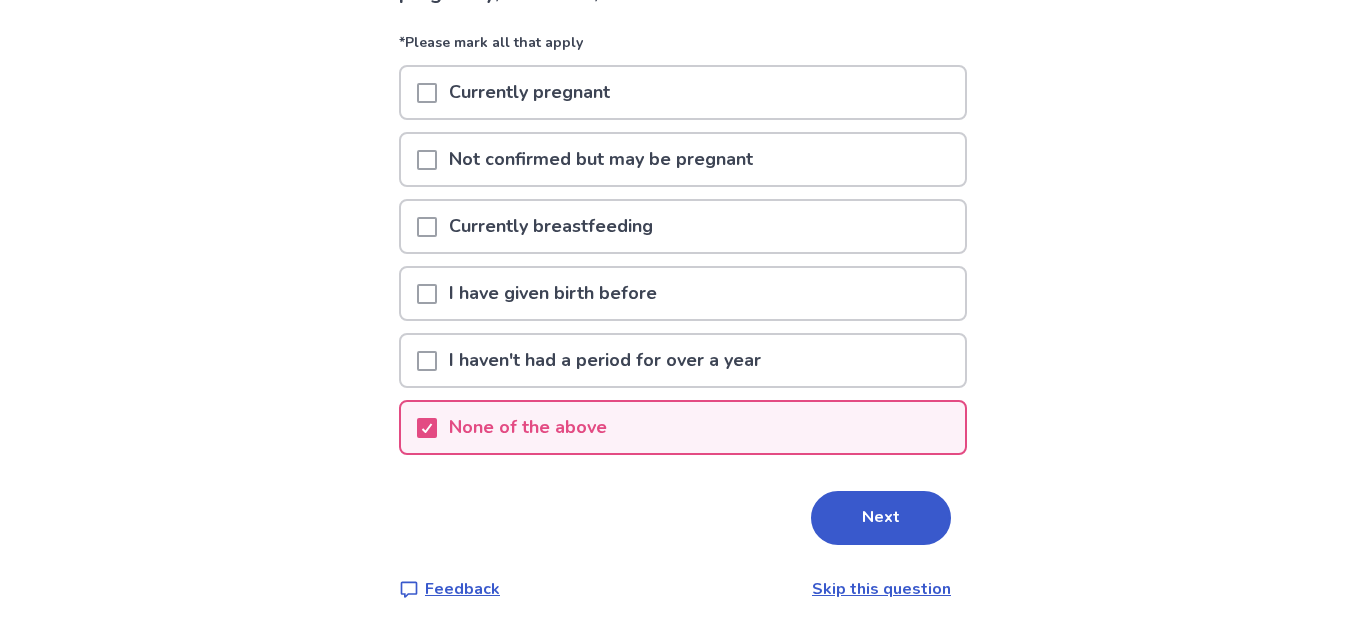 click at bounding box center (427, 160) 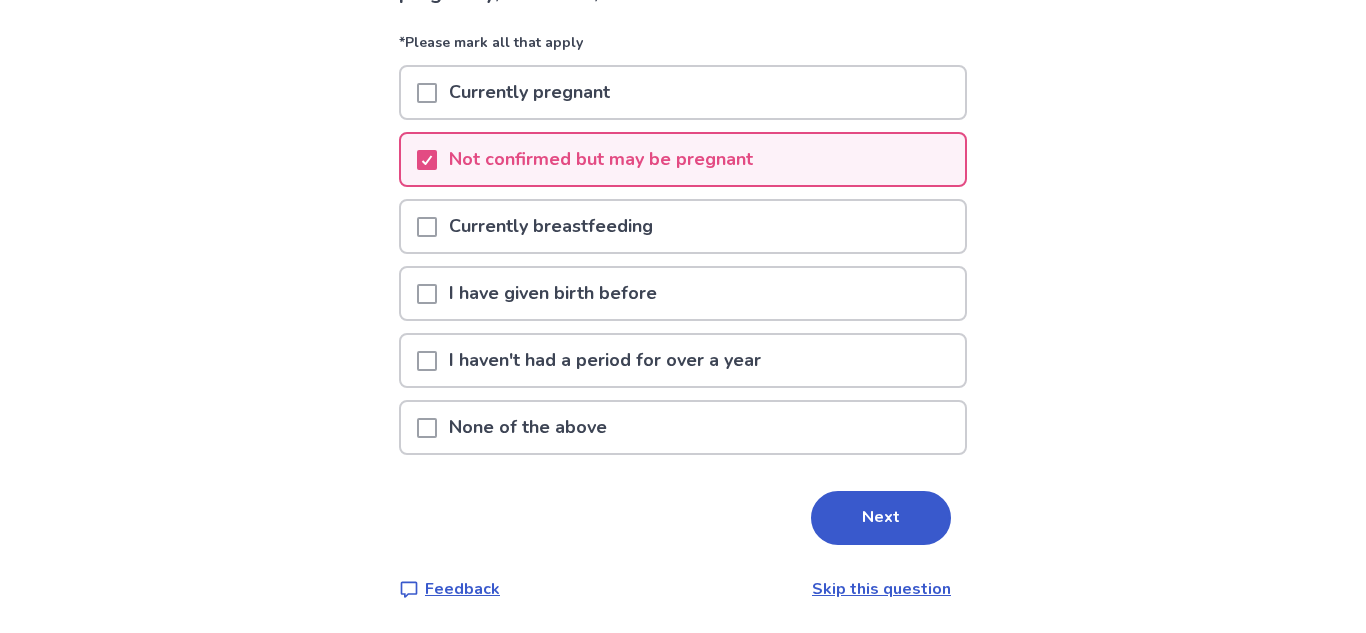 click at bounding box center [427, 428] 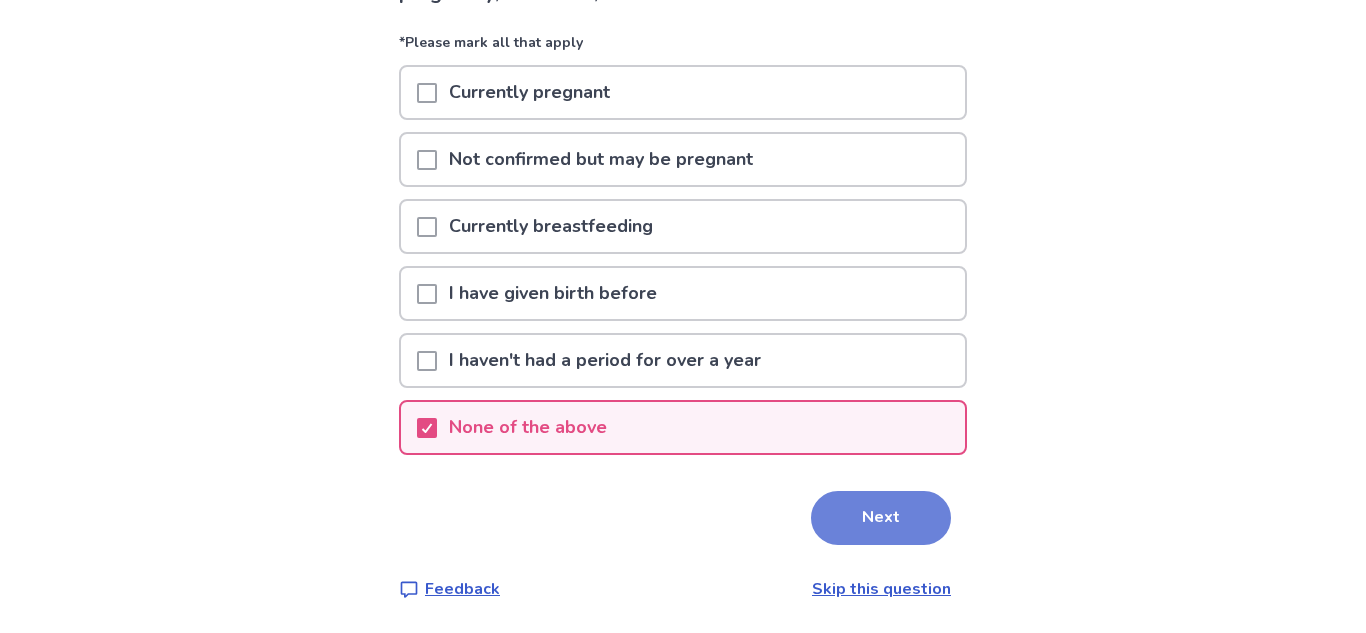 click on "Next" at bounding box center (881, 518) 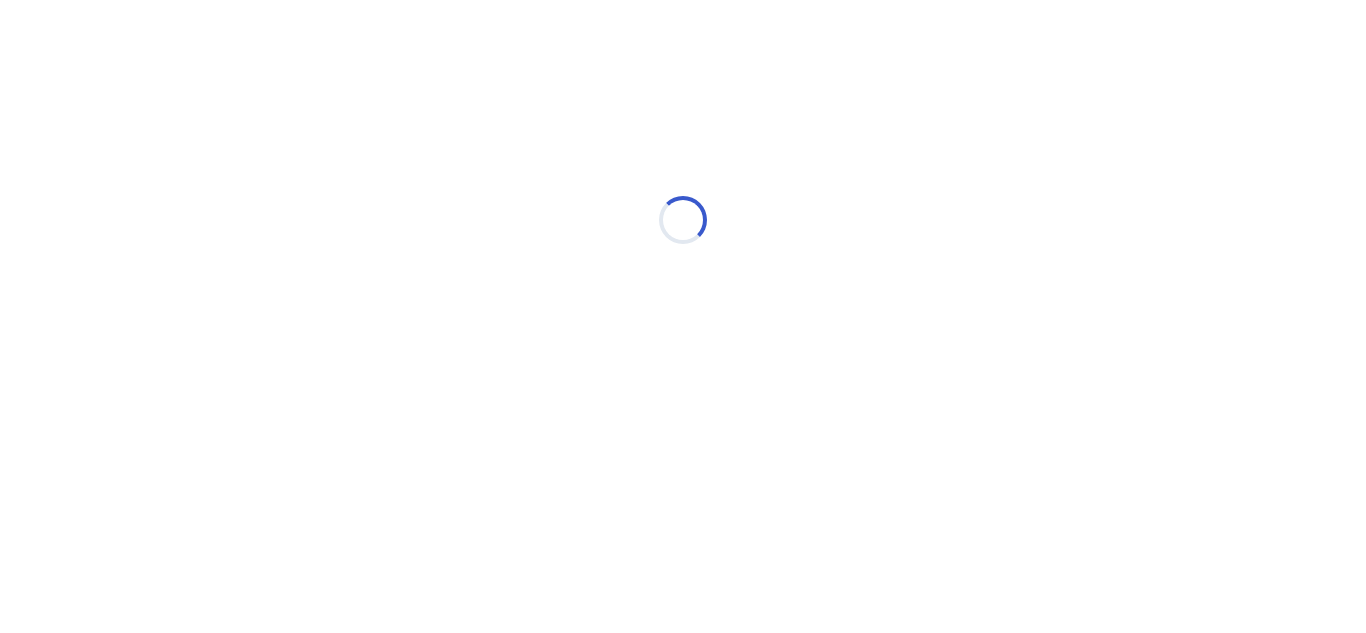 scroll, scrollTop: 0, scrollLeft: 0, axis: both 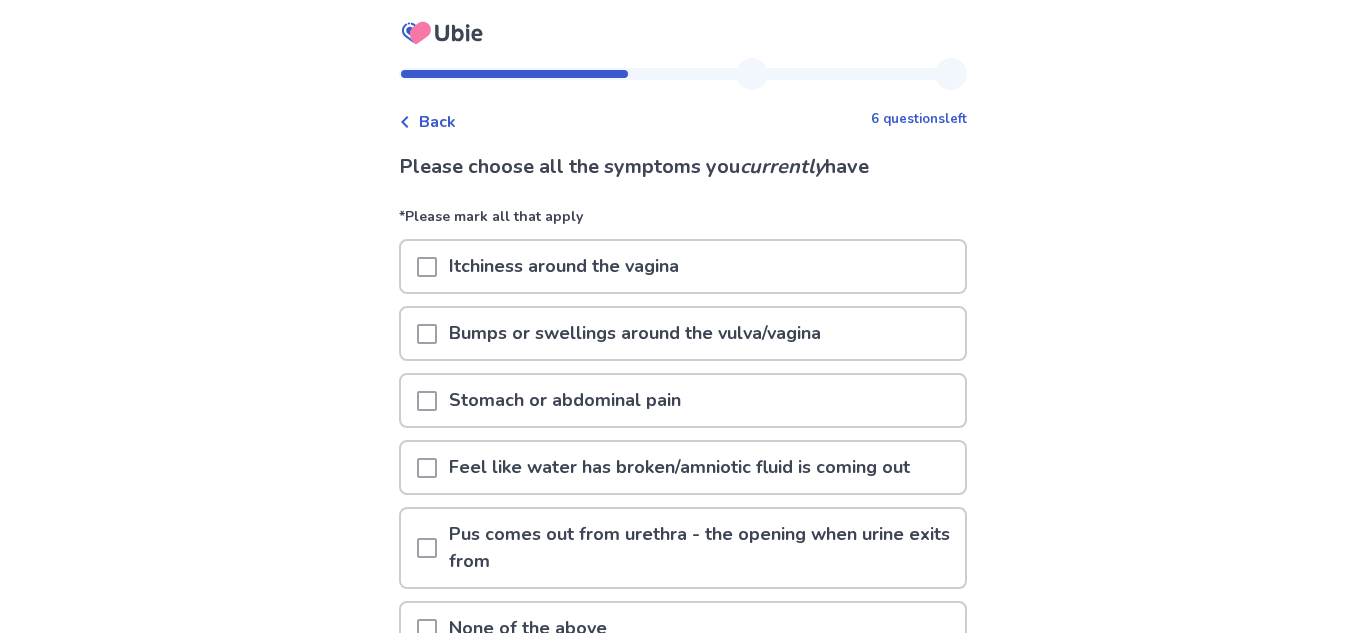 click on "Itchiness around the vagina" at bounding box center (683, 266) 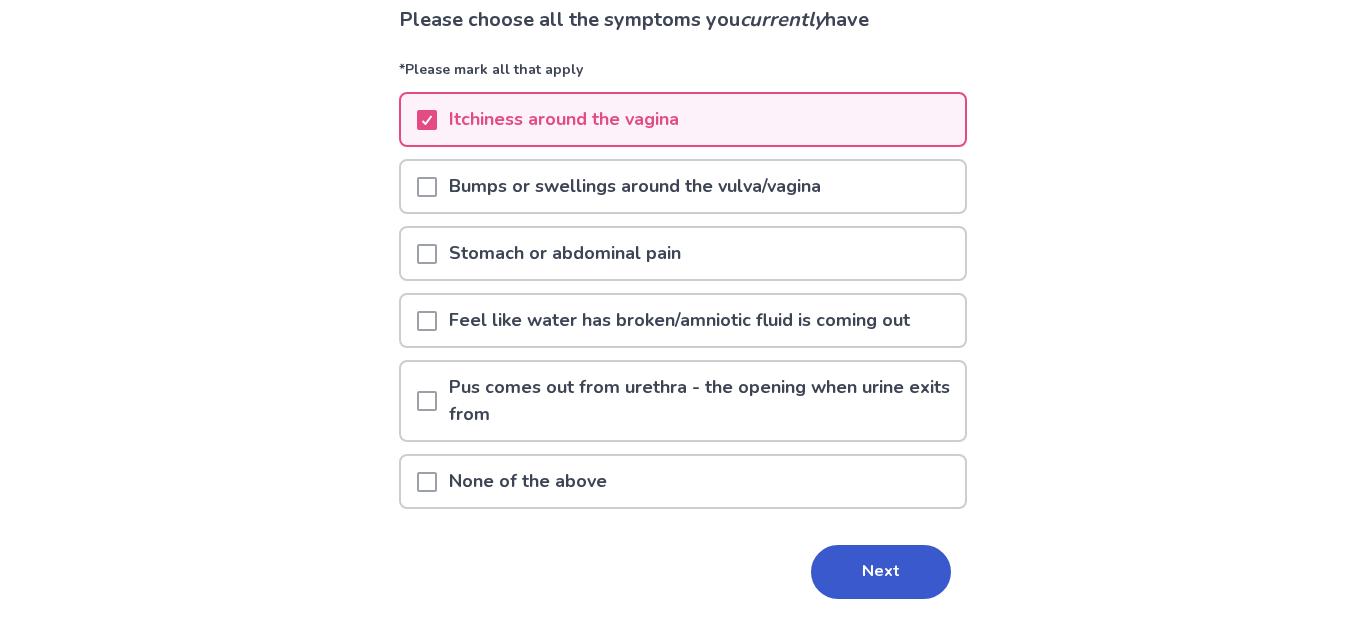 scroll, scrollTop: 152, scrollLeft: 0, axis: vertical 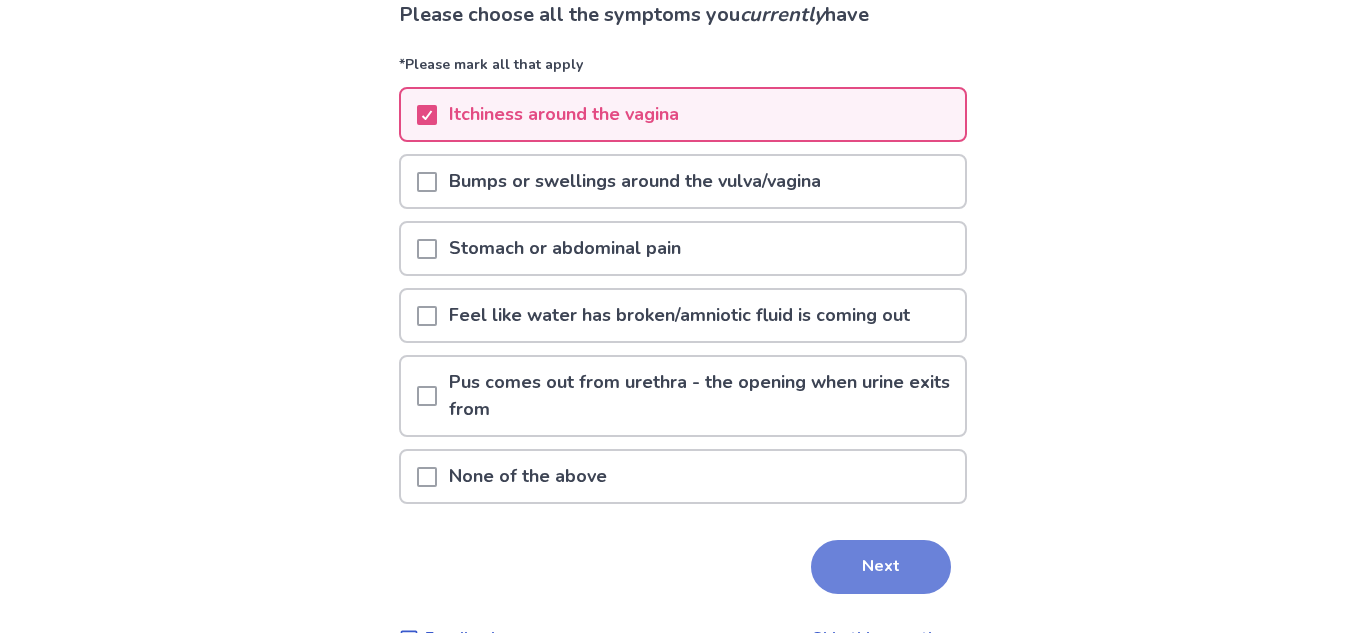 click on "Next" at bounding box center (881, 567) 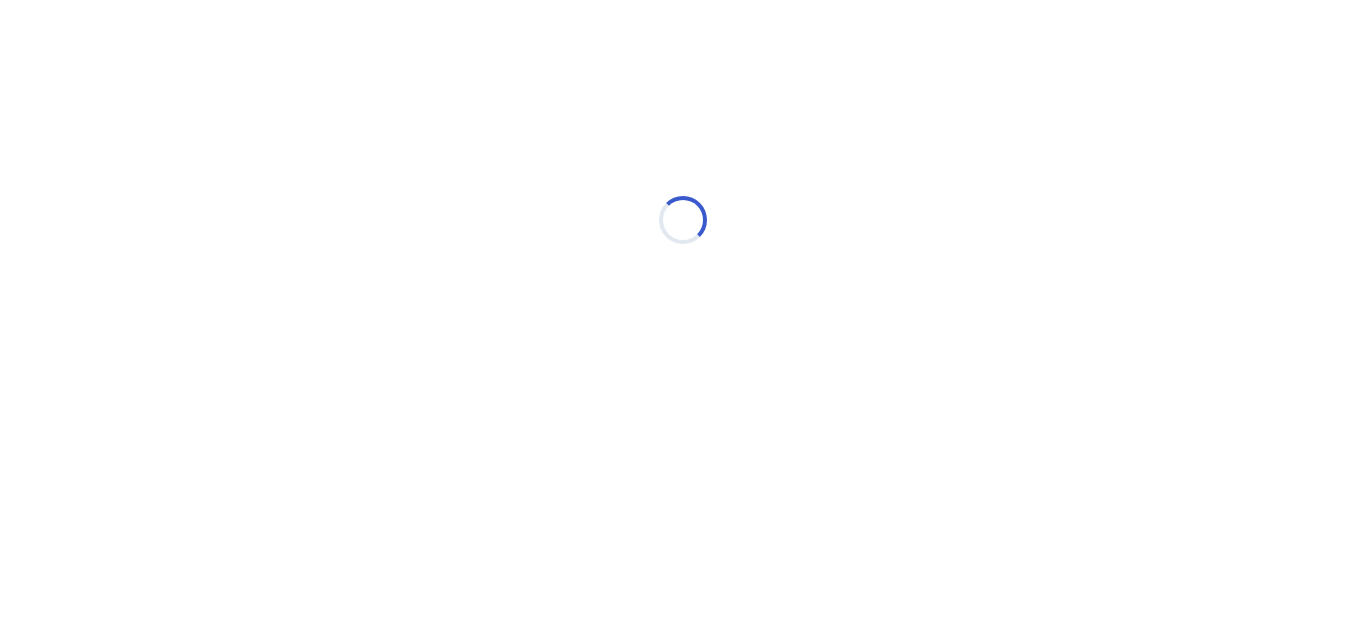 scroll, scrollTop: 0, scrollLeft: 0, axis: both 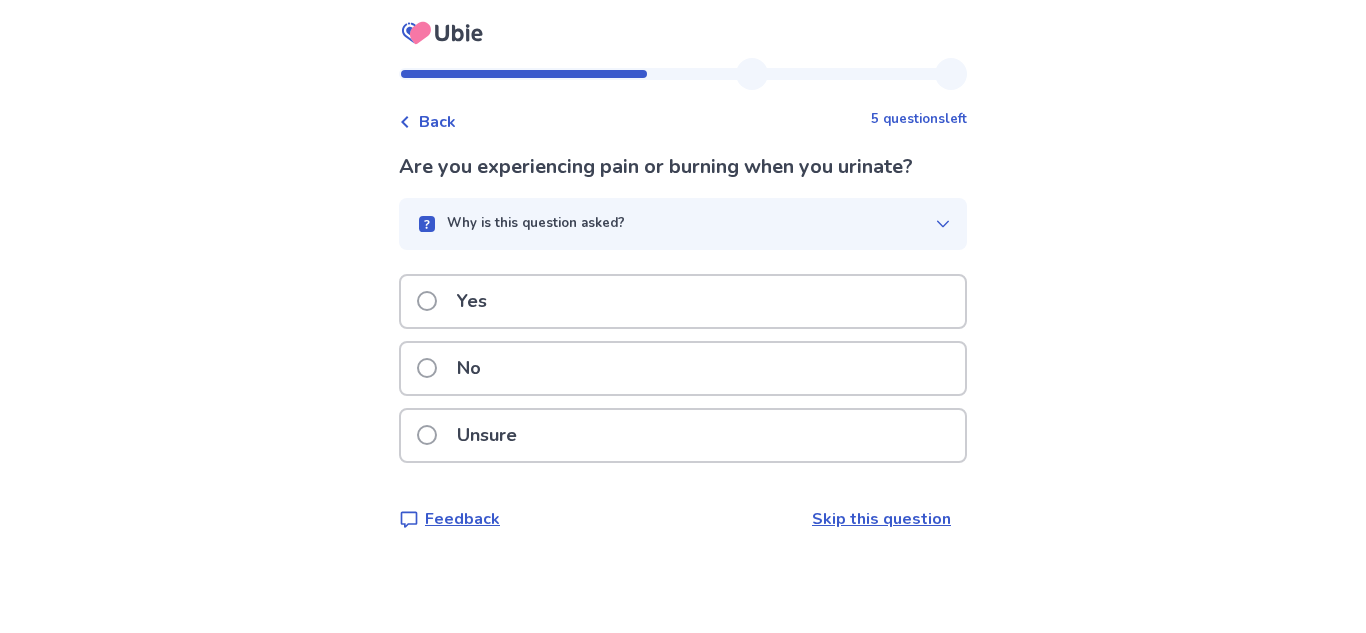 click on "Yes" at bounding box center [683, 301] 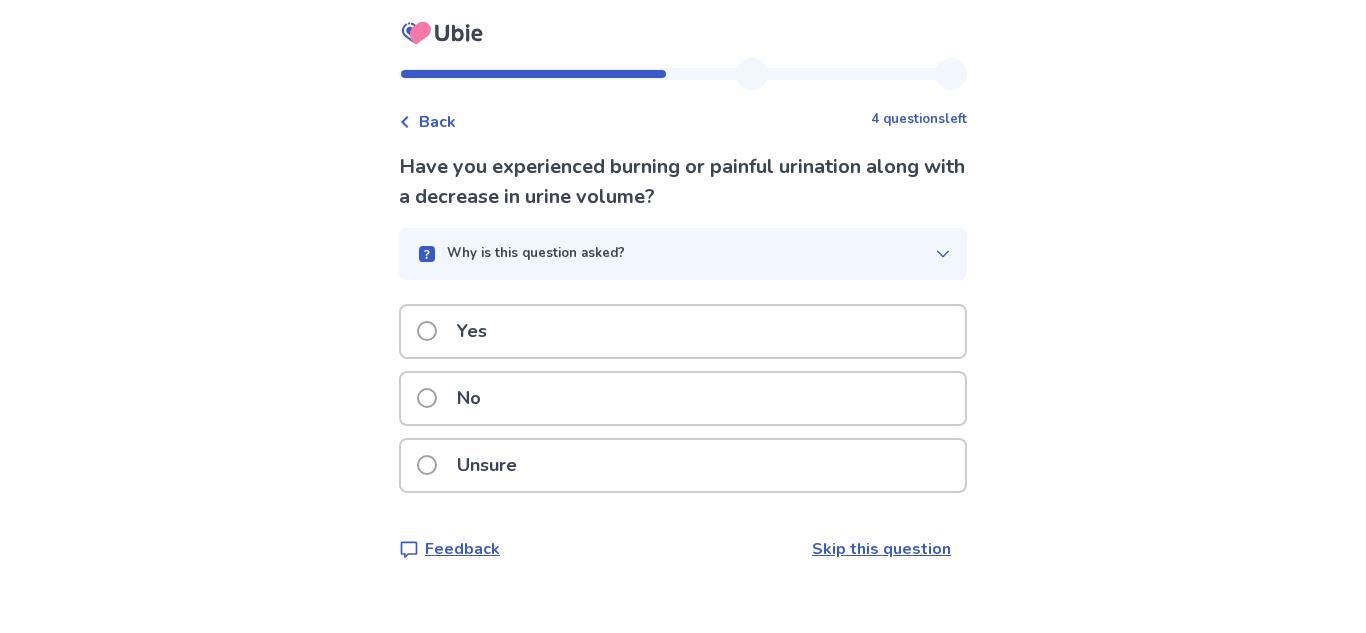 click on "Yes" at bounding box center [683, 331] 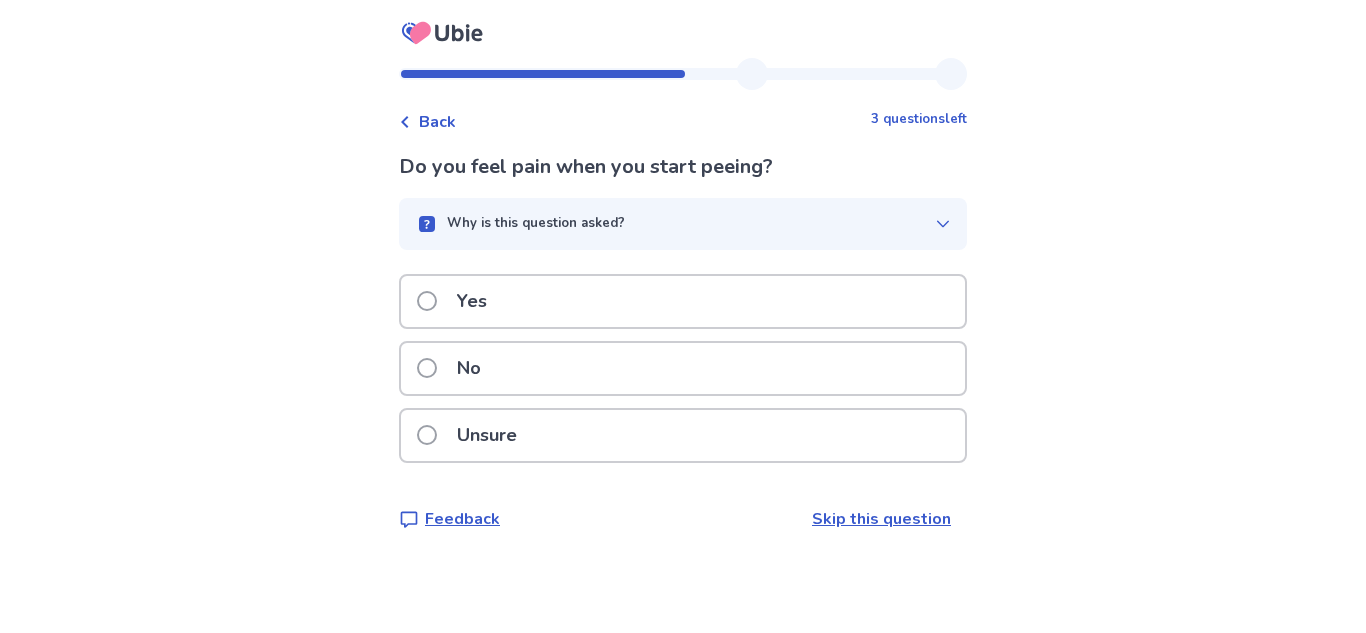 click on "Yes" at bounding box center [683, 301] 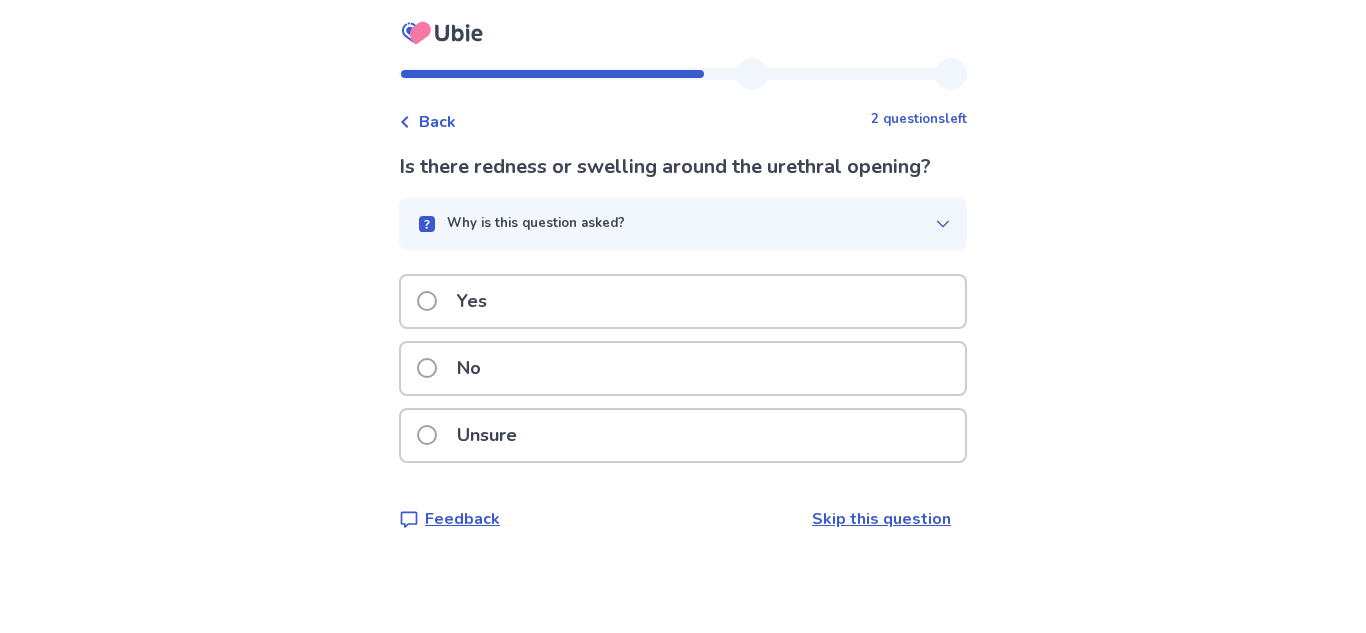 click on "Unsure" at bounding box center [683, 435] 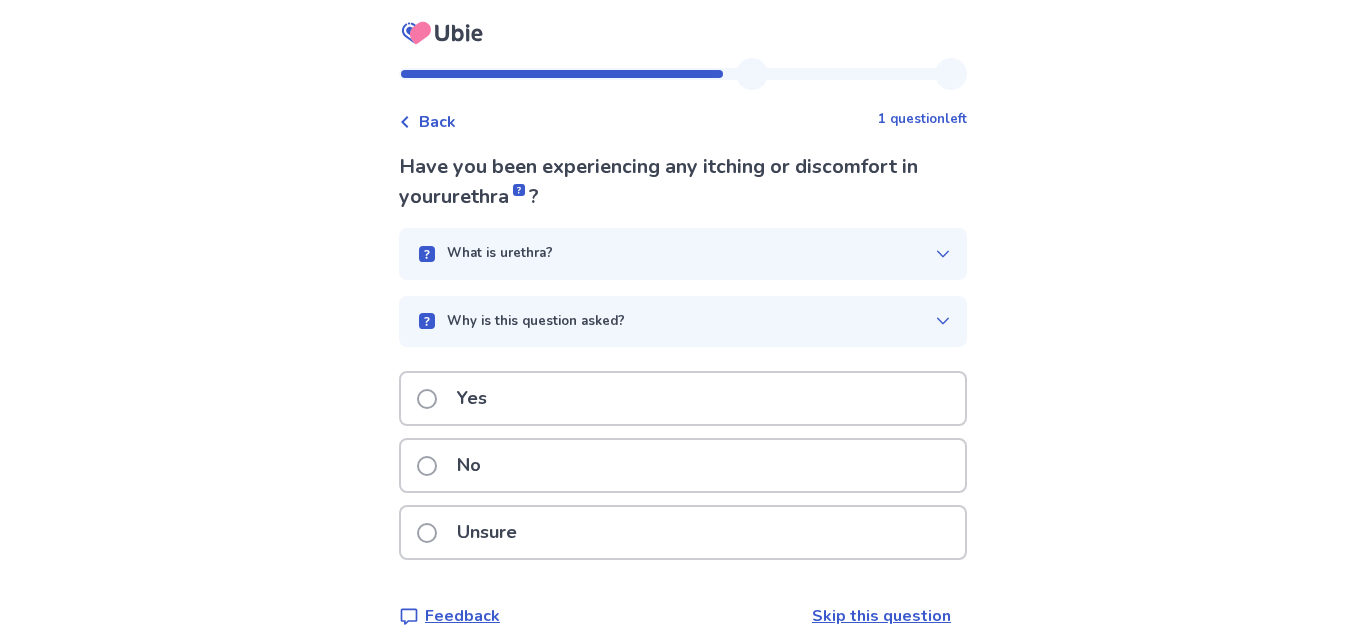 click on "Yes" at bounding box center [683, 398] 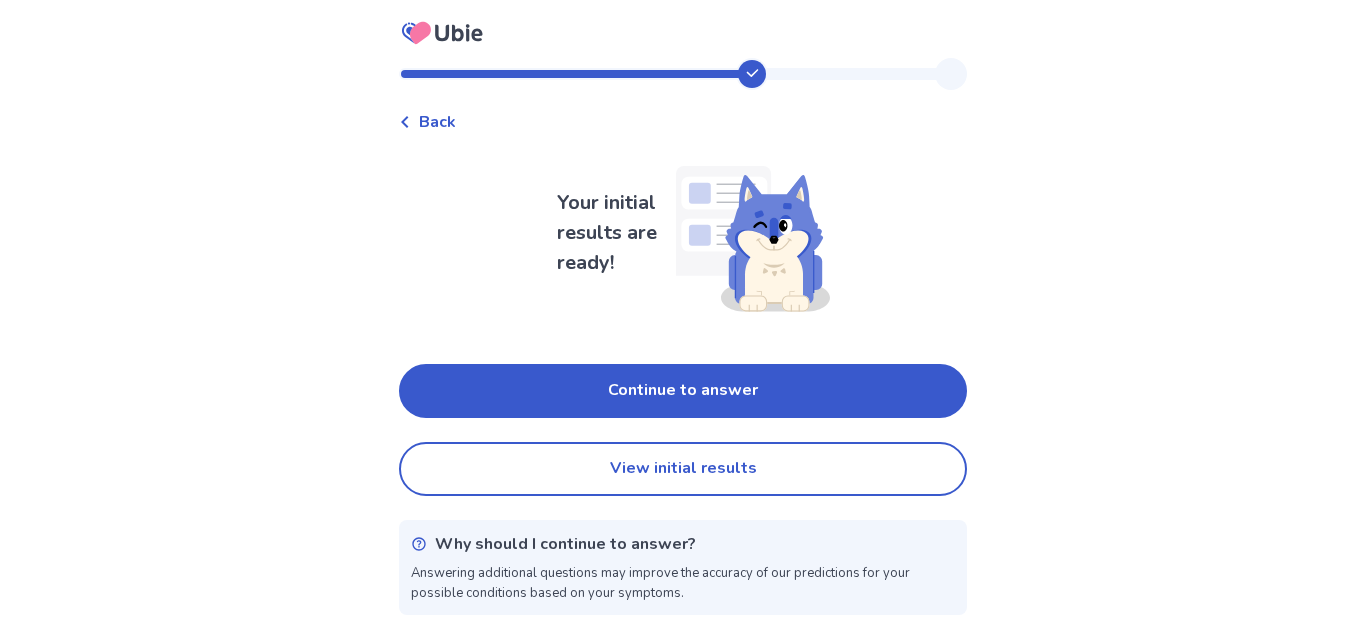 click on "Continue to answer" at bounding box center (683, 391) 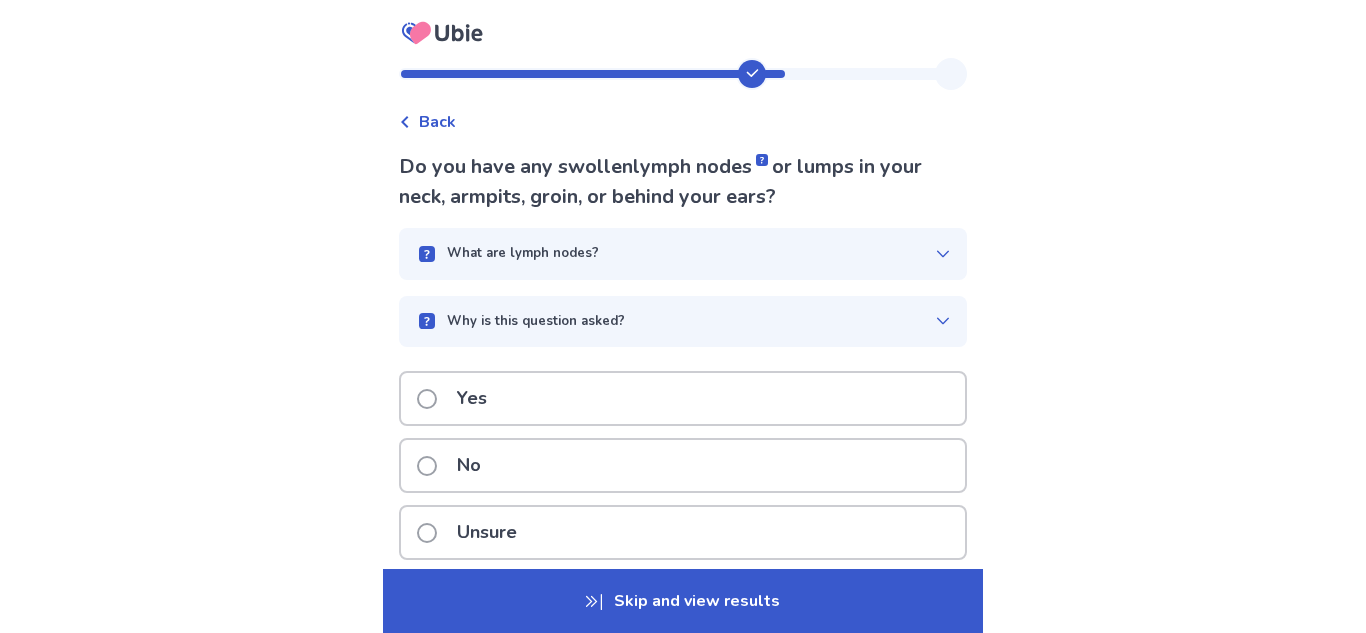 click on "No" at bounding box center [683, 465] 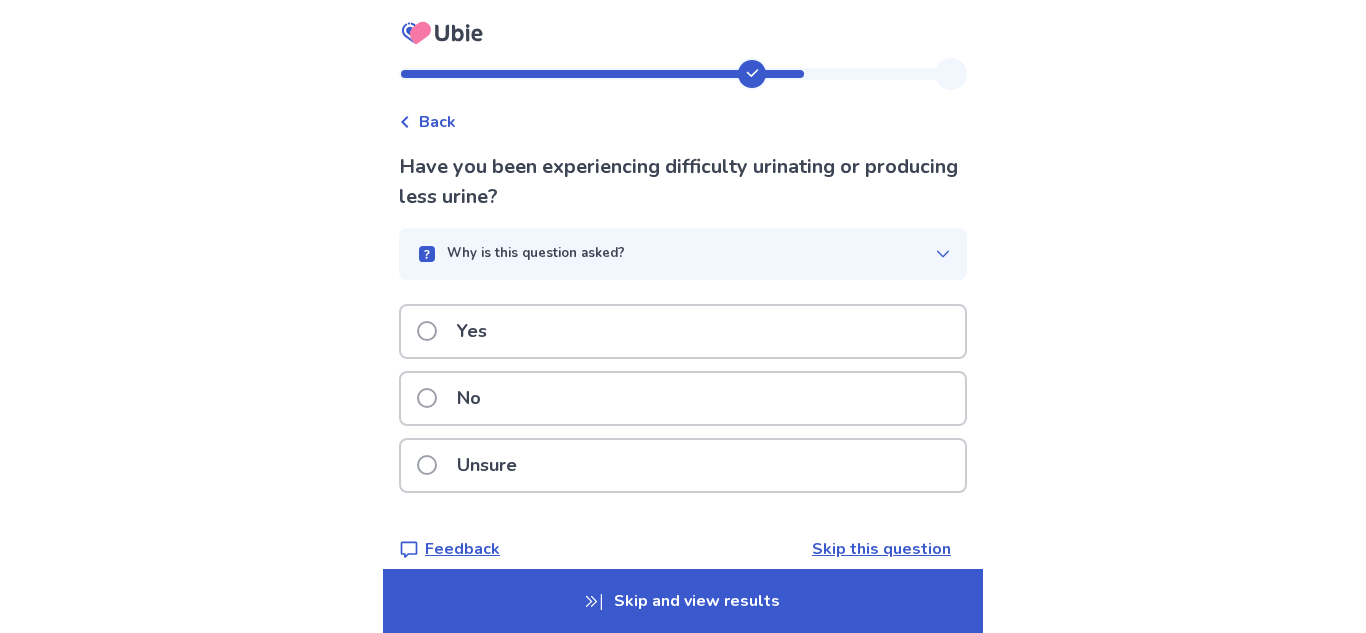 click on "Yes" at bounding box center (683, 331) 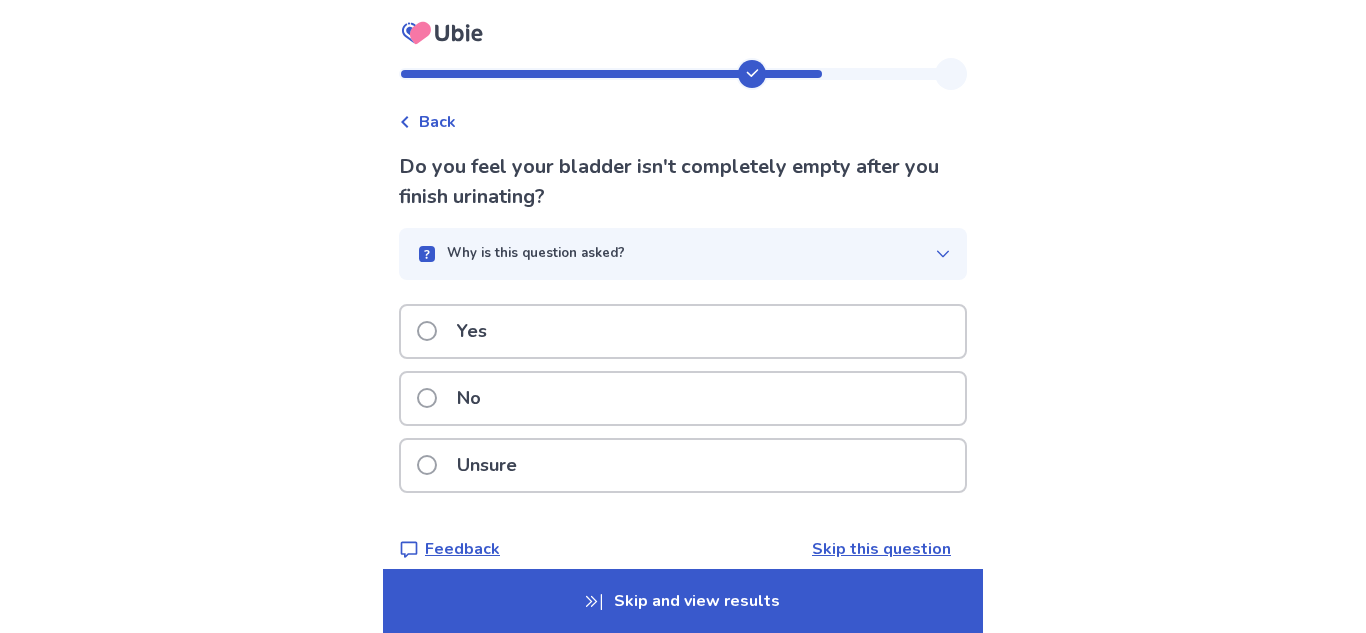 click on "Yes" at bounding box center (683, 331) 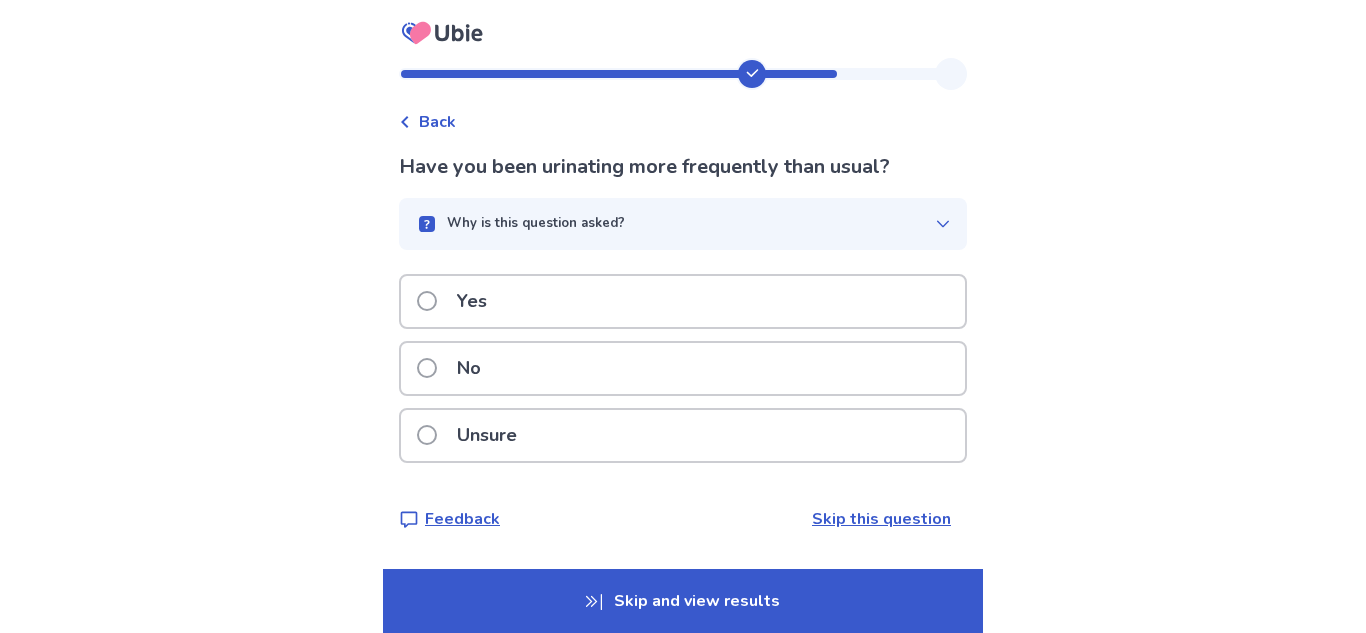 click on "Yes" at bounding box center (683, 301) 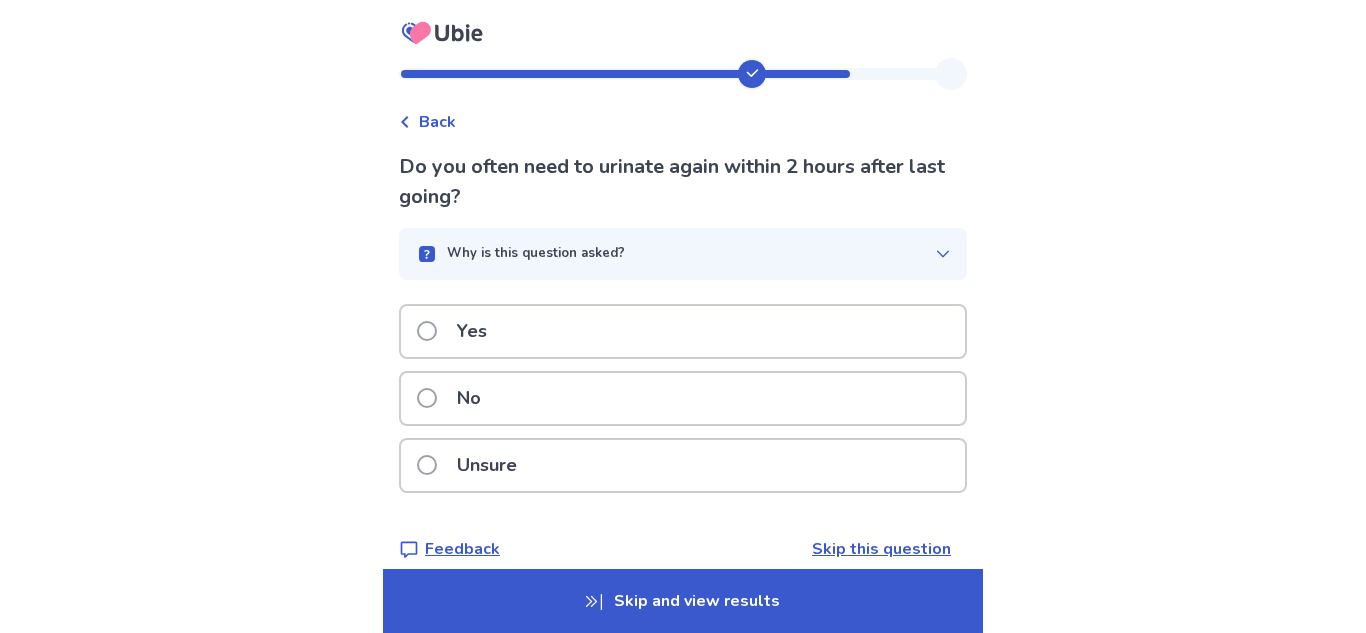 click on "Yes" at bounding box center (683, 331) 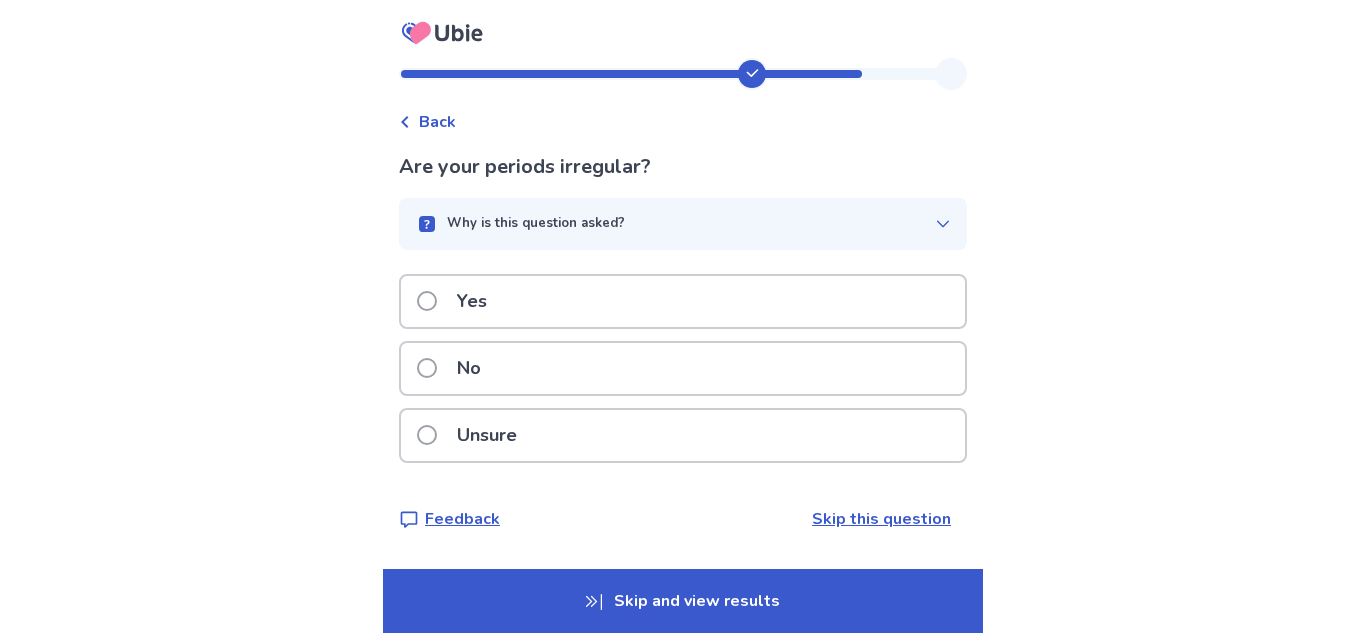 click on "No" at bounding box center (683, 368) 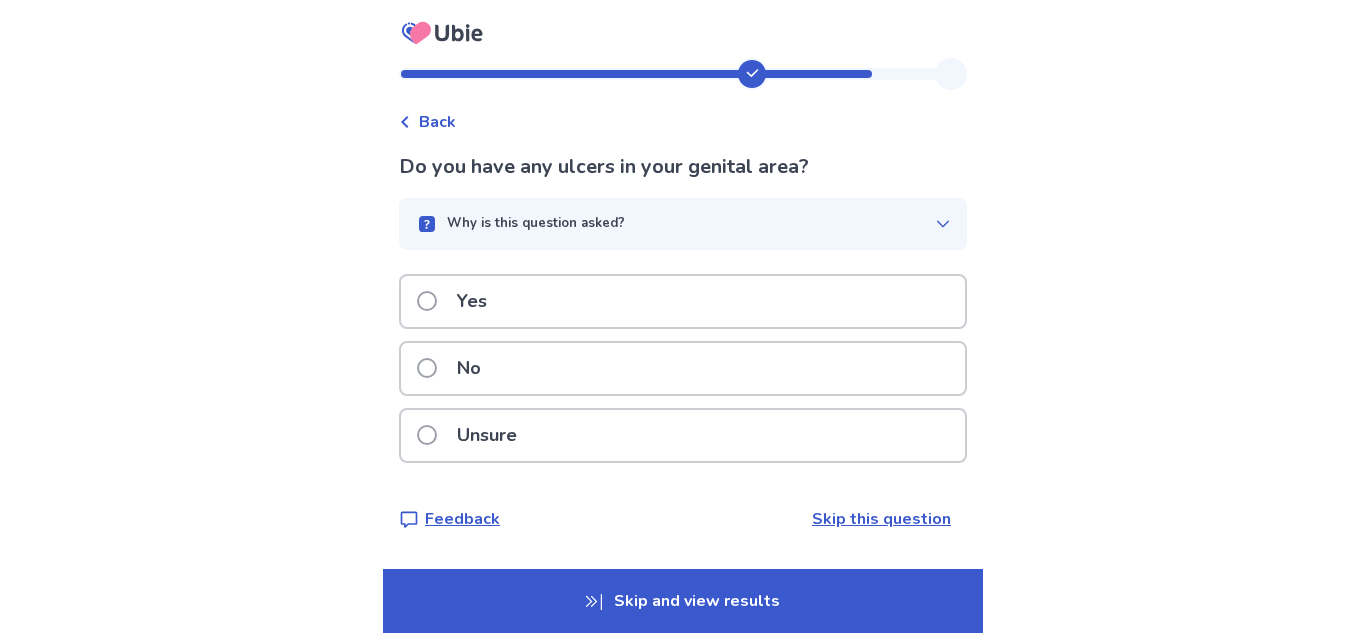 click on "No" at bounding box center (683, 368) 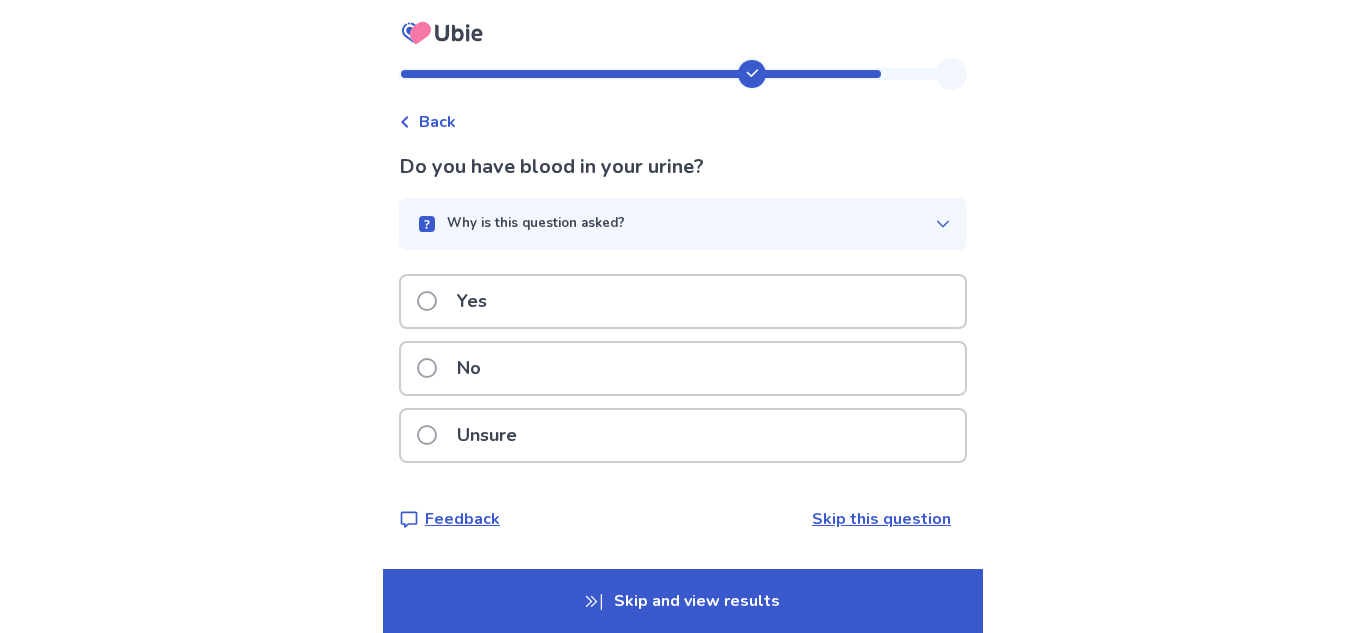 click on "No" at bounding box center (683, 368) 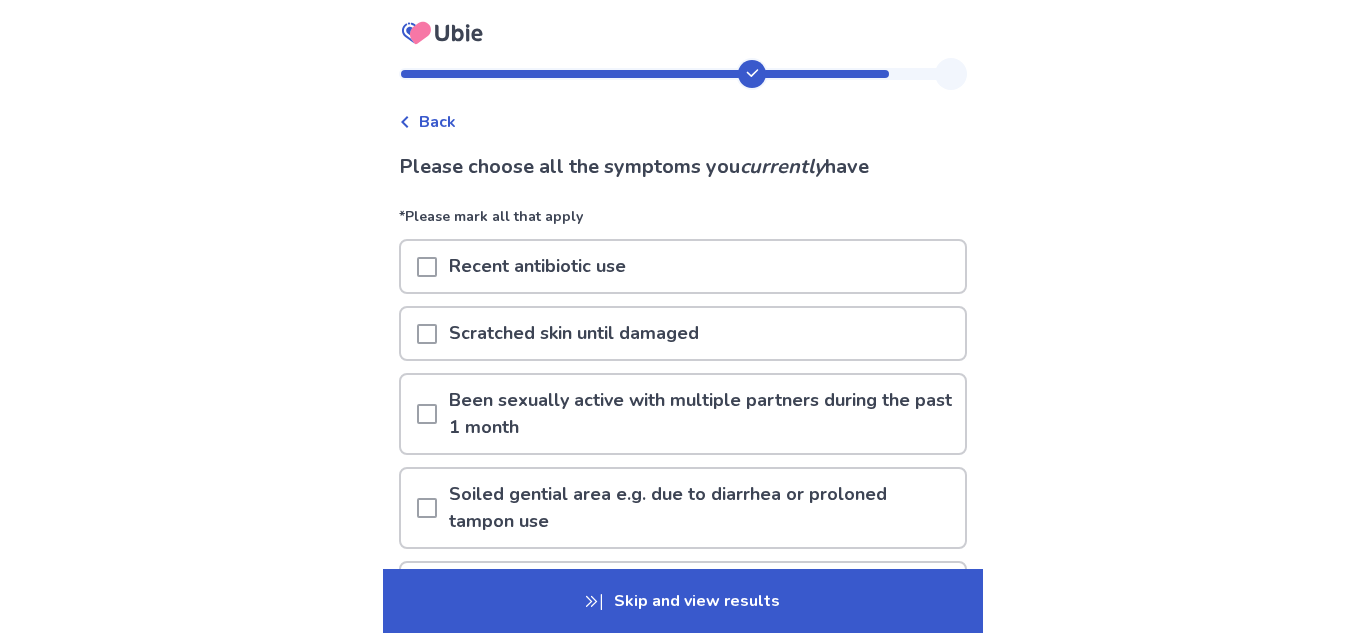 click at bounding box center (427, 267) 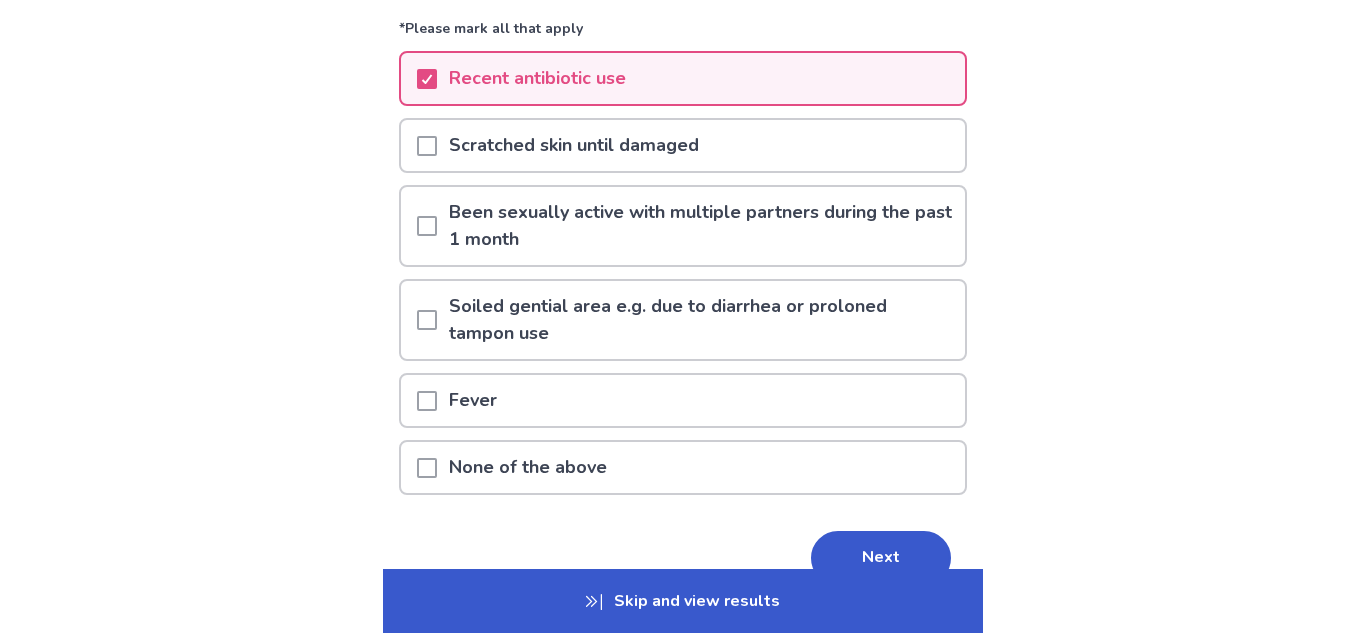 scroll, scrollTop: 194, scrollLeft: 0, axis: vertical 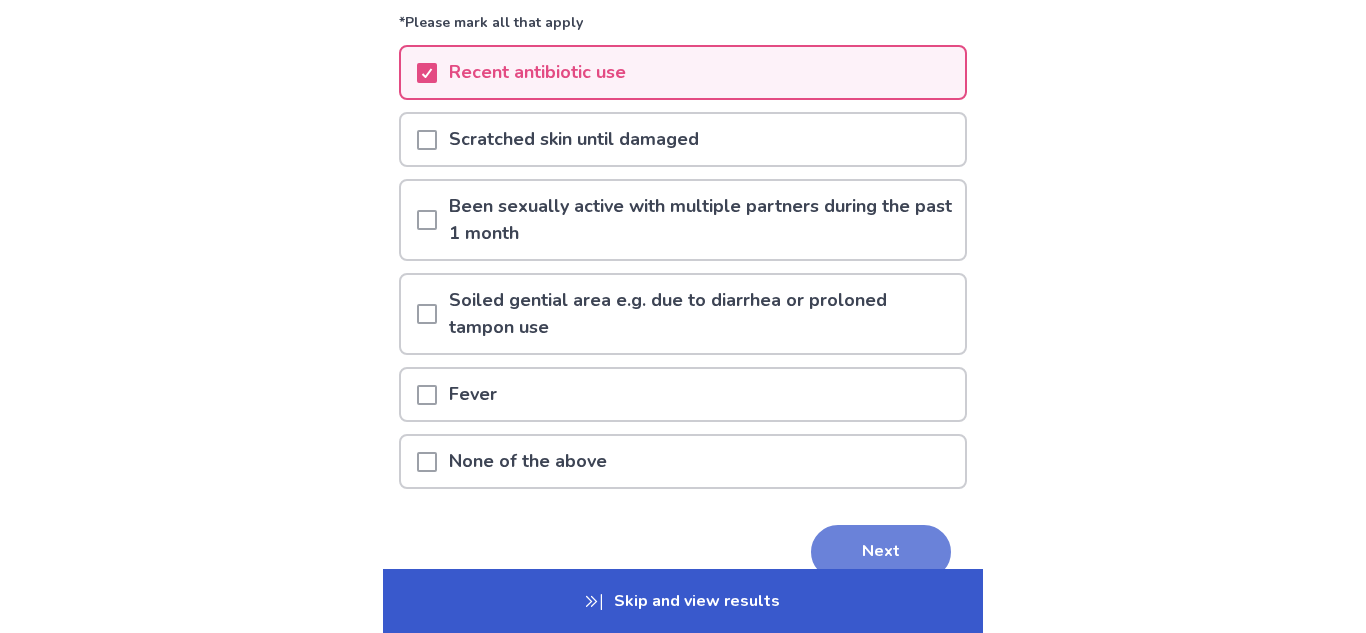 click on "Next" at bounding box center [881, 552] 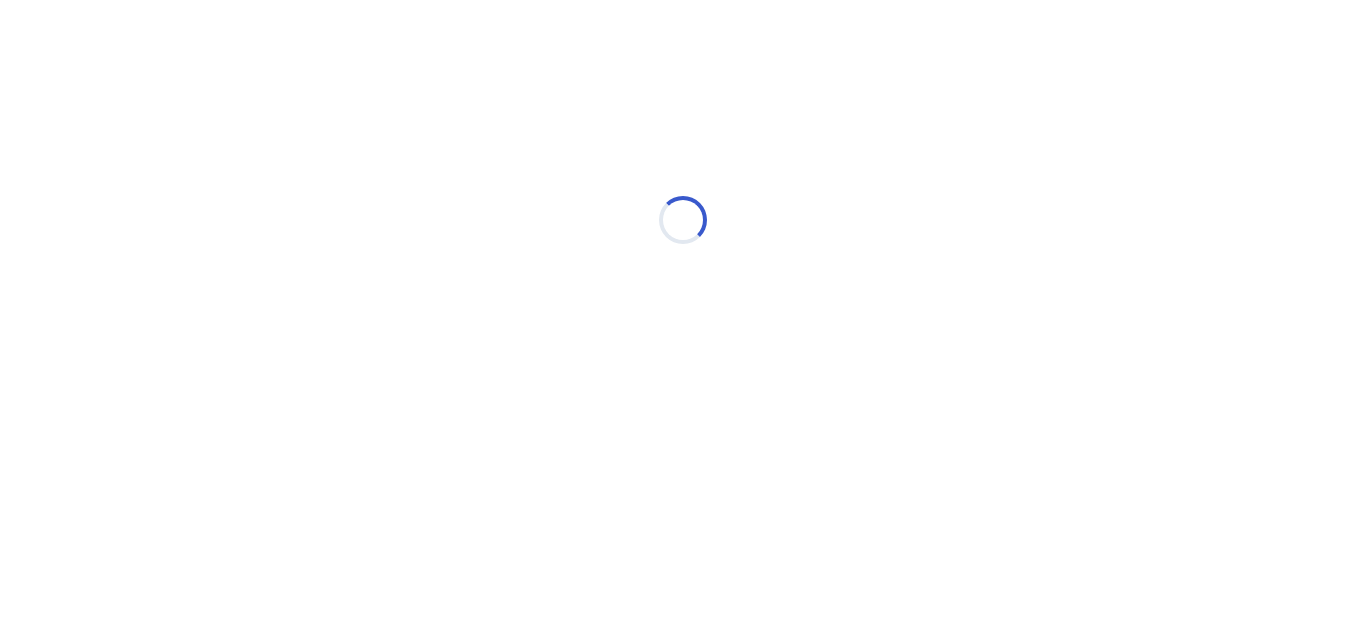 scroll, scrollTop: 0, scrollLeft: 0, axis: both 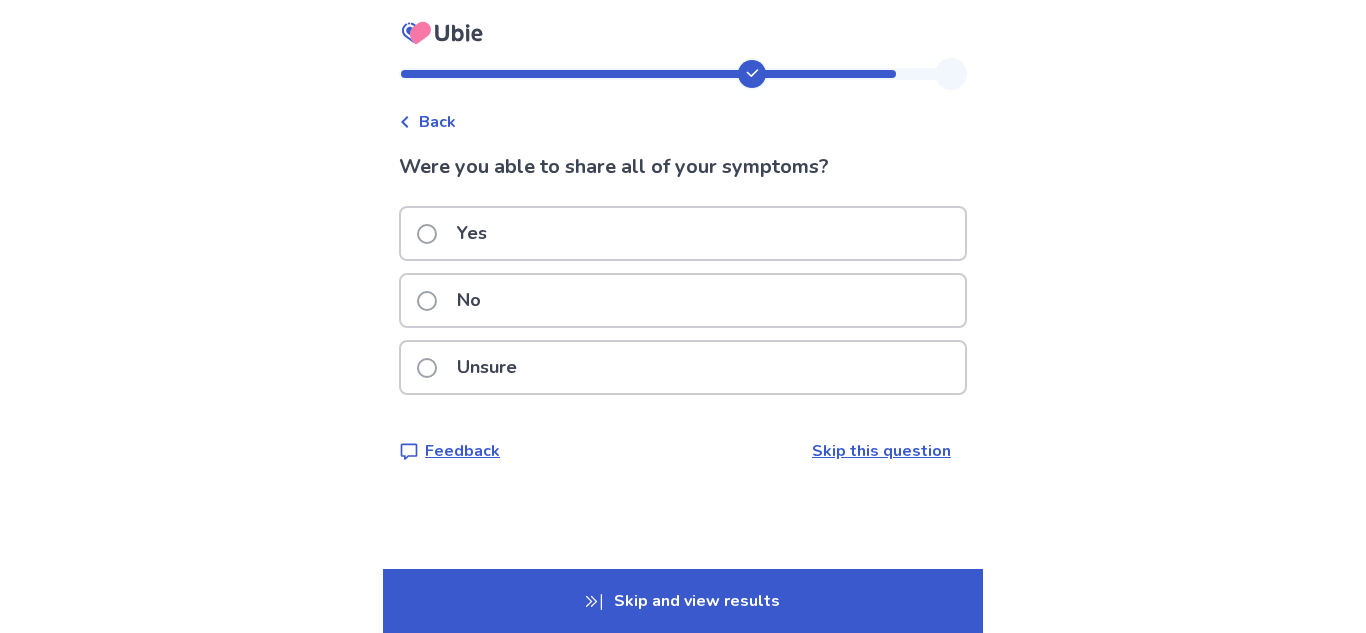 click on "Yes" at bounding box center [683, 233] 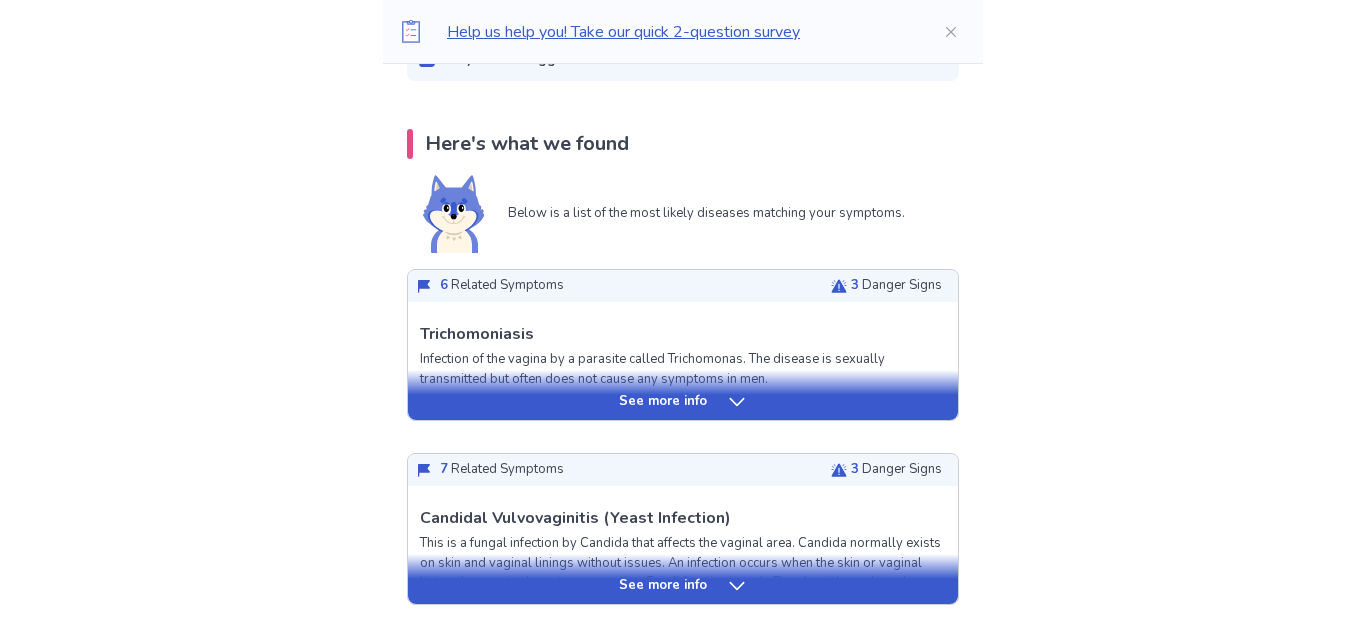 scroll, scrollTop: 367, scrollLeft: 0, axis: vertical 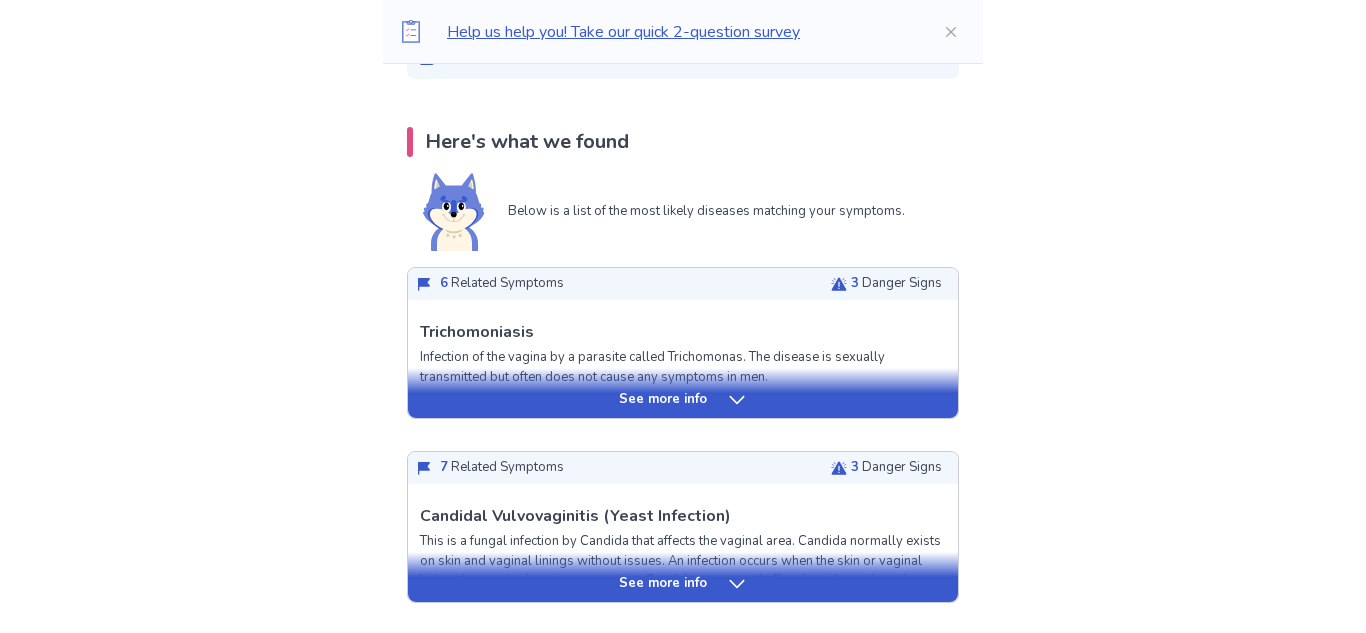 click 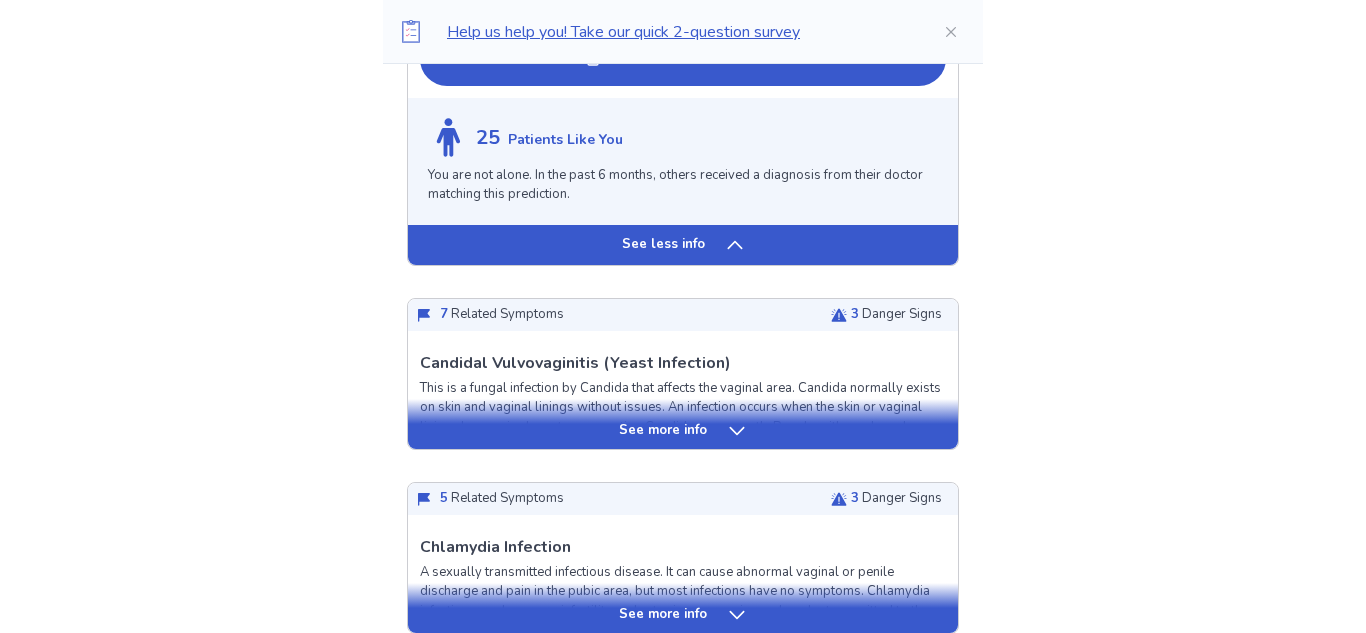 scroll, scrollTop: 2043, scrollLeft: 0, axis: vertical 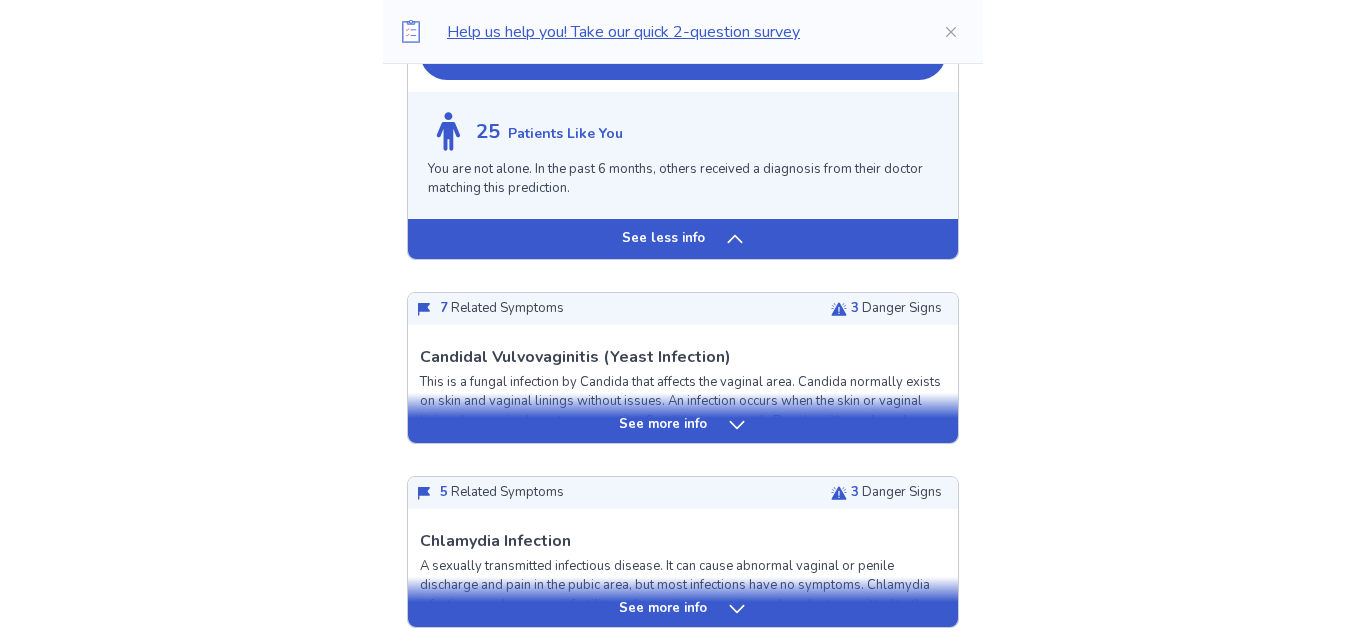 click on "See more info" at bounding box center (683, 425) 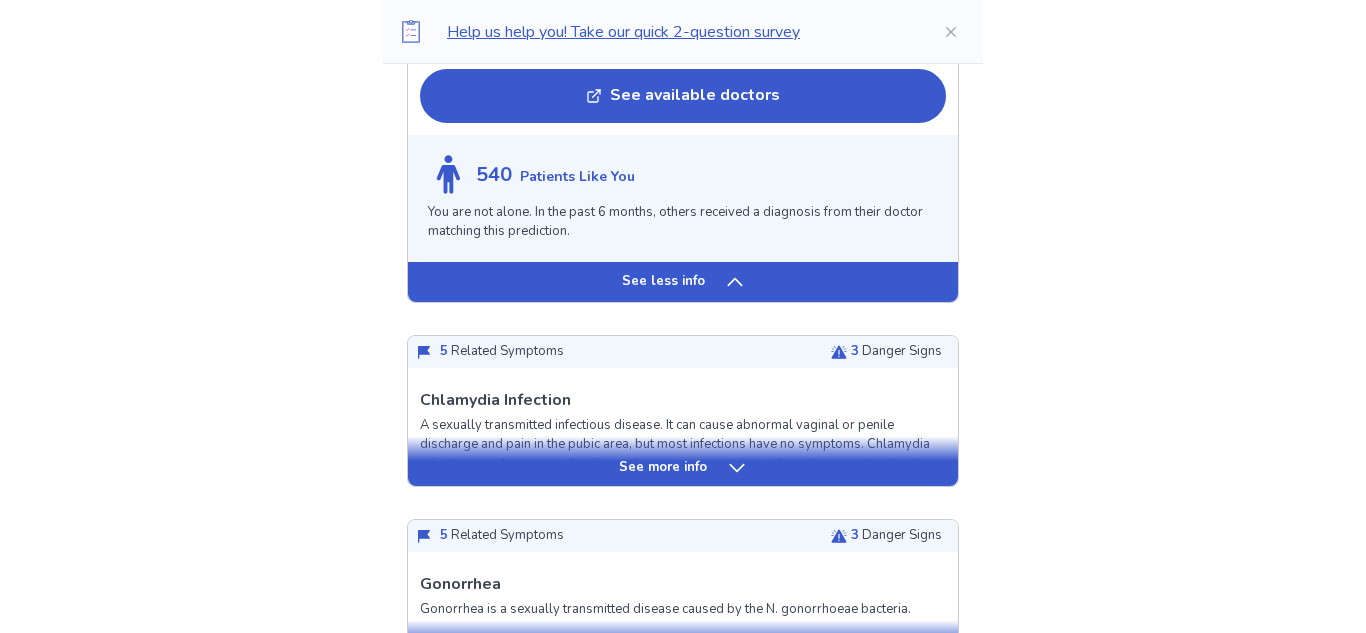 scroll, scrollTop: 3779, scrollLeft: 0, axis: vertical 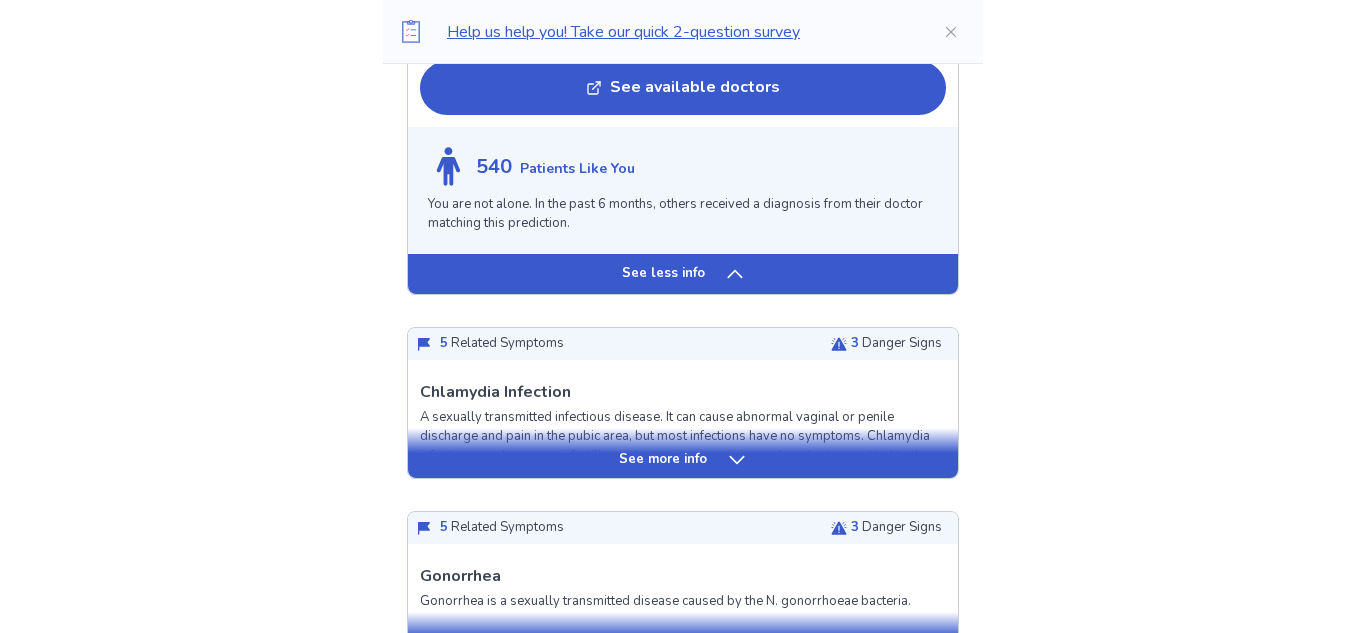 click on "See more info" at bounding box center (663, 460) 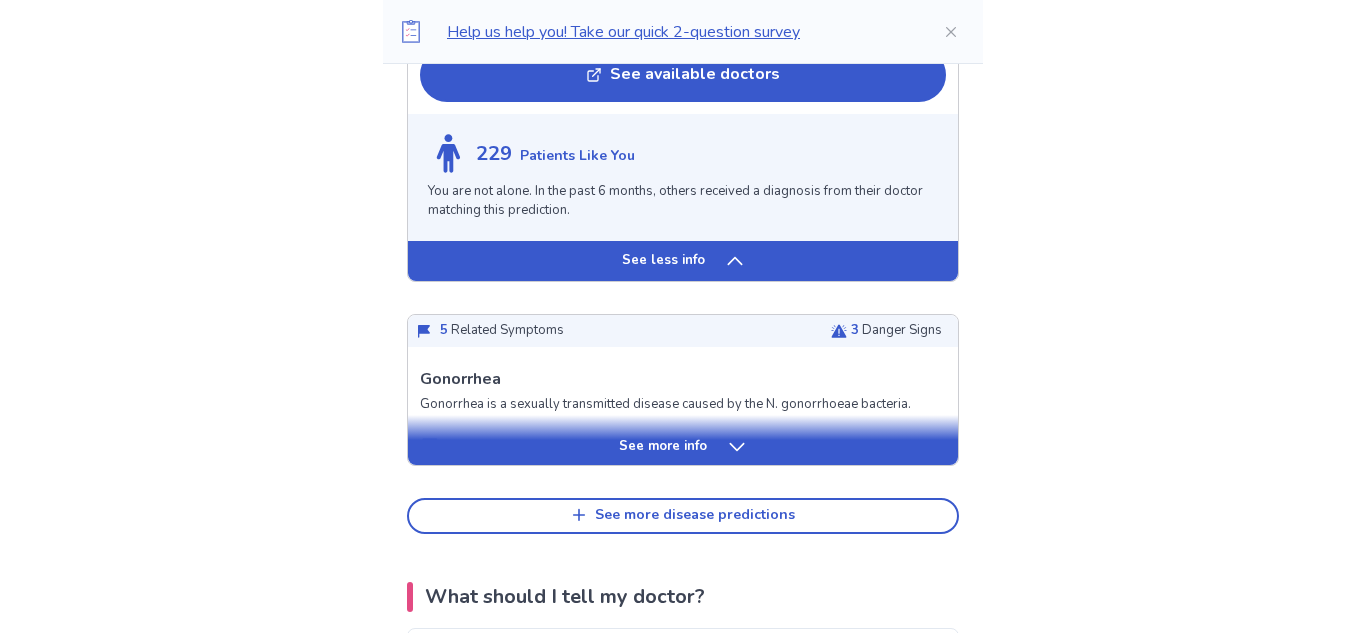 scroll, scrollTop: 5544, scrollLeft: 0, axis: vertical 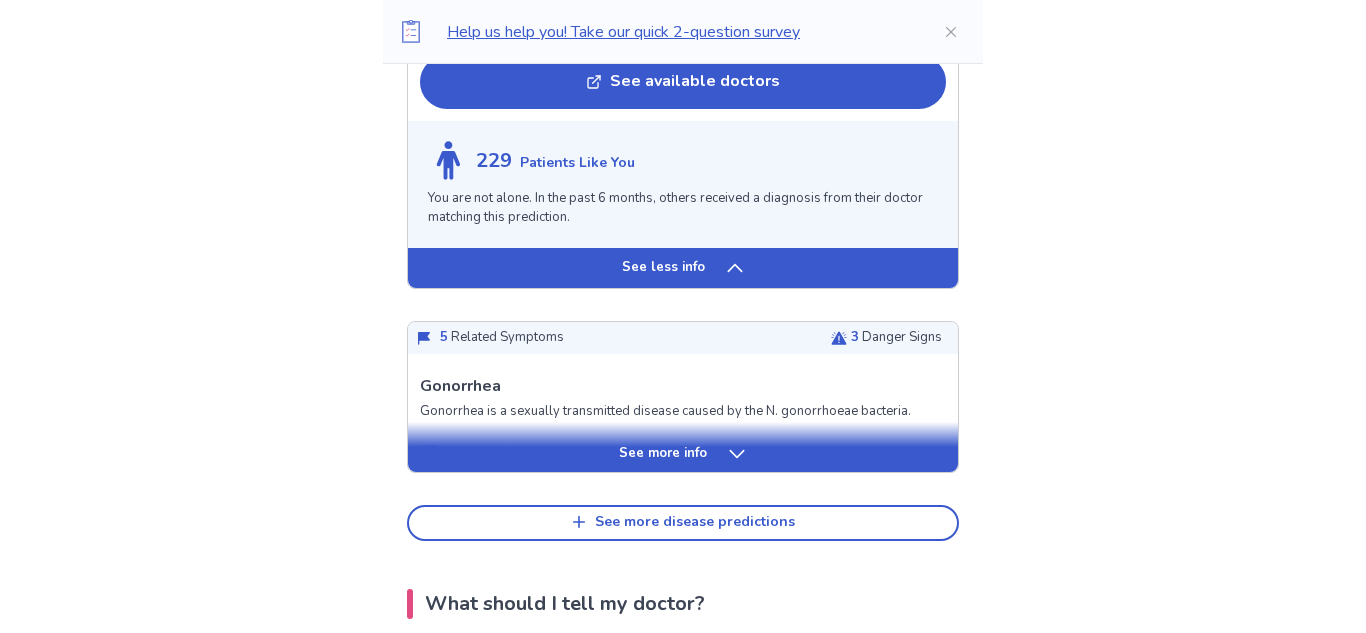 click on "See more info" at bounding box center [663, 454] 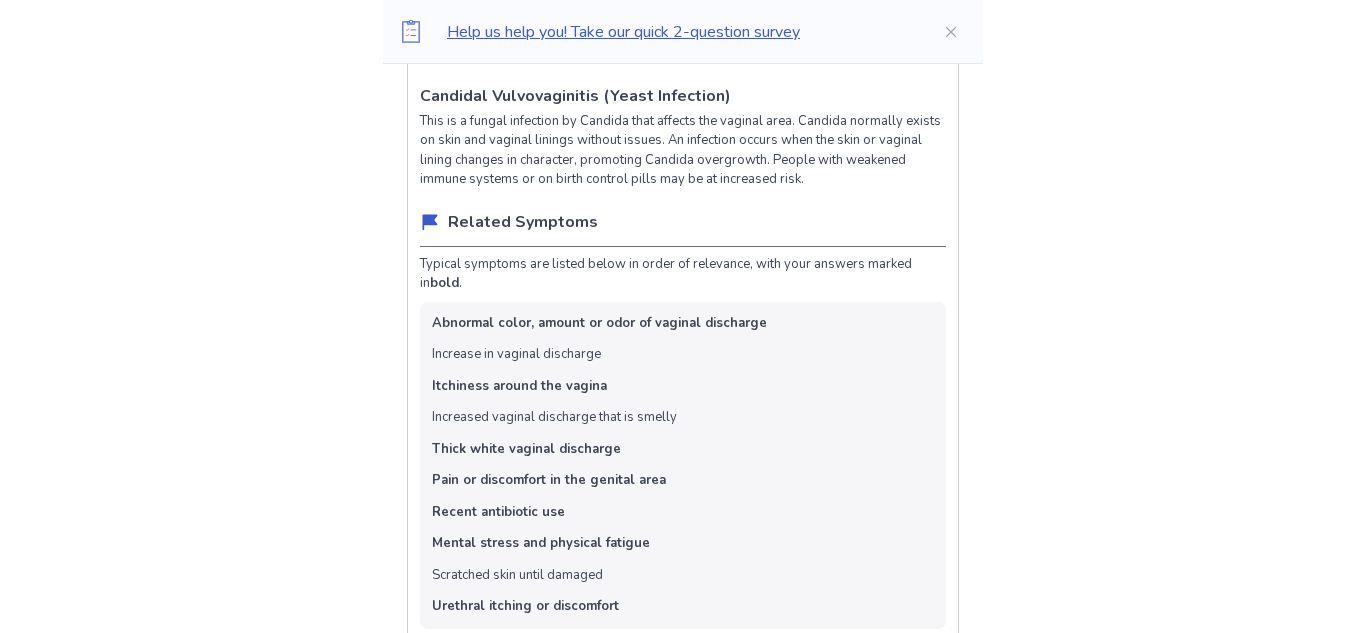 scroll, scrollTop: 2315, scrollLeft: 0, axis: vertical 